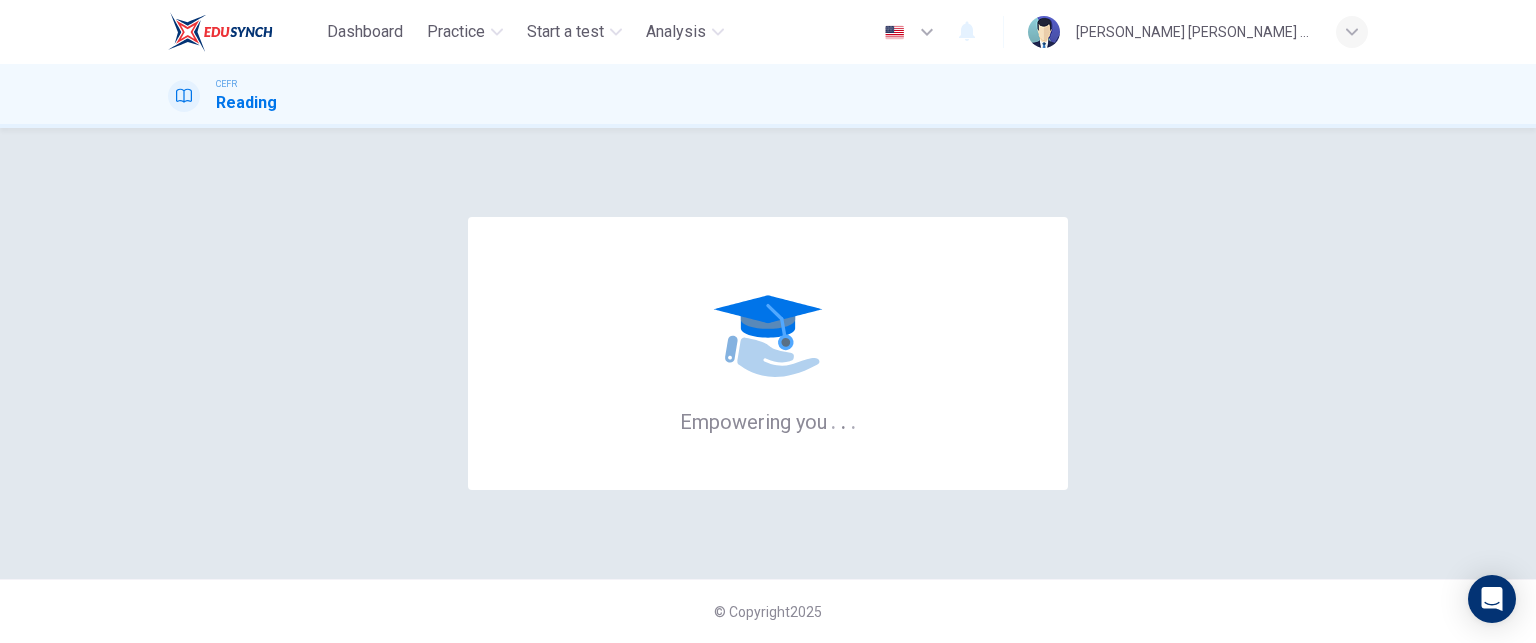 scroll, scrollTop: 0, scrollLeft: 0, axis: both 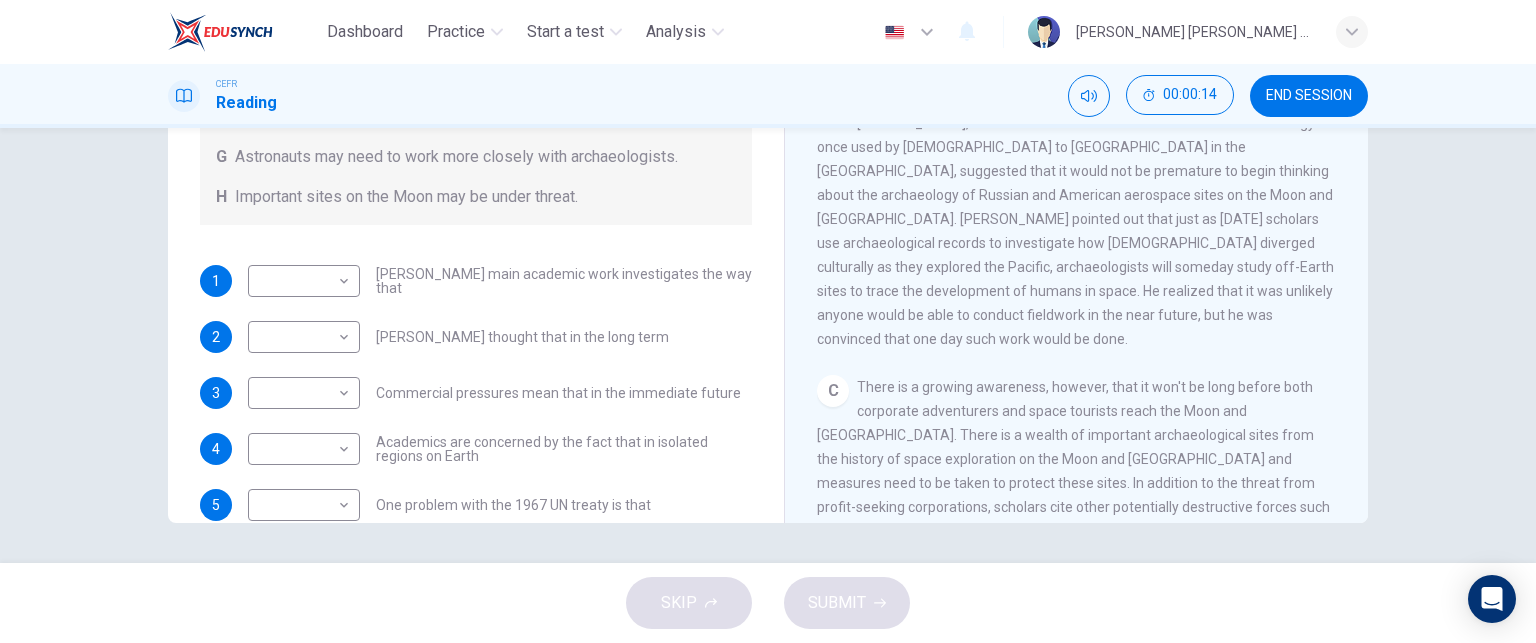 click on "1" at bounding box center [216, 281] 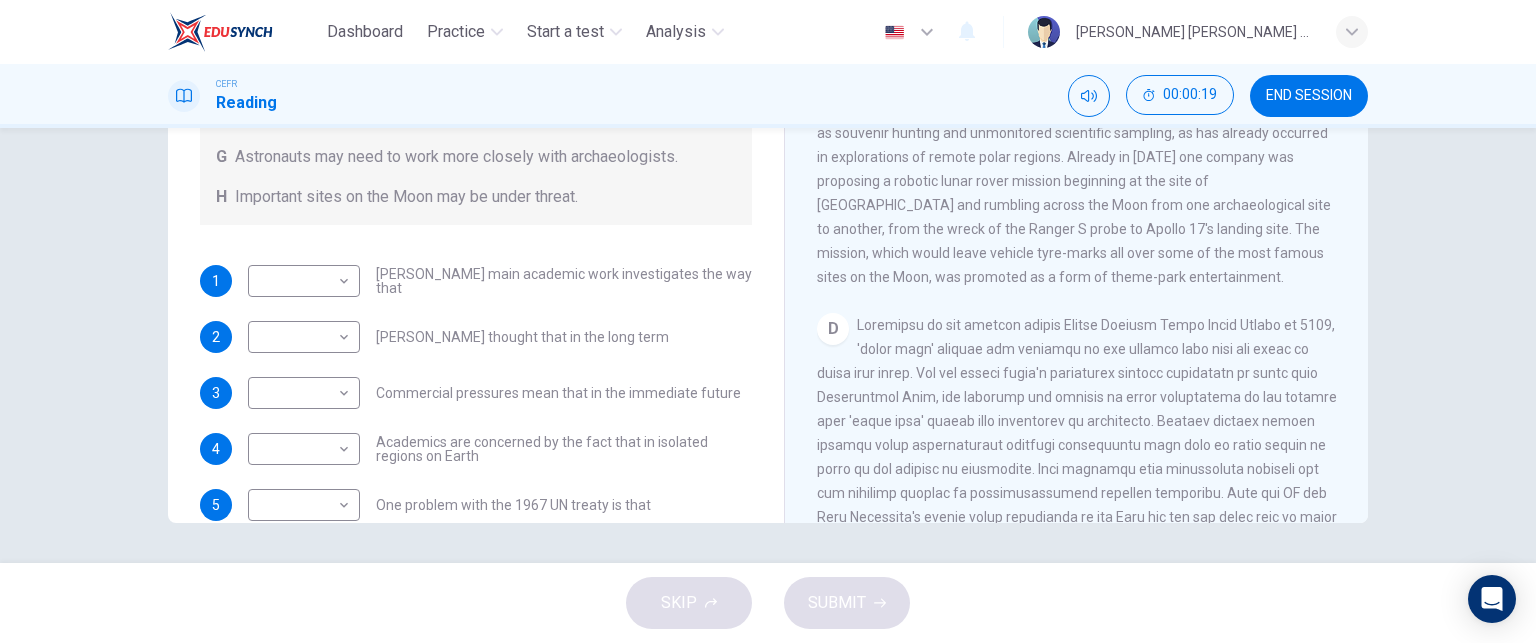 scroll, scrollTop: 648, scrollLeft: 0, axis: vertical 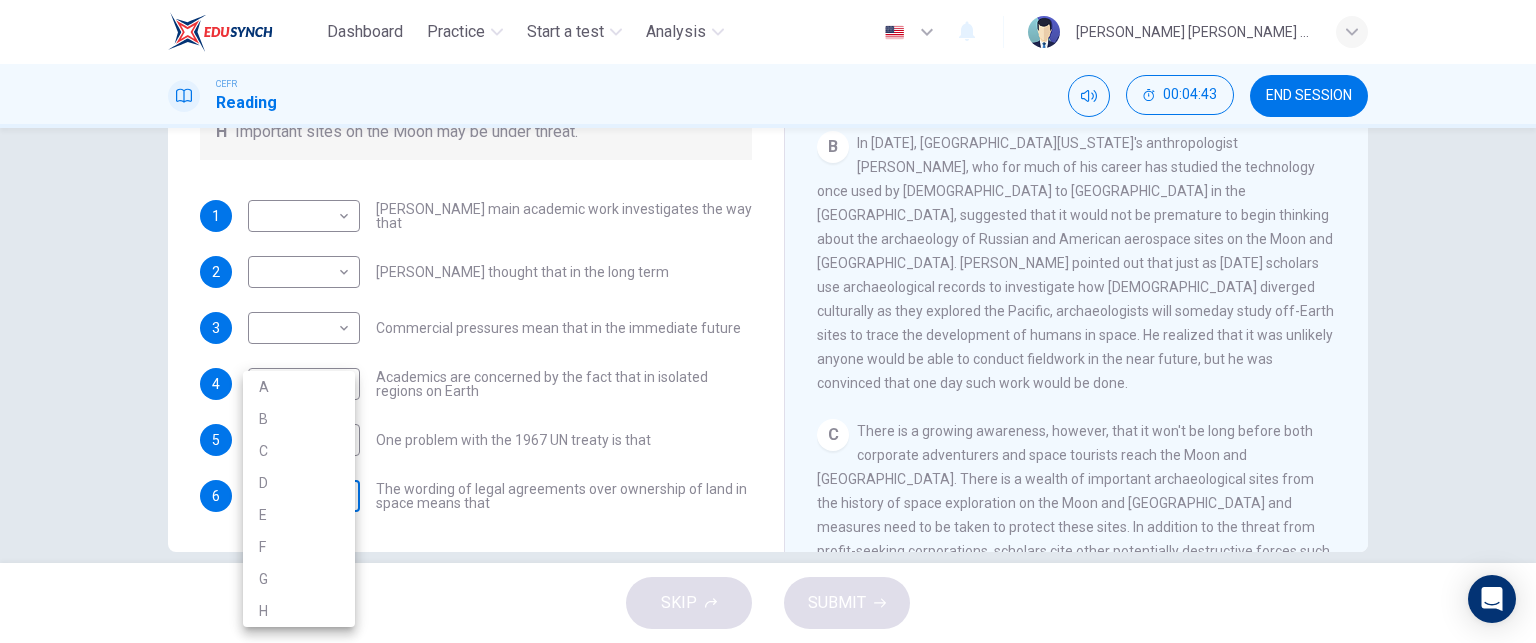 click on "Dashboard Practice Start a test Analysis English en ​ JUDITH OLIVIA JAOS CEFR Reading 00:04:43 END SESSION Questions 1 - 6 Complete each sentence with the correct ending  A-H  from the box below.
Write the correct letter  A-H  in the boxes below. A Activities of tourists and scientists have harmed the environment. B Some sites in space could be important in the history of space exploration. C Vehicles used for tourism have polluted the environment. D It may be unclear who has responsibility for historic human footprints. E Past explorers used technology in order to find new places to live. F Man-made objects left in space are regarded as rubbish. G Astronauts may need to work more closely with archaeologists. H Important sites on the Moon may be under threat. 1 ​ ​ Ben Finney's main academic work investigates the way that 2 ​ ​ Ben Finney thought that in the long term 3 ​ ​ Commercial pressures mean that in the immediate future 4 ​ ​ 5 ​ ​ One problem with the 1967 UN treaty is that 6" at bounding box center (768, 321) 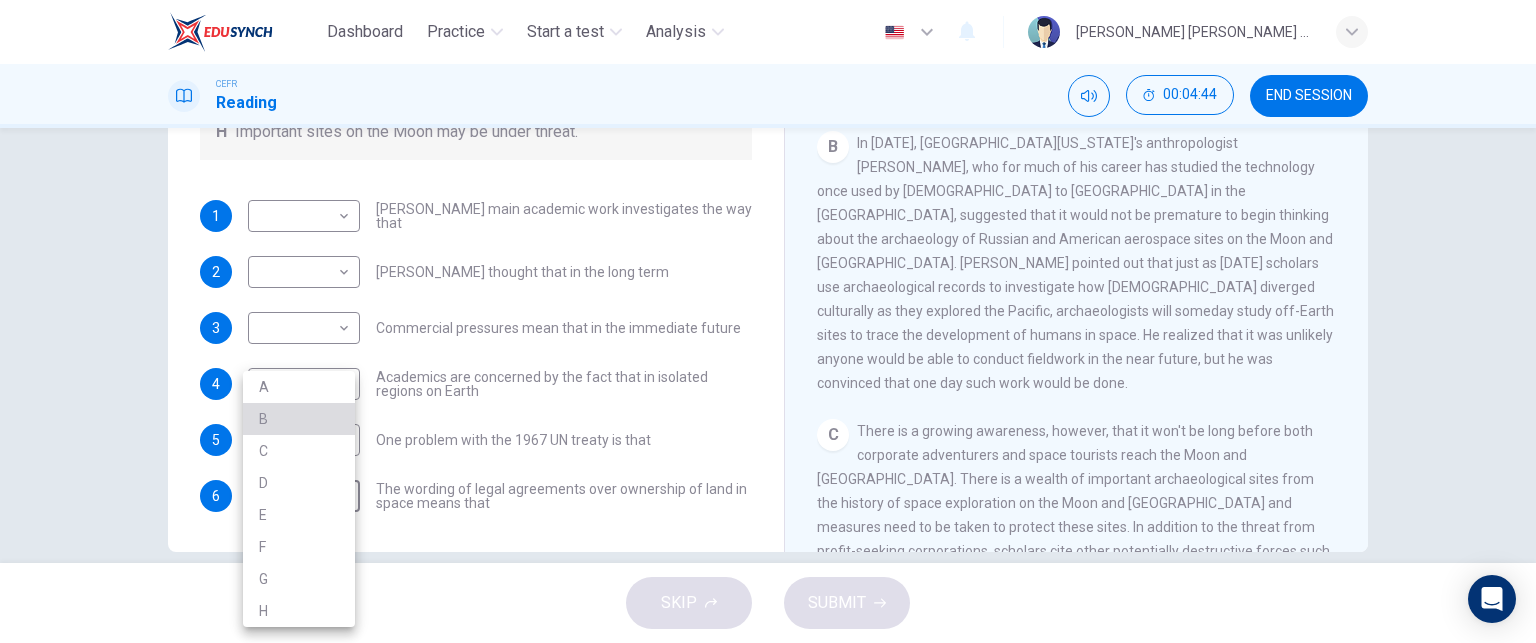 click on "B" at bounding box center (299, 419) 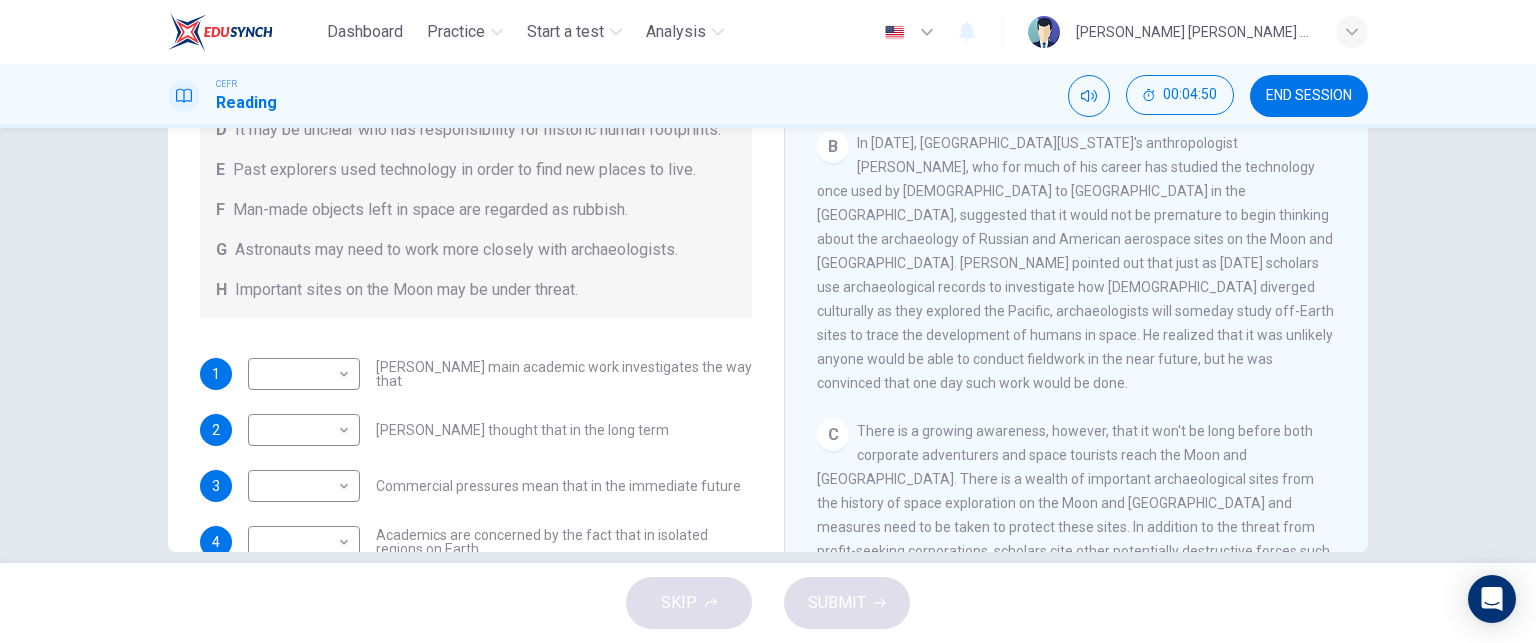 scroll, scrollTop: 124, scrollLeft: 0, axis: vertical 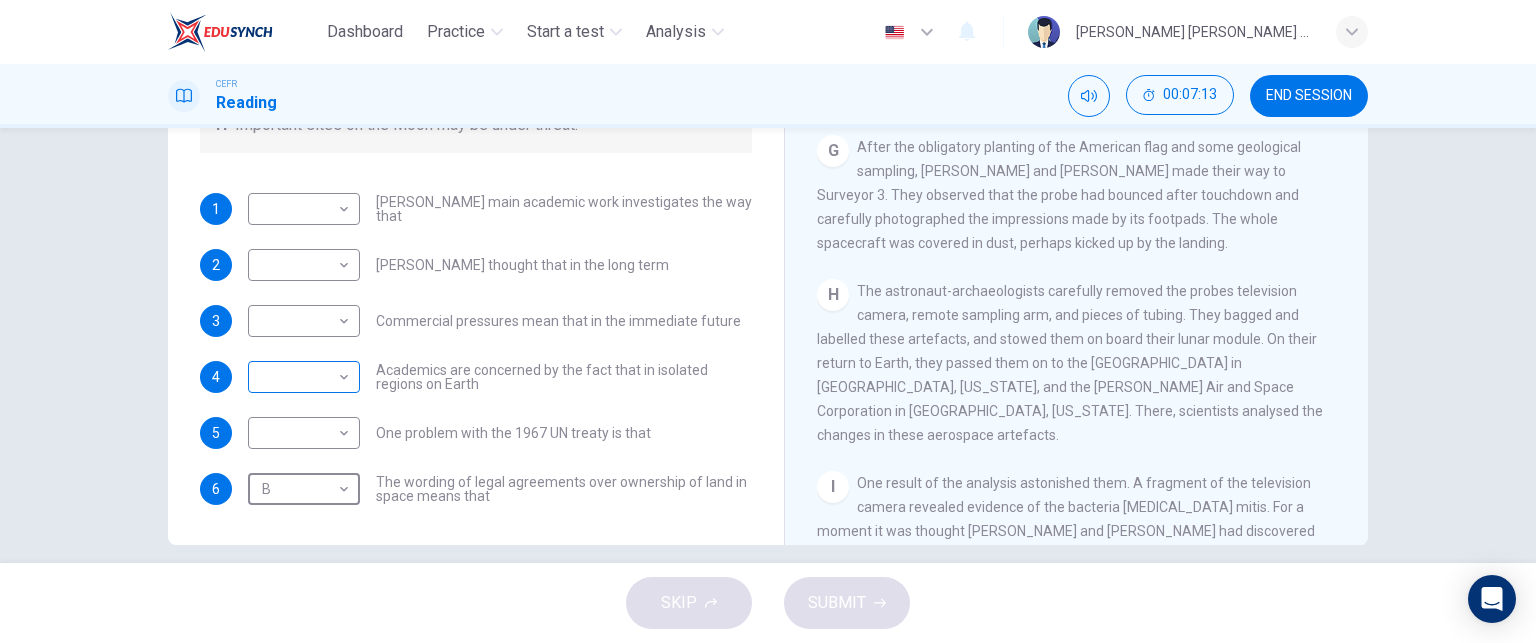 click on "Dashboard Practice Start a test Analysis English en ​ JUDITH OLIVIA JAOS CEFR Reading 00:07:13 END SESSION Questions 1 - 6 Complete each sentence with the correct ending  A-H  from the box below.
Write the correct letter  A-H  in the boxes below. A Activities of tourists and scientists have harmed the environment. B Some sites in space could be important in the history of space exploration. C Vehicles used for tourism have polluted the environment. D It may be unclear who has responsibility for historic human footprints. E Past explorers used technology in order to find new places to live. F Man-made objects left in space are regarded as rubbish. G Astronauts may need to work more closely with archaeologists. H Important sites on the Moon may be under threat. 1 ​ ​ Ben Finney's main academic work investigates the way that 2 ​ ​ Ben Finney thought that in the long term 3 ​ ​ Commercial pressures mean that in the immediate future 4 ​ ​ 5 ​ ​ One problem with the 1967 UN treaty is that 6" at bounding box center (768, 321) 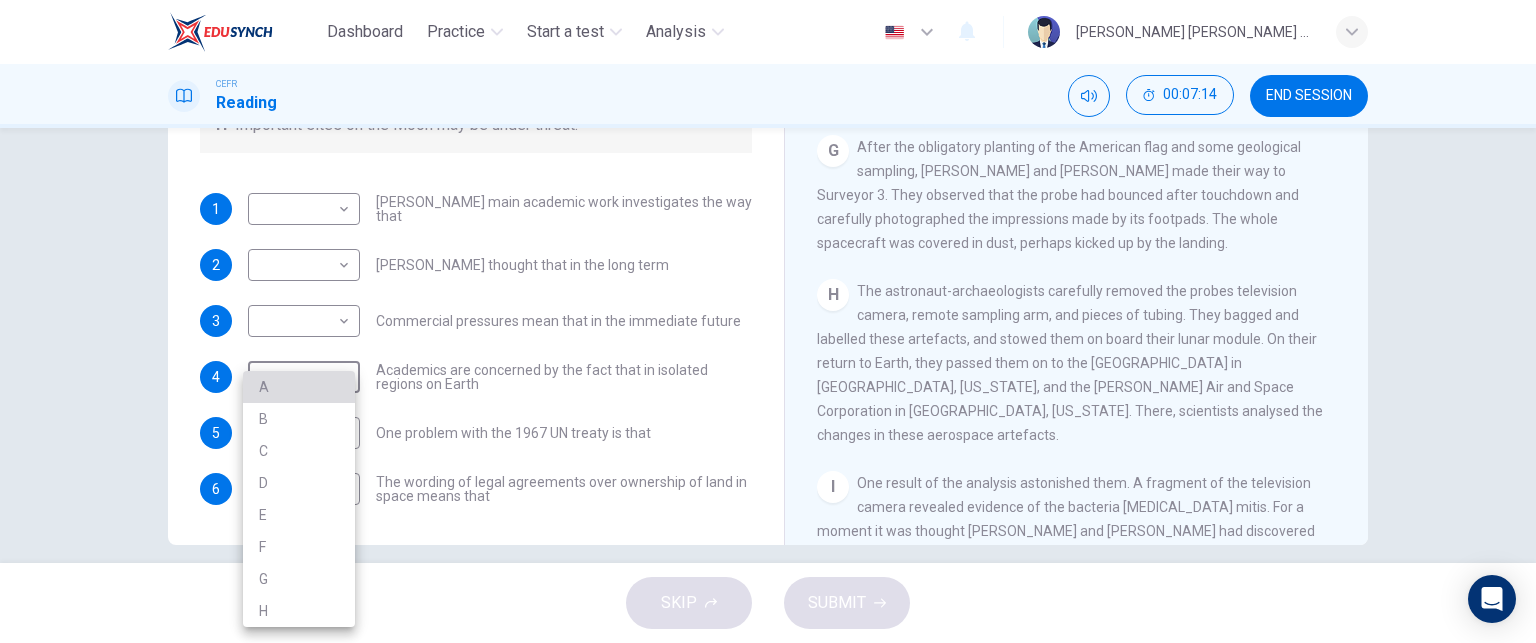 click on "A" at bounding box center [299, 387] 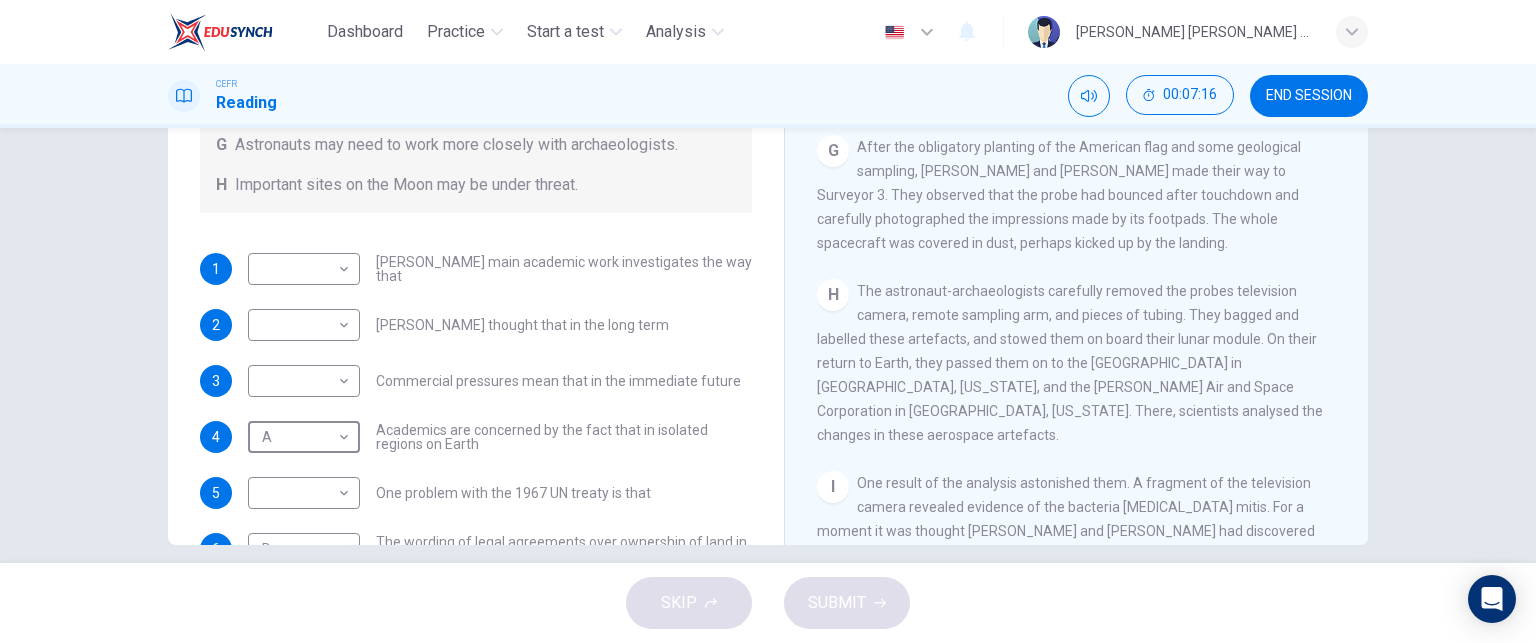 scroll, scrollTop: 220, scrollLeft: 0, axis: vertical 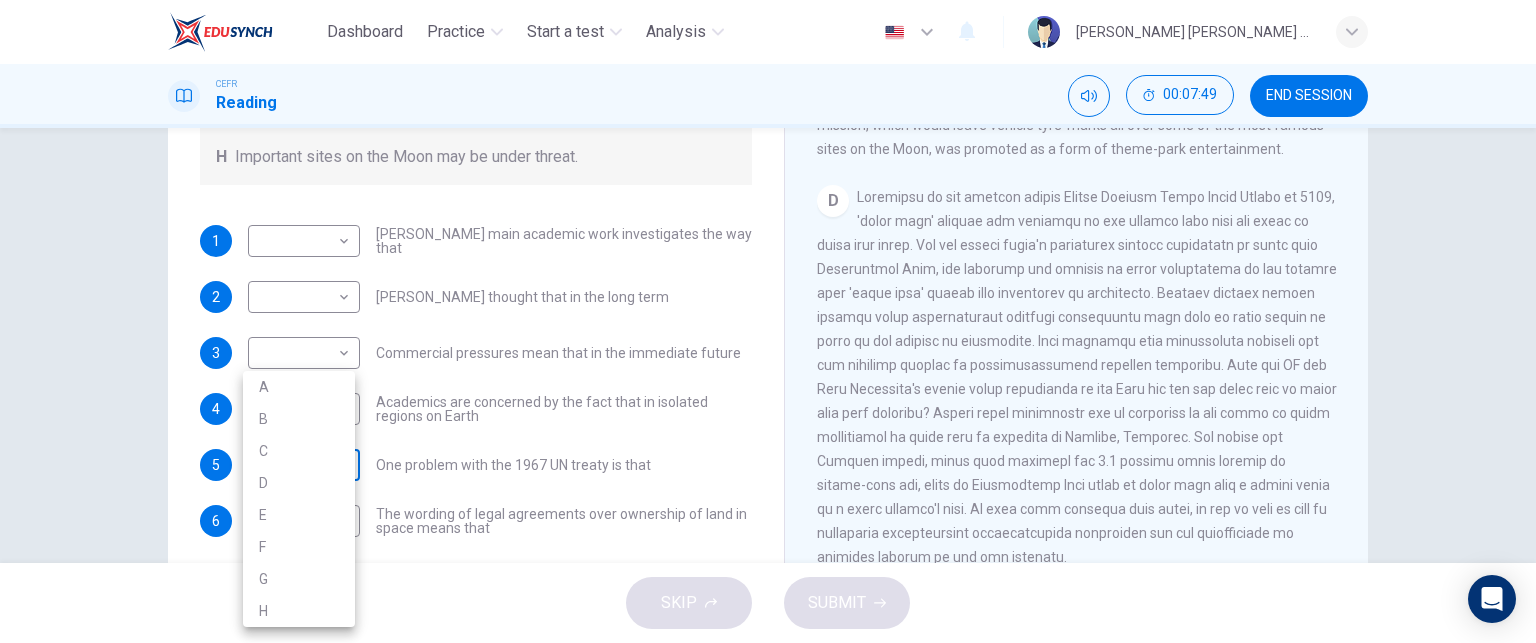 click on "Dashboard Practice Start a test Analysis English en ​ JUDITH OLIVIA JAOS CEFR Reading 00:07:49 END SESSION Questions 1 - 6 Complete each sentence with the correct ending  A-H  from the box below.
Write the correct letter  A-H  in the boxes below. A Activities of tourists and scientists have harmed the environment. B Some sites in space could be important in the history of space exploration. C Vehicles used for tourism have polluted the environment. D It may be unclear who has responsibility for historic human footprints. E Past explorers used technology in order to find new places to live. F Man-made objects left in space are regarded as rubbish. G Astronauts may need to work more closely with archaeologists. H Important sites on the Moon may be under threat. 1 ​ ​ Ben Finney's main academic work investigates the way that 2 ​ ​ Ben Finney thought that in the long term 3 ​ ​ Commercial pressures mean that in the immediate future 4 A A ​ 5 ​ ​ One problem with the 1967 UN treaty is that 6" at bounding box center (768, 321) 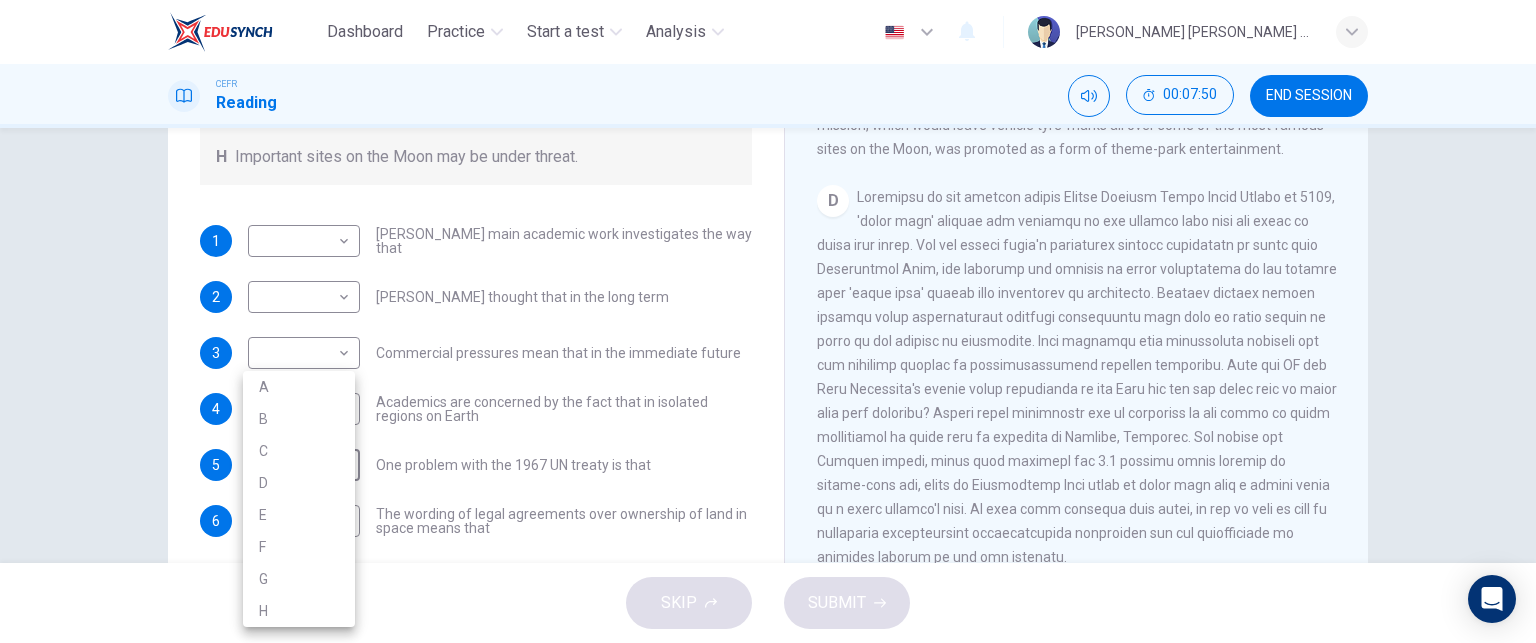 click at bounding box center (768, 321) 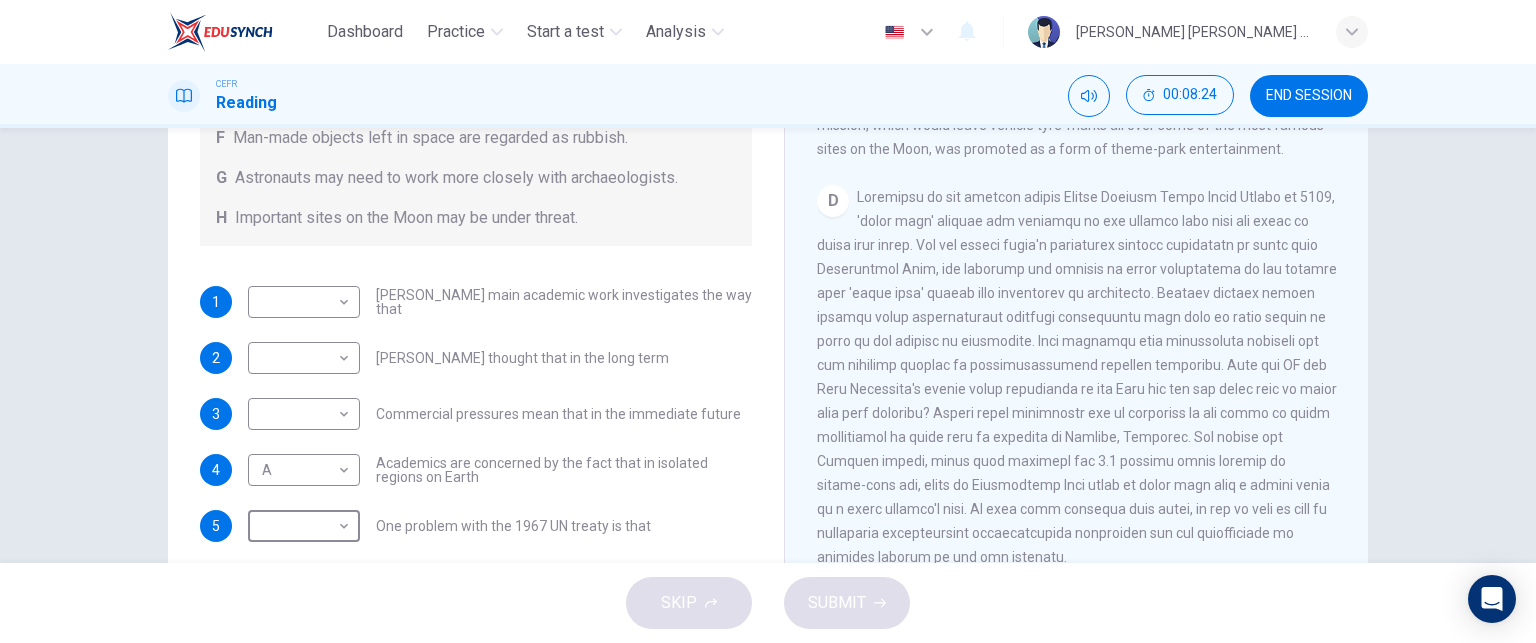 scroll, scrollTop: 216, scrollLeft: 0, axis: vertical 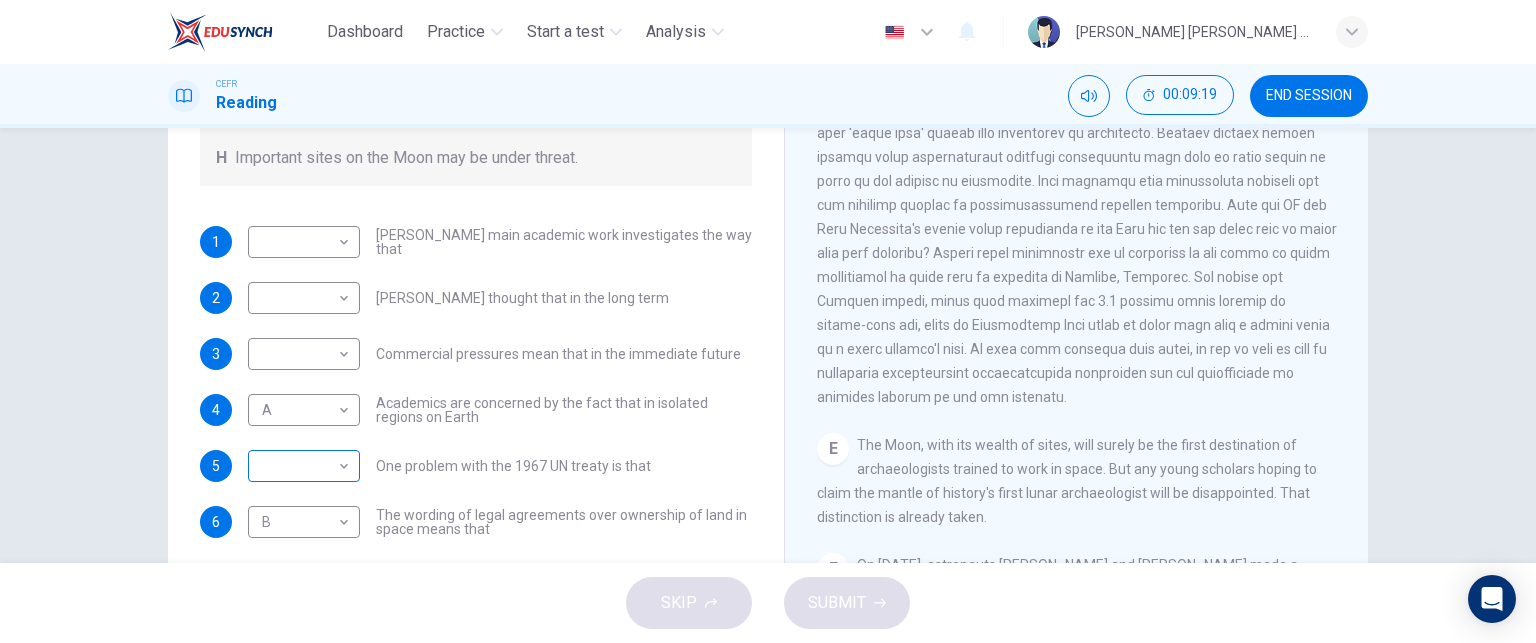 click on "​ ​" at bounding box center (304, 466) 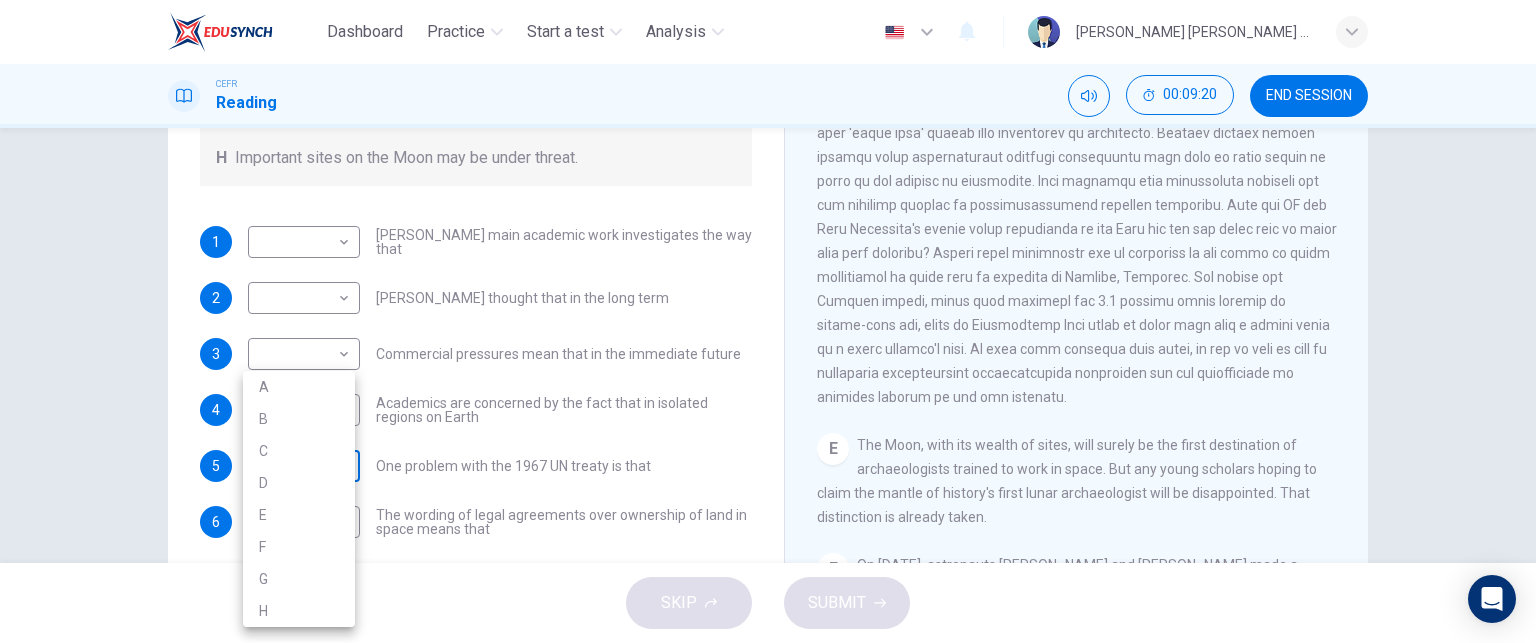 click on "Dashboard Practice Start a test Analysis English en ​ JUDITH OLIVIA JAOS CEFR Reading 00:09:20 END SESSION Questions 1 - 6 Complete each sentence with the correct ending  A-H  from the box below.
Write the correct letter  A-H  in the boxes below. A Activities of tourists and scientists have harmed the environment. B Some sites in space could be important in the history of space exploration. C Vehicles used for tourism have polluted the environment. D It may be unclear who has responsibility for historic human footprints. E Past explorers used technology in order to find new places to live. F Man-made objects left in space are regarded as rubbish. G Astronauts may need to work more closely with archaeologists. H Important sites on the Moon may be under threat. 1 ​ ​ Ben Finney's main academic work investigates the way that 2 ​ ​ Ben Finney thought that in the long term 3 ​ ​ Commercial pressures mean that in the immediate future 4 A A ​ 5 ​ ​ One problem with the 1967 UN treaty is that 6" at bounding box center (768, 321) 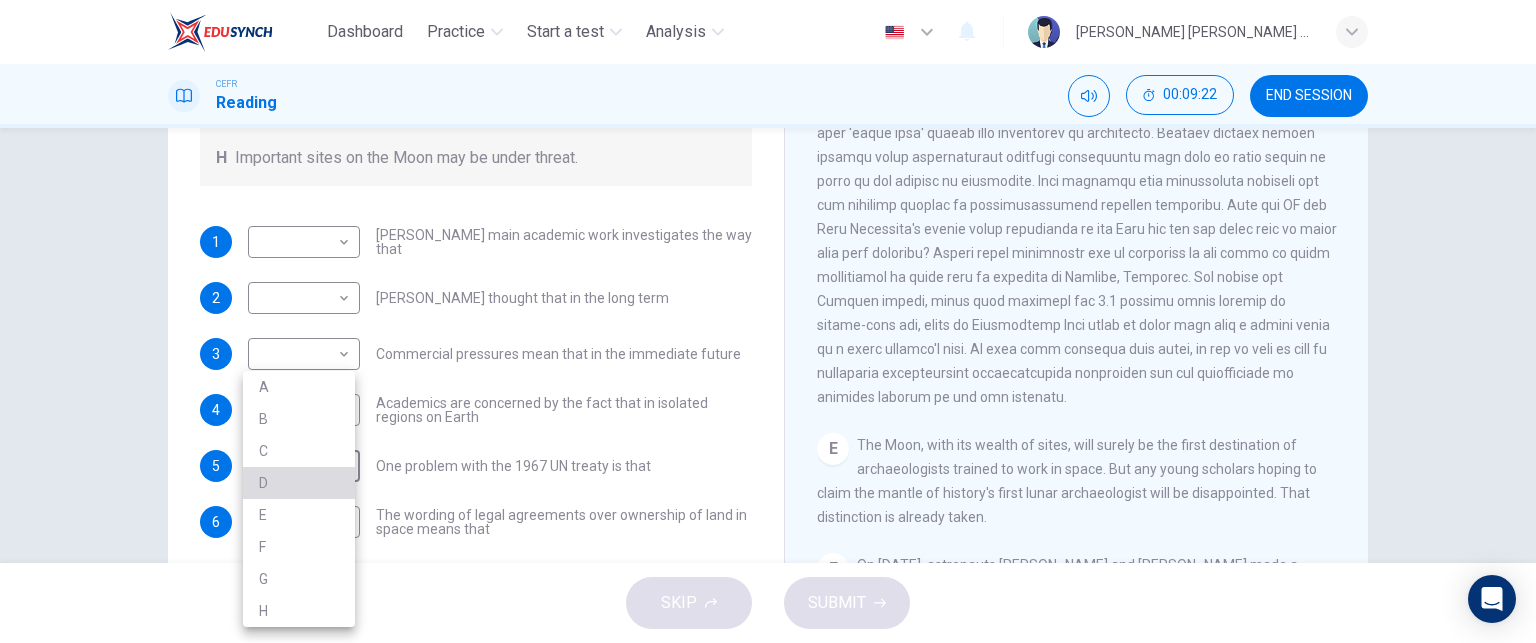 click on "D" at bounding box center (299, 483) 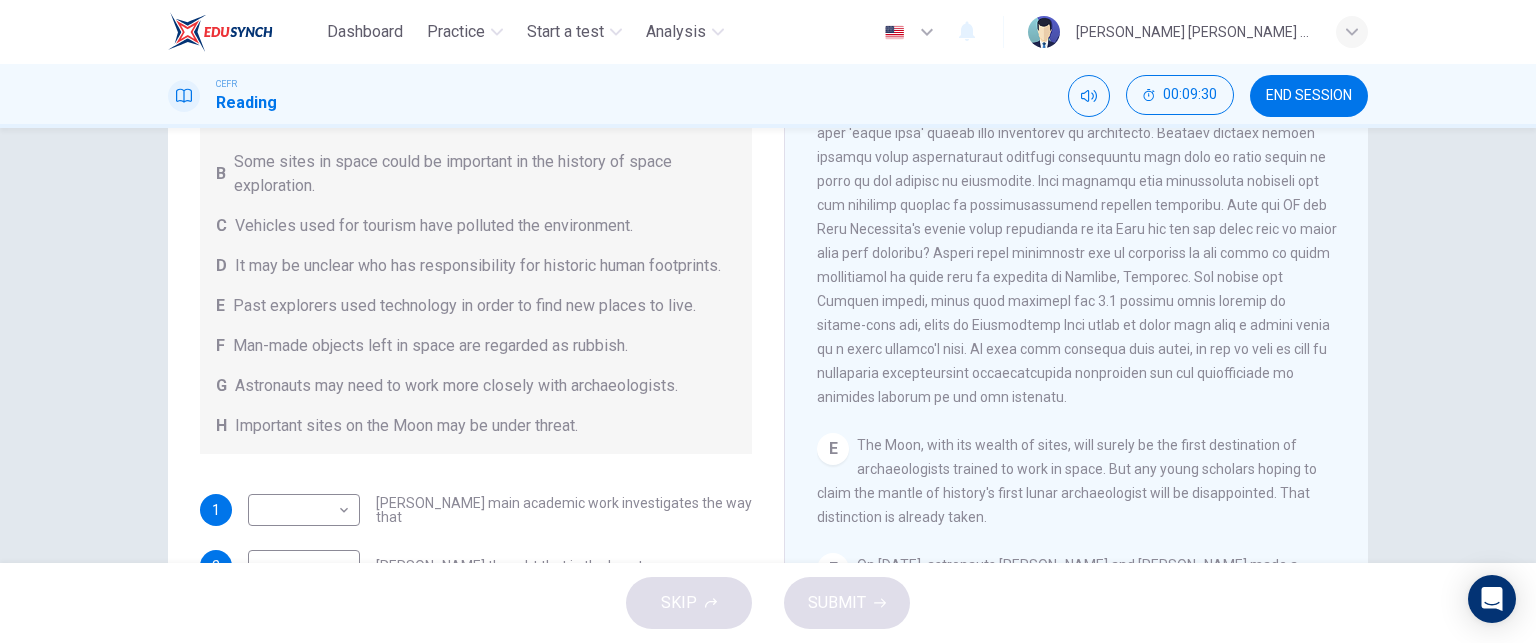 scroll, scrollTop: 0, scrollLeft: 0, axis: both 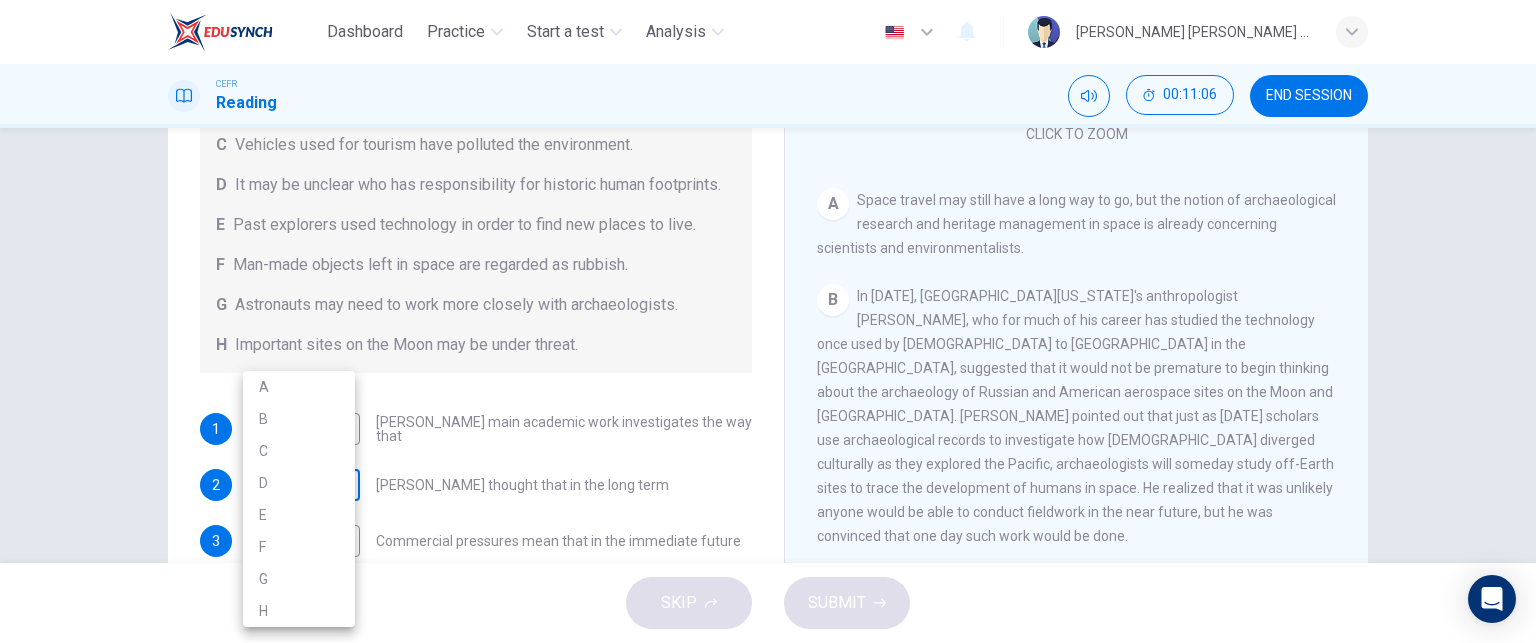click on "Dashboard Practice Start a test Analysis English en ​ JUDITH OLIVIA JAOS CEFR Reading 00:11:06 END SESSION Questions 1 - 6 Complete each sentence with the correct ending  A-H  from the box below.
Write the correct letter  A-H  in the boxes below. A Activities of tourists and scientists have harmed the environment. B Some sites in space could be important in the history of space exploration. C Vehicles used for tourism have polluted the environment. D It may be unclear who has responsibility for historic human footprints. E Past explorers used technology in order to find new places to live. F Man-made objects left in space are regarded as rubbish. G Astronauts may need to work more closely with archaeologists. H Important sites on the Moon may be under threat. 1 ​ ​ Ben Finney's main academic work investigates the way that 2 ​ ​ Ben Finney thought that in the long term 3 ​ ​ Commercial pressures mean that in the immediate future 4 A A ​ 5 D D ​ One problem with the 1967 UN treaty is that 6" at bounding box center (768, 321) 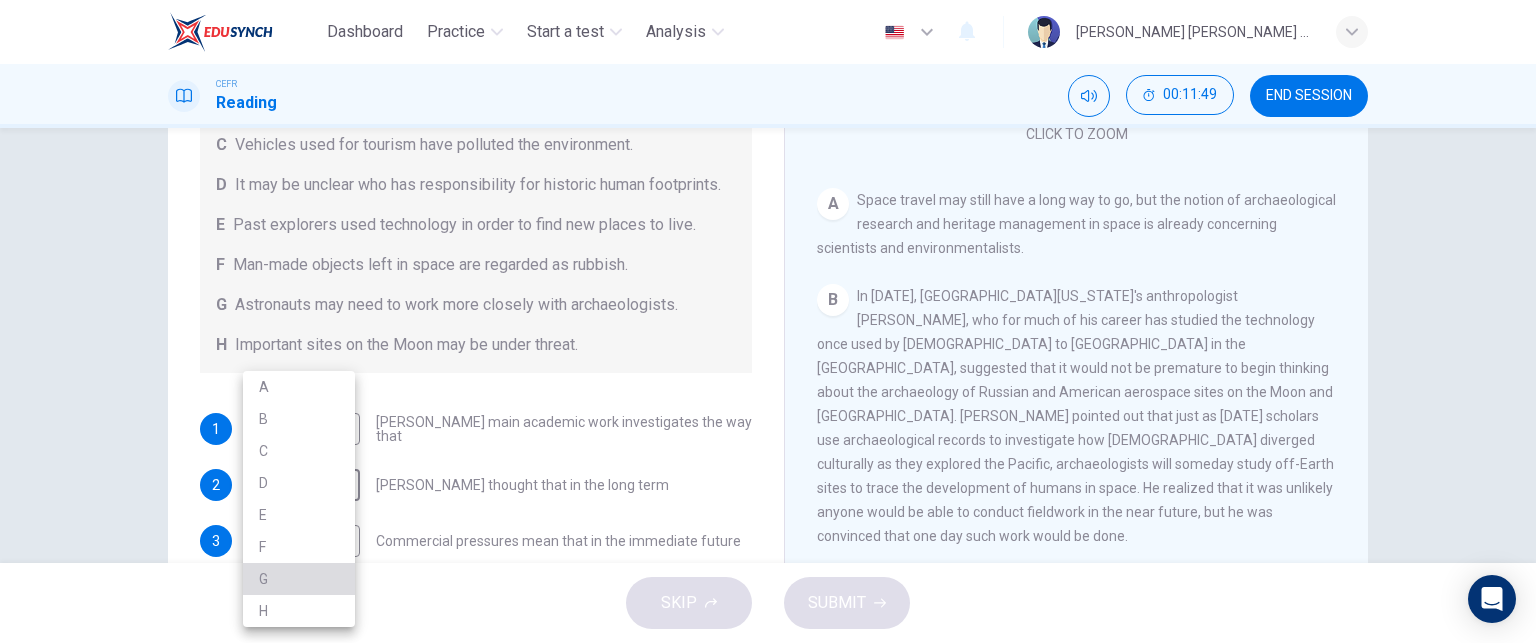 click on "G" at bounding box center (299, 579) 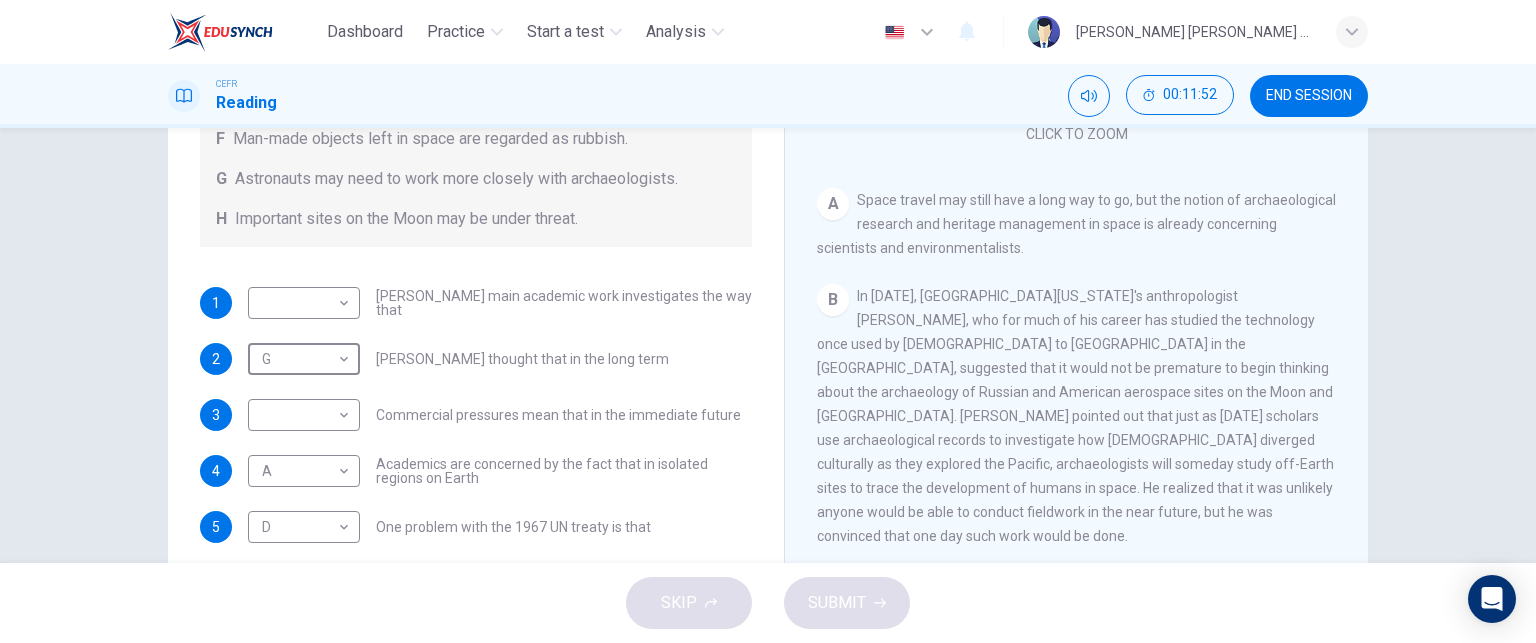 scroll, scrollTop: 256, scrollLeft: 0, axis: vertical 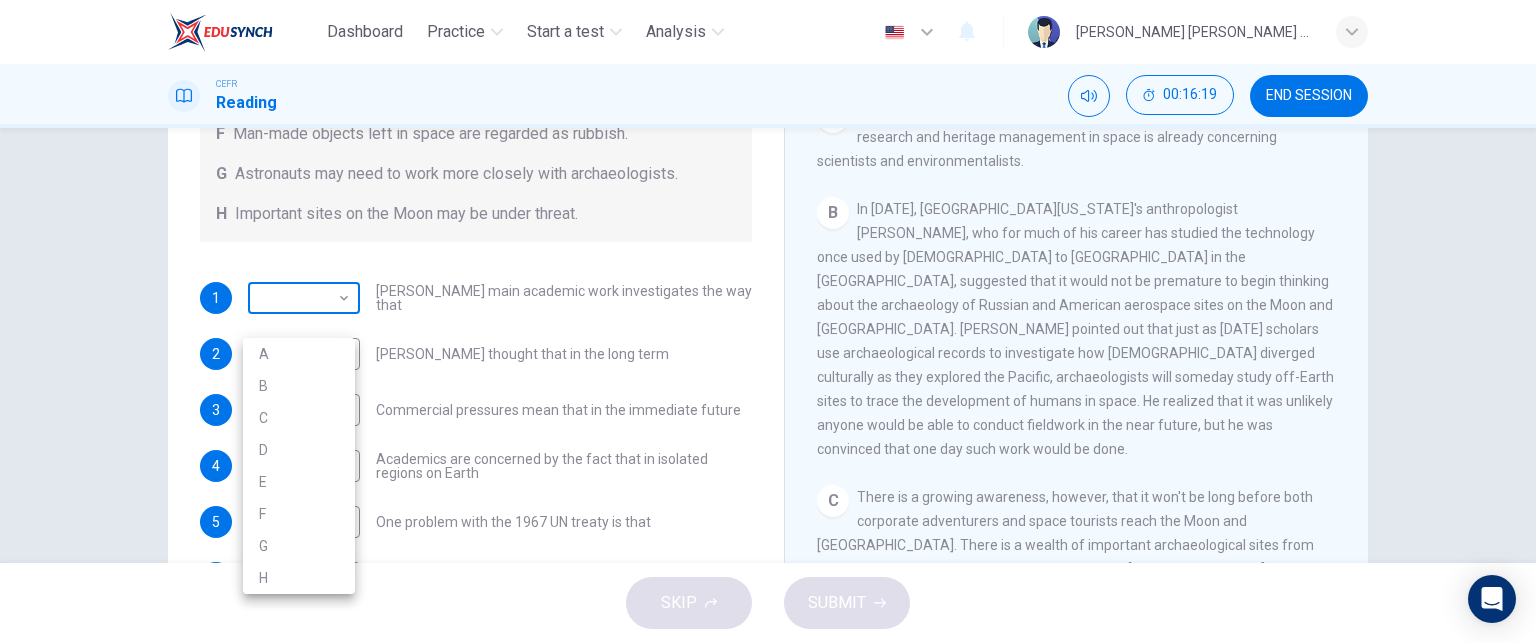 click on "Dashboard Practice Start a test Analysis English en ​ JUDITH OLIVIA JAOS CEFR Reading 00:16:19 END SESSION Questions 1 - 6 Complete each sentence with the correct ending  A-H  from the box below.
Write the correct letter  A-H  in the boxes below. A Activities of tourists and scientists have harmed the environment. B Some sites in space could be important in the history of space exploration. C Vehicles used for tourism have polluted the environment. D It may be unclear who has responsibility for historic human footprints. E Past explorers used technology in order to find new places to live. F Man-made objects left in space are regarded as rubbish. G Astronauts may need to work more closely with archaeologists. H Important sites on the Moon may be under threat. 1 ​ ​ Ben Finney's main academic work investigates the way that 2 G G ​ Ben Finney thought that in the long term 3 ​ ​ Commercial pressures mean that in the immediate future 4 A A ​ 5 D D ​ One problem with the 1967 UN treaty is that 6" at bounding box center (768, 321) 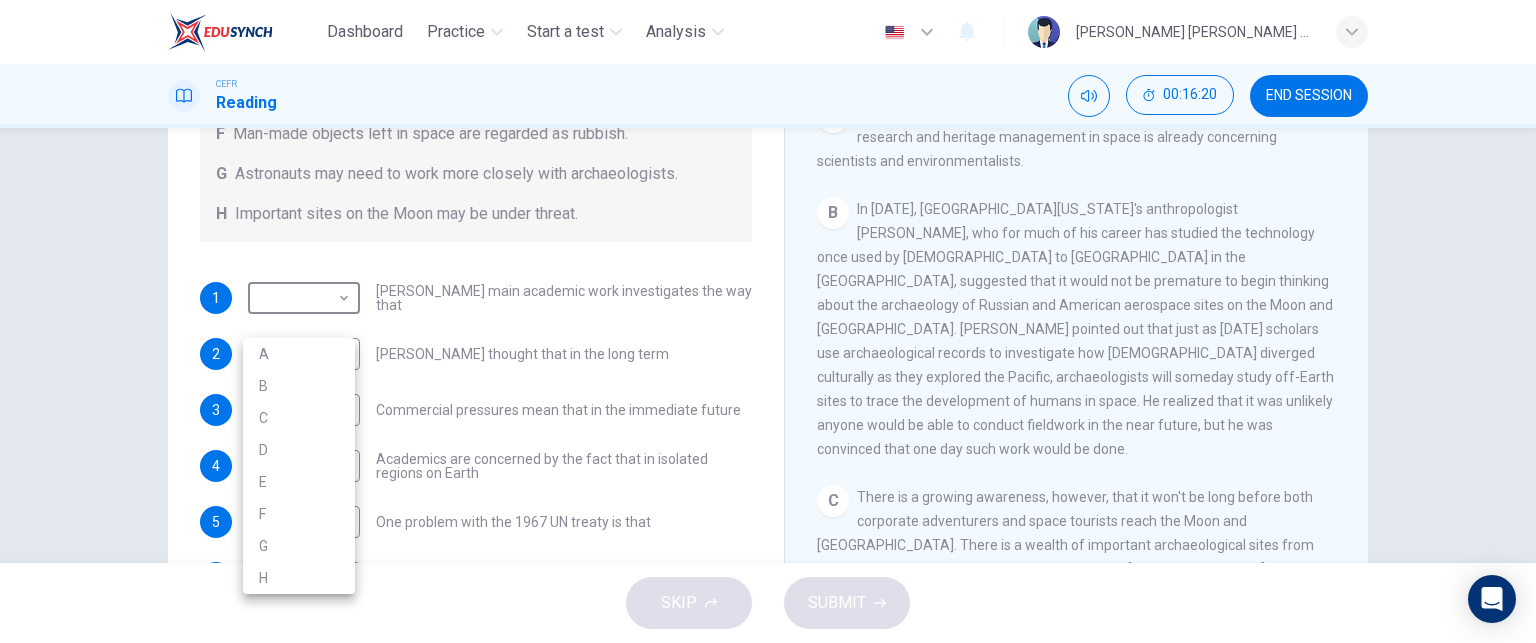 click on "B" at bounding box center (299, 386) 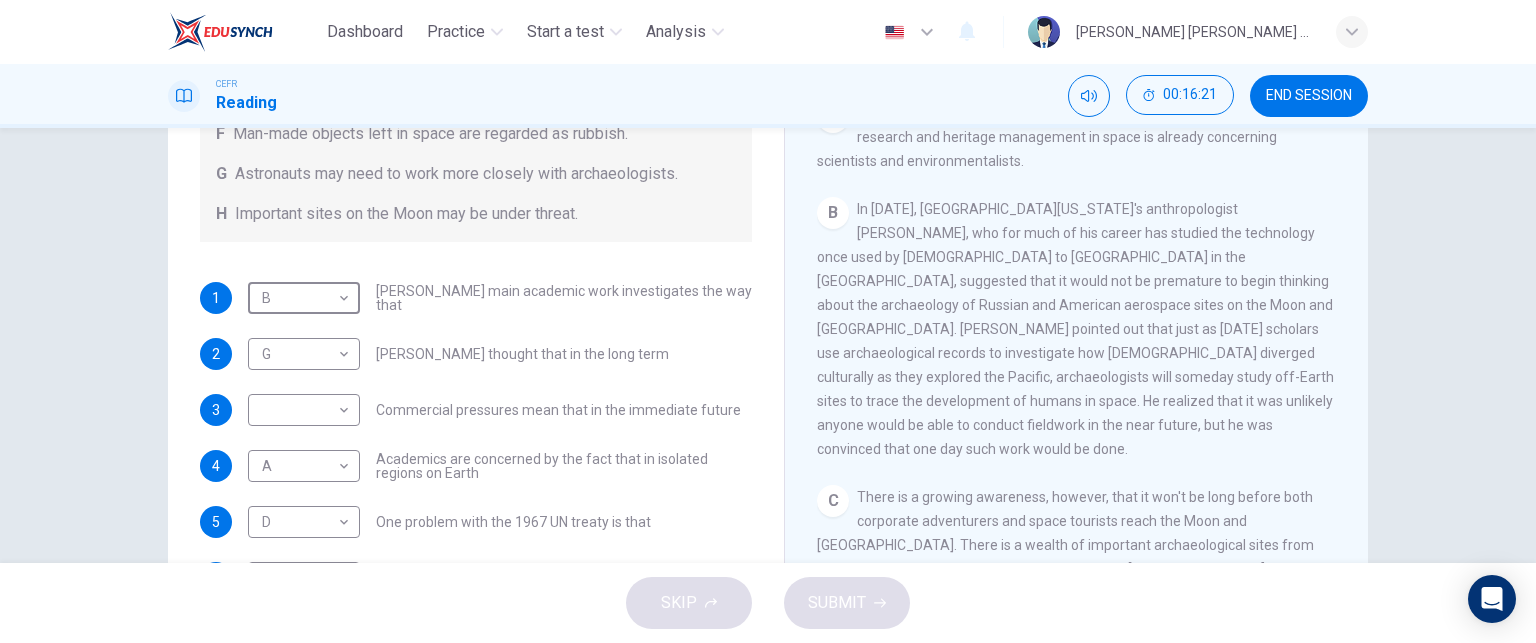 type on "B" 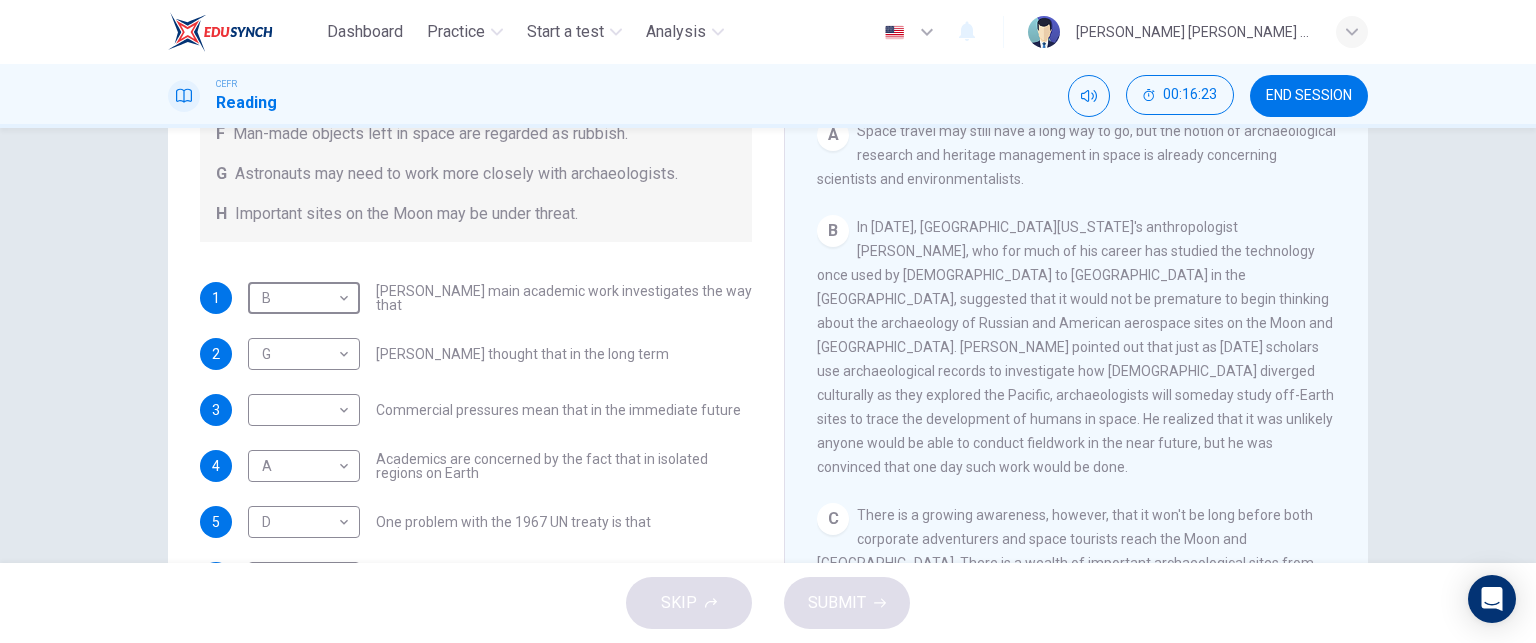 scroll, scrollTop: 300, scrollLeft: 0, axis: vertical 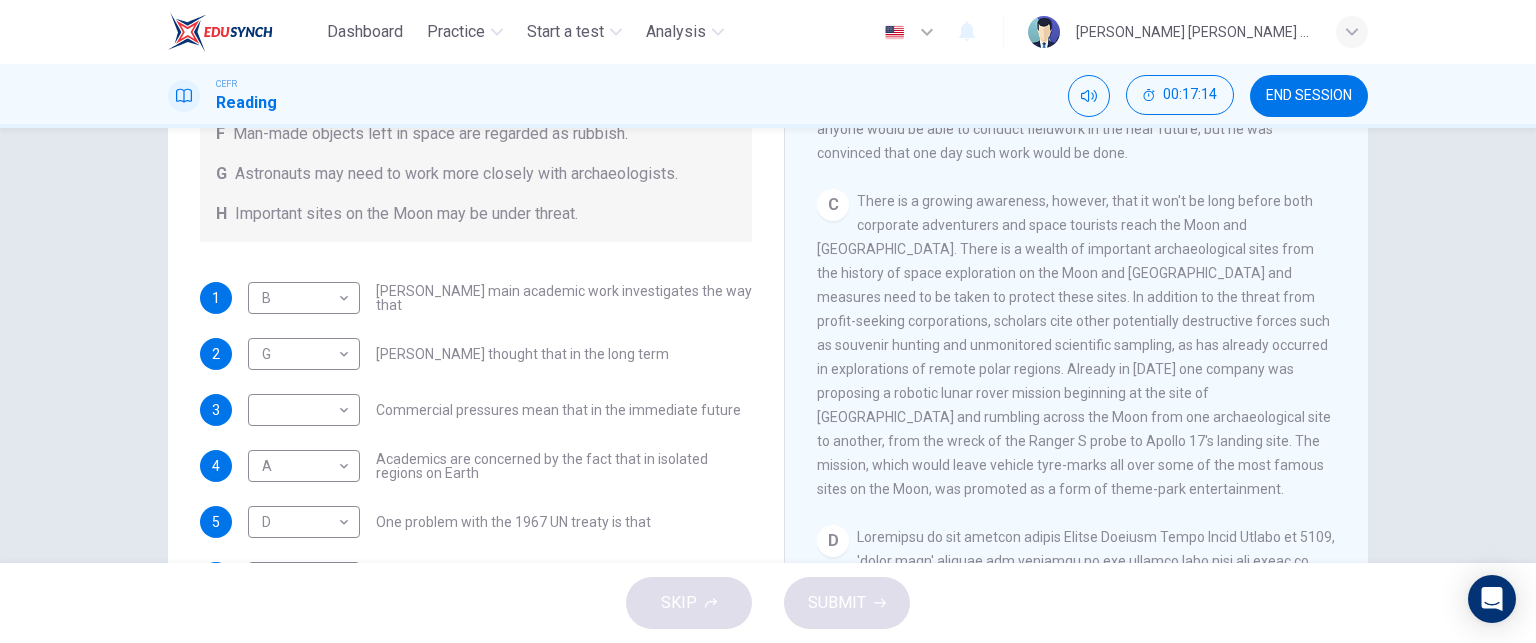 drag, startPoint x: 1287, startPoint y: 261, endPoint x: 998, endPoint y: 252, distance: 289.1401 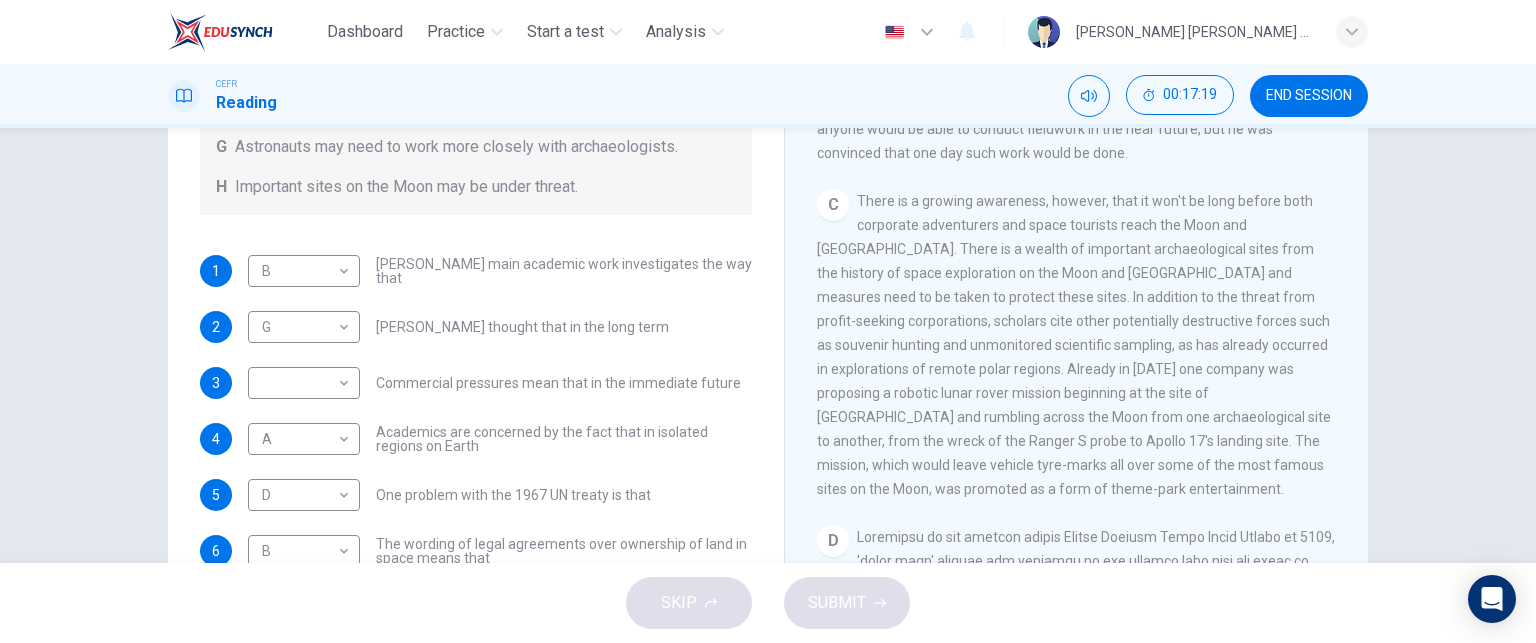 scroll, scrollTop: 304, scrollLeft: 0, axis: vertical 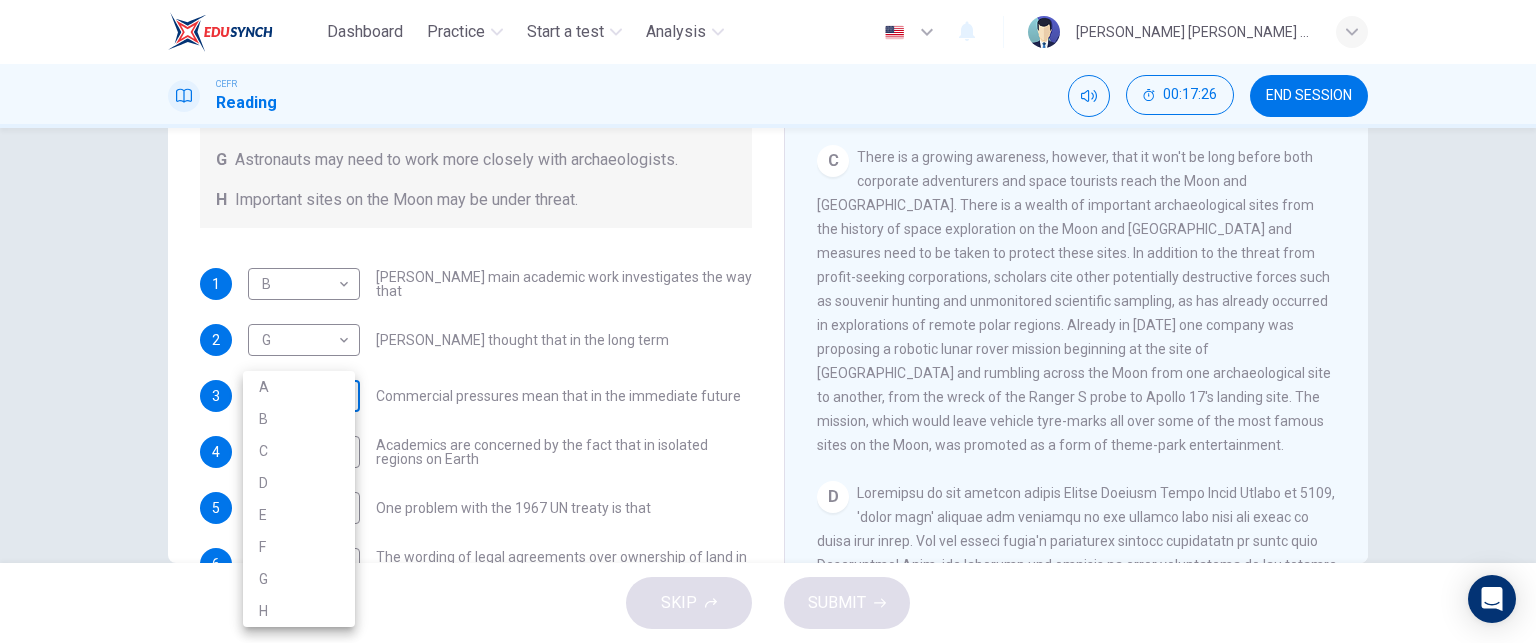 click on "Dashboard Practice Start a test Analysis English en ​ JUDITH OLIVIA JAOS CEFR Reading 00:17:26 END SESSION Questions 1 - 6 Complete each sentence with the correct ending  A-H  from the box below.
Write the correct letter  A-H  in the boxes below. A Activities of tourists and scientists have harmed the environment. B Some sites in space could be important in the history of space exploration. C Vehicles used for tourism have polluted the environment. D It may be unclear who has responsibility for historic human footprints. E Past explorers used technology in order to find new places to live. F Man-made objects left in space are regarded as rubbish. G Astronauts may need to work more closely with archaeologists. H Important sites on the Moon may be under threat. 1 B B ​ Ben Finney's main academic work investigates the way that 2 G G ​ Ben Finney thought that in the long term 3 ​ ​ Commercial pressures mean that in the immediate future 4 A A ​ 5 D D ​ One problem with the 1967 UN treaty is that 6" at bounding box center (768, 321) 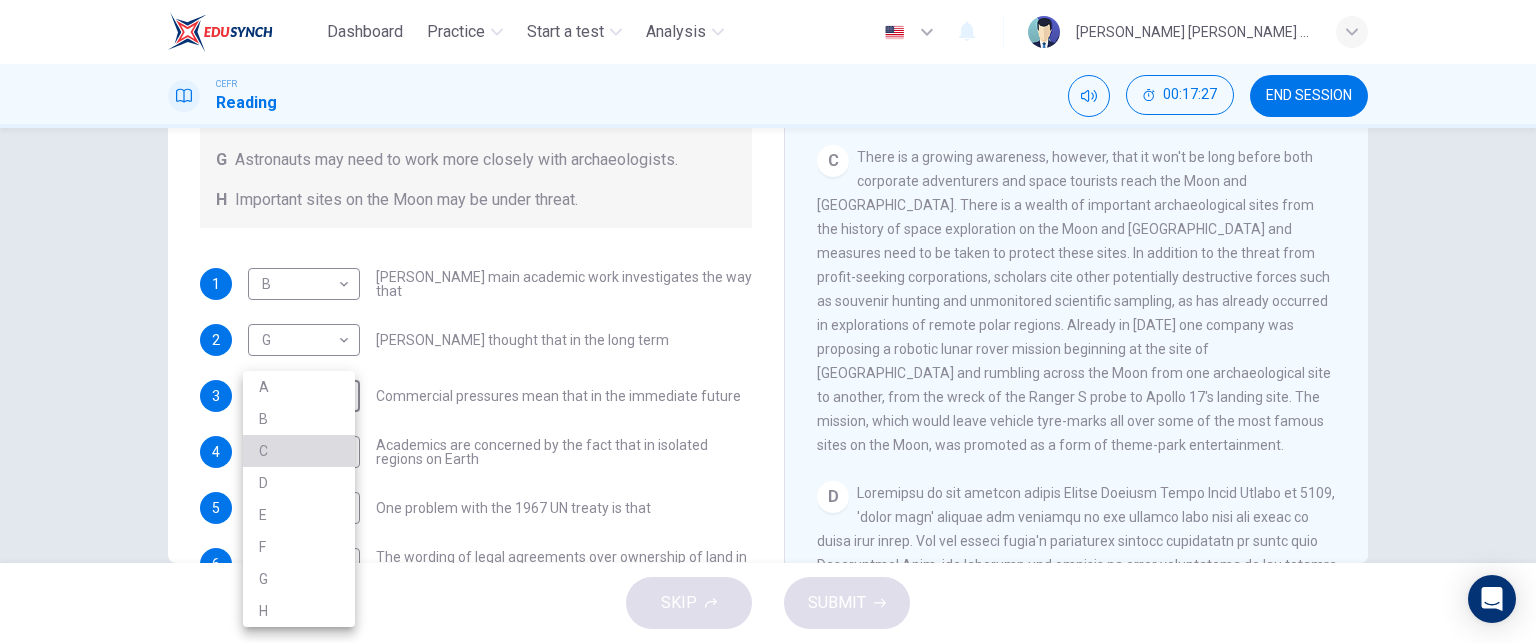 click on "C" at bounding box center (299, 451) 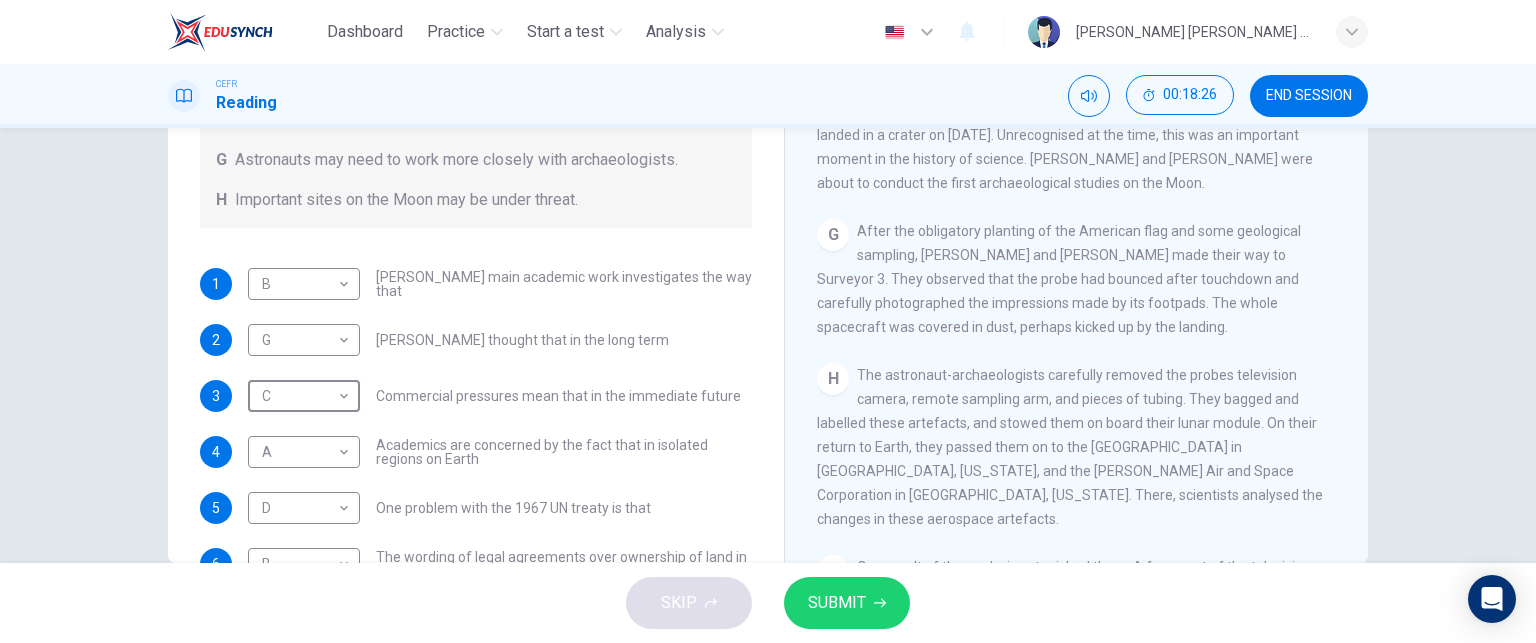 scroll, scrollTop: 1575, scrollLeft: 0, axis: vertical 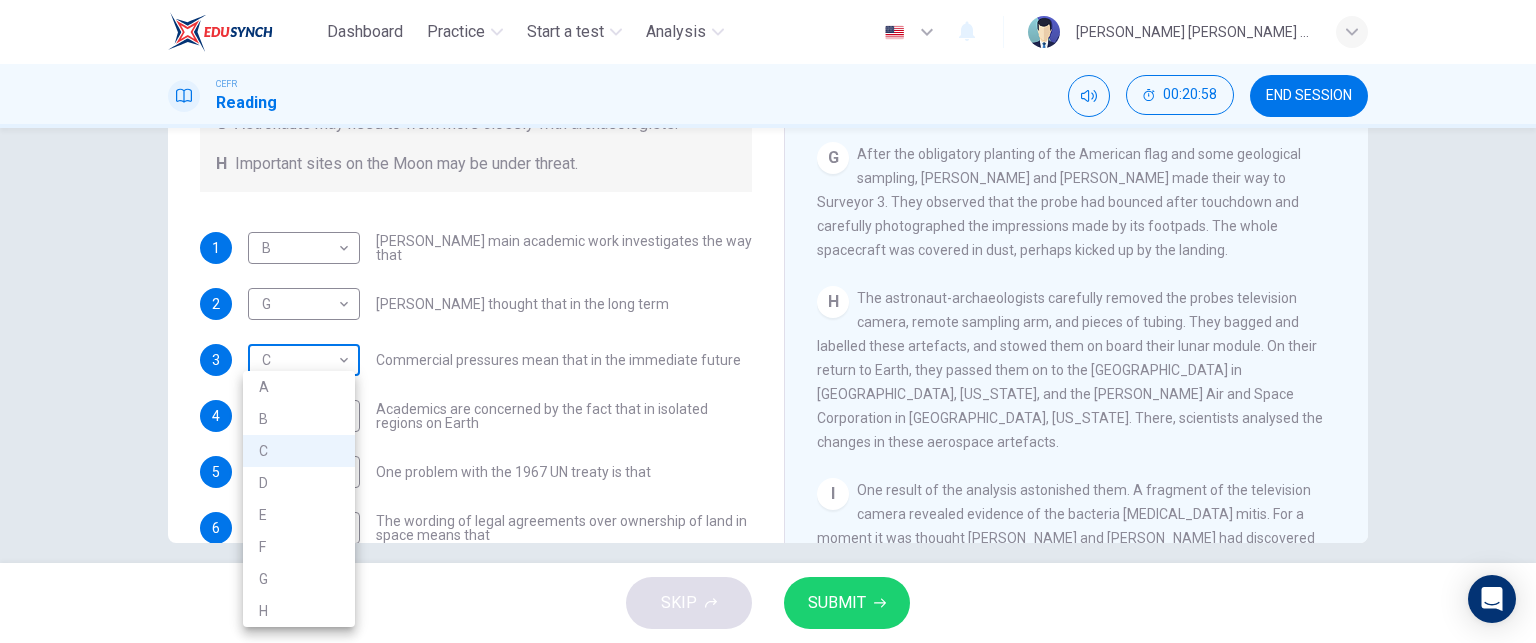 click on "Dashboard Practice Start a test Analysis English en ​ JUDITH OLIVIA JAOS CEFR Reading 00:20:58 END SESSION Questions 1 - 6 Complete each sentence with the correct ending  A-H  from the box below.
Write the correct letter  A-H  in the boxes below. A Activities of tourists and scientists have harmed the environment. B Some sites in space could be important in the history of space exploration. C Vehicles used for tourism have polluted the environment. D It may be unclear who has responsibility for historic human footprints. E Past explorers used technology in order to find new places to live. F Man-made objects left in space are regarded as rubbish. G Astronauts may need to work more closely with archaeologists. H Important sites on the Moon may be under threat. 1 B B ​ Ben Finney's main academic work investigates the way that 2 G G ​ Ben Finney thought that in the long term 3 C C ​ Commercial pressures mean that in the immediate future 4 A A ​ 5 D D ​ One problem with the 1967 UN treaty is that 6" at bounding box center [768, 321] 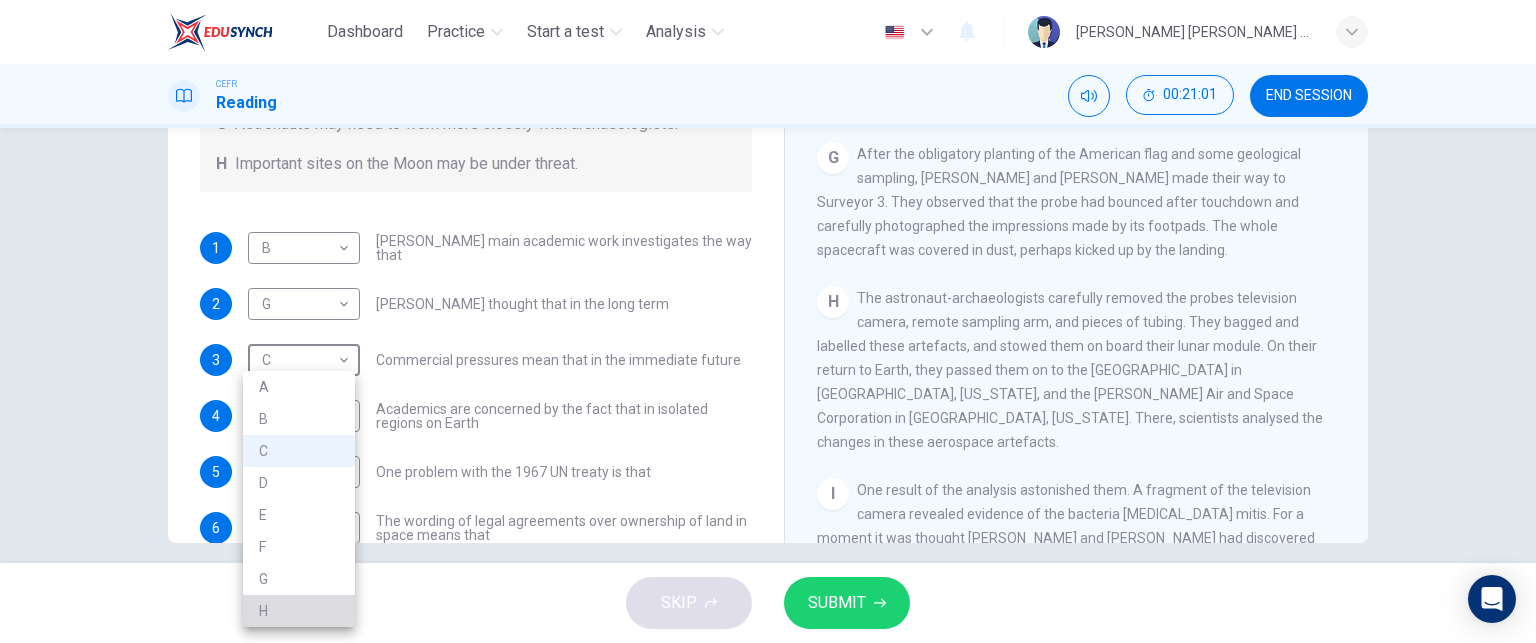 click on "H" at bounding box center (299, 611) 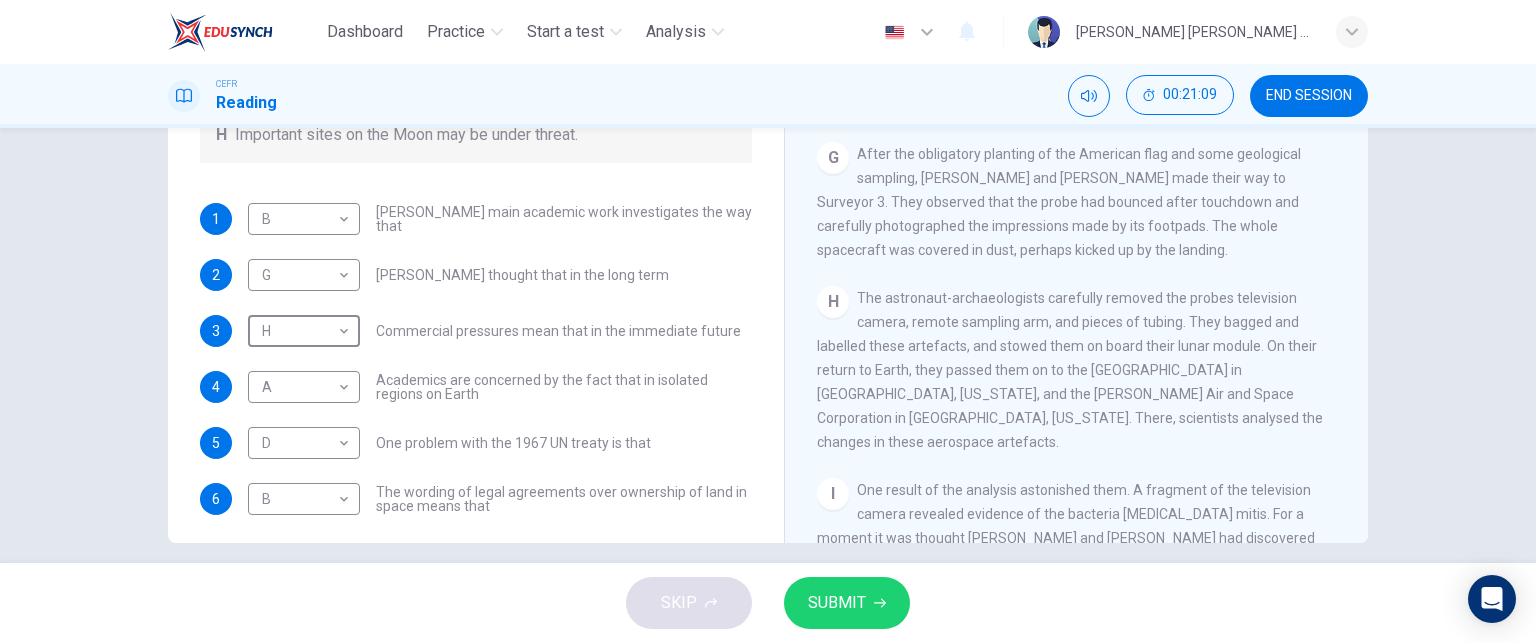 scroll, scrollTop: 268, scrollLeft: 0, axis: vertical 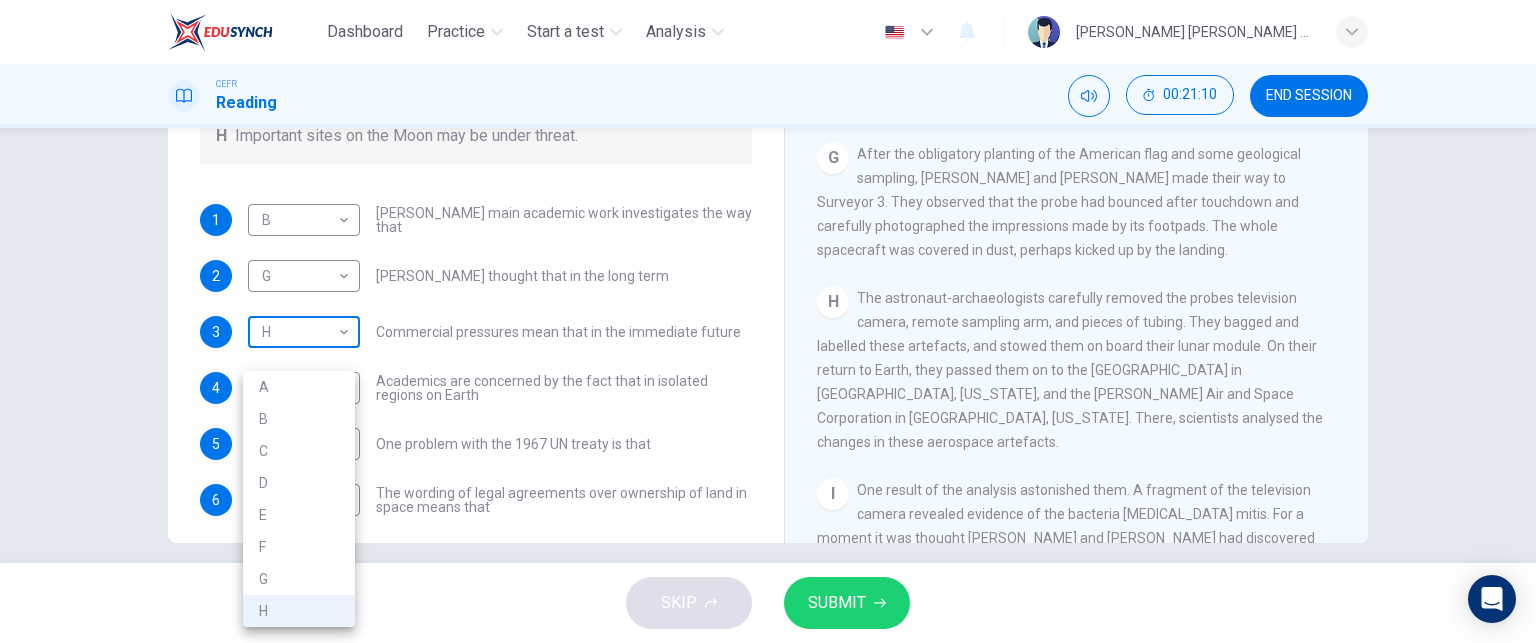 click on "Dashboard Practice Start a test Analysis English en ​ JUDITH OLIVIA JAOS CEFR Reading 00:21:10 END SESSION Questions 1 - 6 Complete each sentence with the correct ending  A-H  from the box below.
Write the correct letter  A-H  in the boxes below. A Activities of tourists and scientists have harmed the environment. B Some sites in space could be important in the history of space exploration. C Vehicles used for tourism have polluted the environment. D It may be unclear who has responsibility for historic human footprints. E Past explorers used technology in order to find new places to live. F Man-made objects left in space are regarded as rubbish. G Astronauts may need to work more closely with archaeologists. H Important sites on the Moon may be under threat. 1 B B ​ Ben Finney's main academic work investigates the way that 2 G G ​ Ben Finney thought that in the long term 3 H H ​ Commercial pressures mean that in the immediate future 4 A A ​ 5 D D ​ One problem with the 1967 UN treaty is that 6" at bounding box center (768, 321) 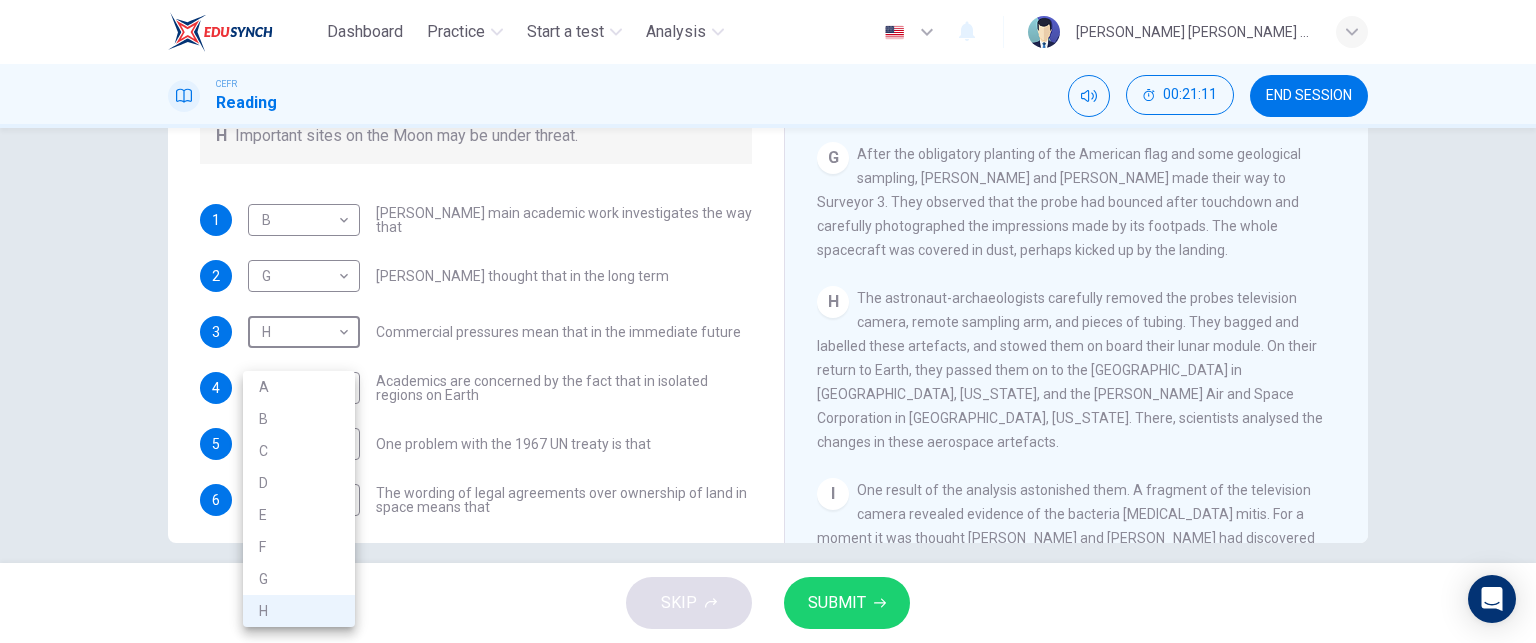 click on "C" at bounding box center [299, 451] 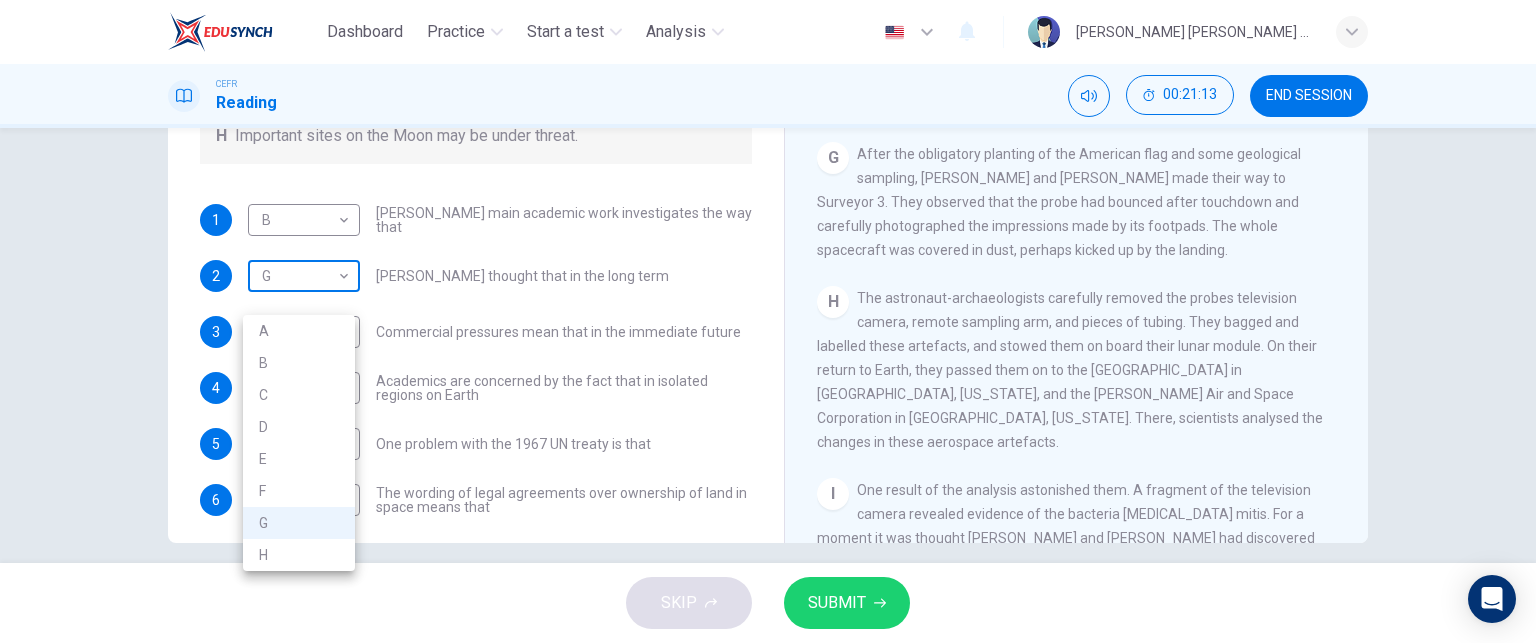 click on "Dashboard Practice Start a test Analysis English en ​ JUDITH OLIVIA JAOS CEFR Reading 00:21:13 END SESSION Questions 1 - 6 Complete each sentence with the correct ending  A-H  from the box below.
Write the correct letter  A-H  in the boxes below. A Activities of tourists and scientists have harmed the environment. B Some sites in space could be important in the history of space exploration. C Vehicles used for tourism have polluted the environment. D It may be unclear who has responsibility for historic human footprints. E Past explorers used technology in order to find new places to live. F Man-made objects left in space are regarded as rubbish. G Astronauts may need to work more closely with archaeologists. H Important sites on the Moon may be under threat. 1 B B ​ Ben Finney's main academic work investigates the way that 2 G G ​ Ben Finney thought that in the long term 3 C C ​ Commercial pressures mean that in the immediate future 4 A A ​ 5 D D ​ One problem with the 1967 UN treaty is that 6" at bounding box center [768, 321] 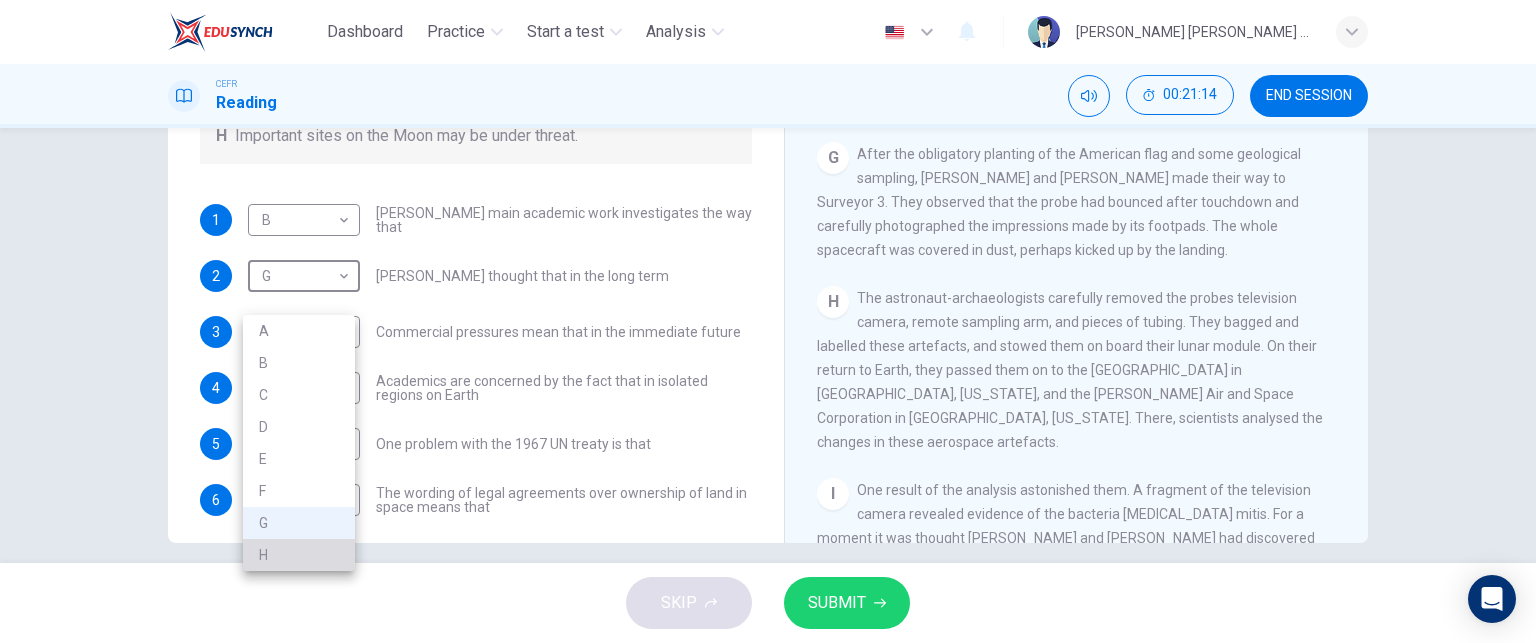 click on "H" at bounding box center [299, 555] 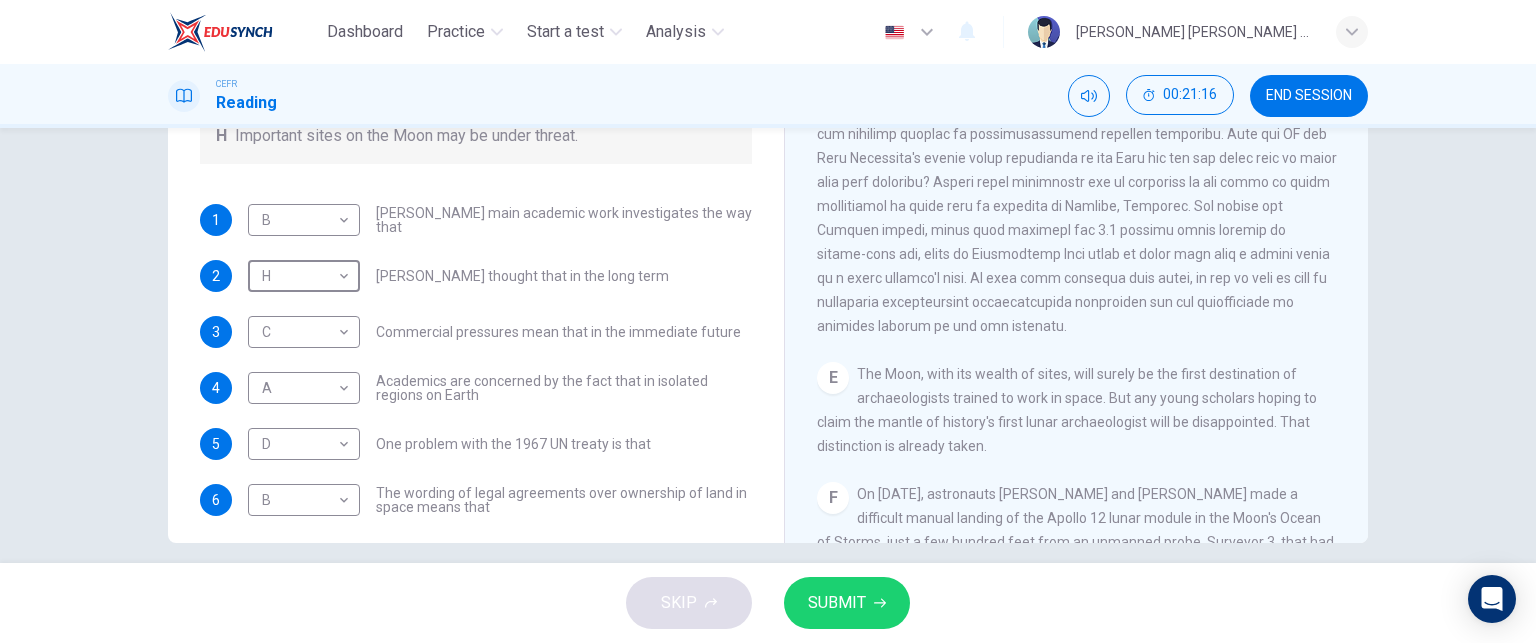 scroll, scrollTop: 1119, scrollLeft: 0, axis: vertical 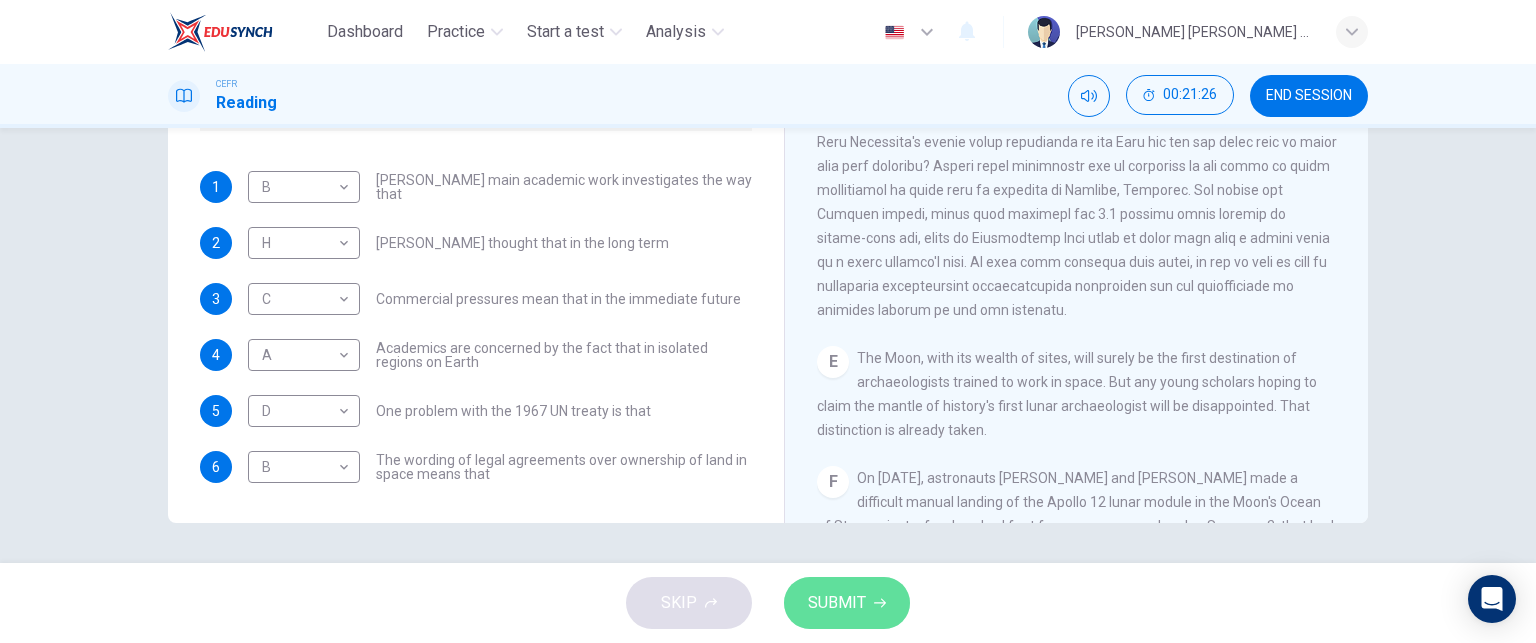 click on "SUBMIT" at bounding box center (837, 603) 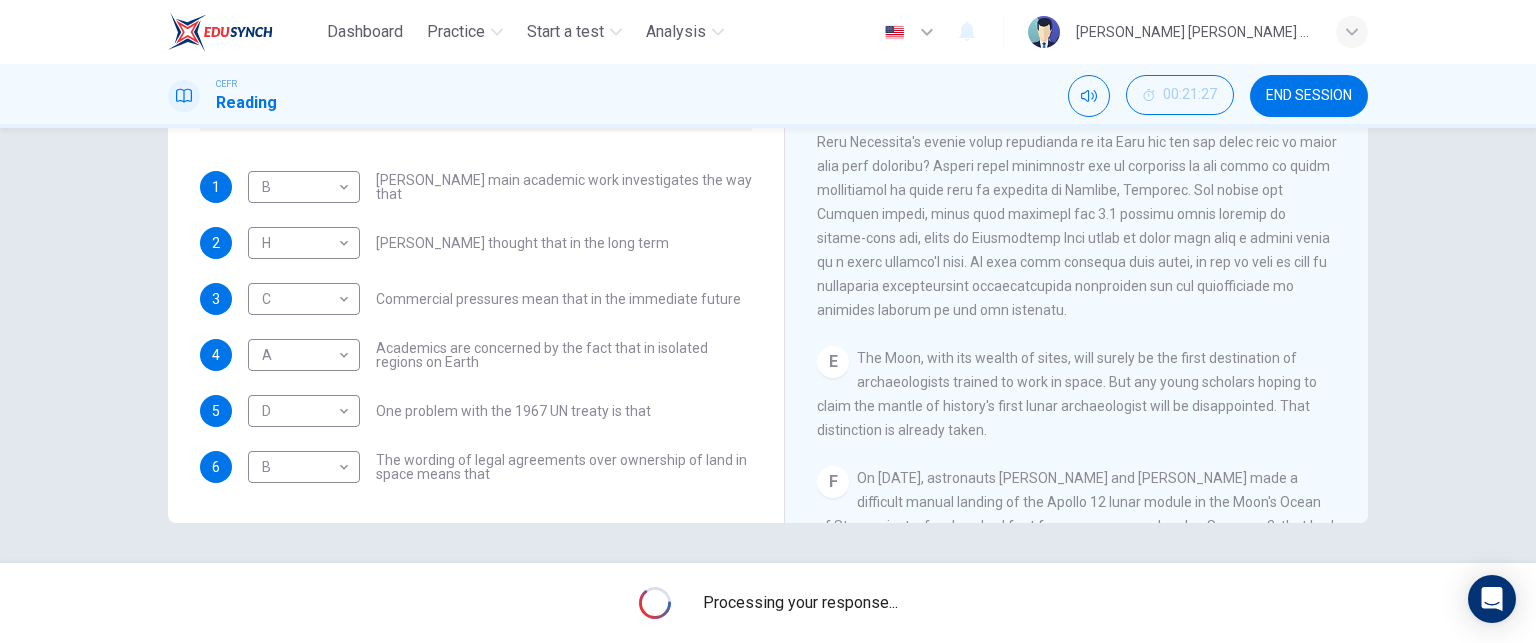 click on "E The Moon, with its wealth of sites, will surely be the first destination of archaeologists trained to work in space. But any young scholars hoping to claim the mantle of history's first lunar archaeologist will be disappointed. That distinction is already taken." at bounding box center (1077, 394) 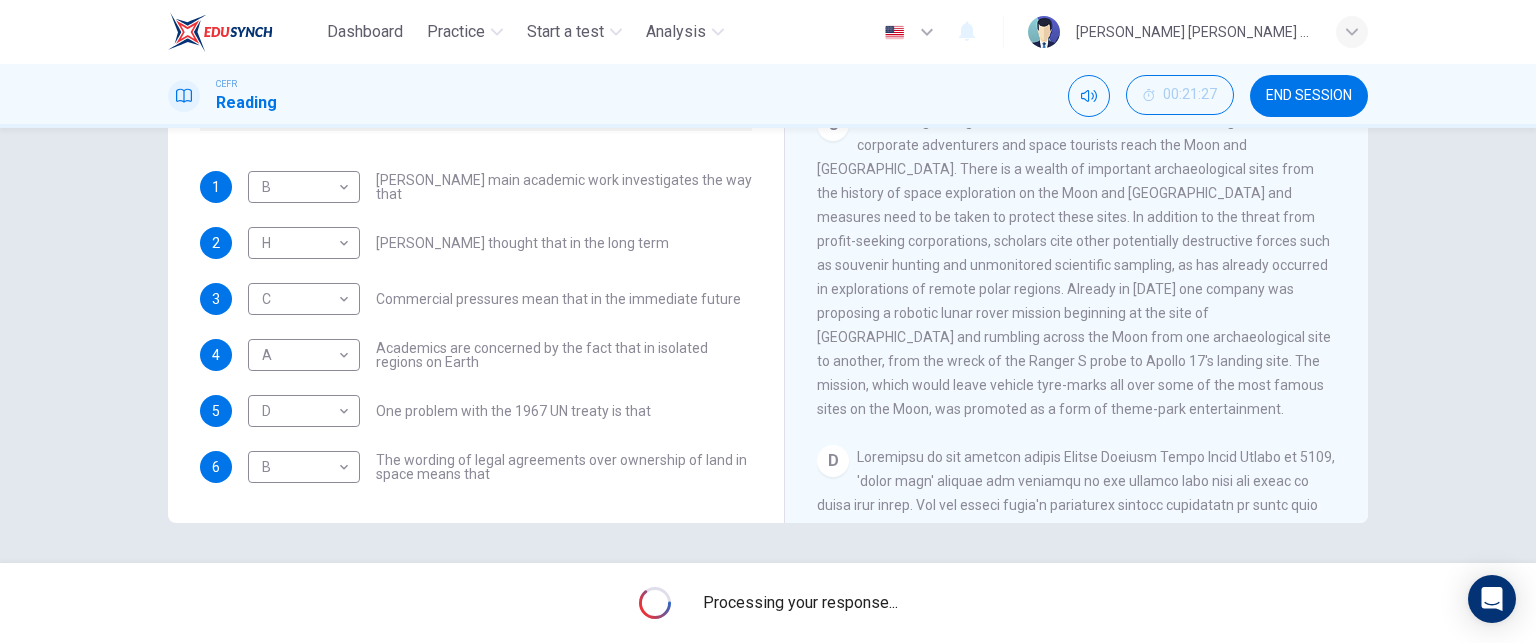 scroll, scrollTop: 591, scrollLeft: 0, axis: vertical 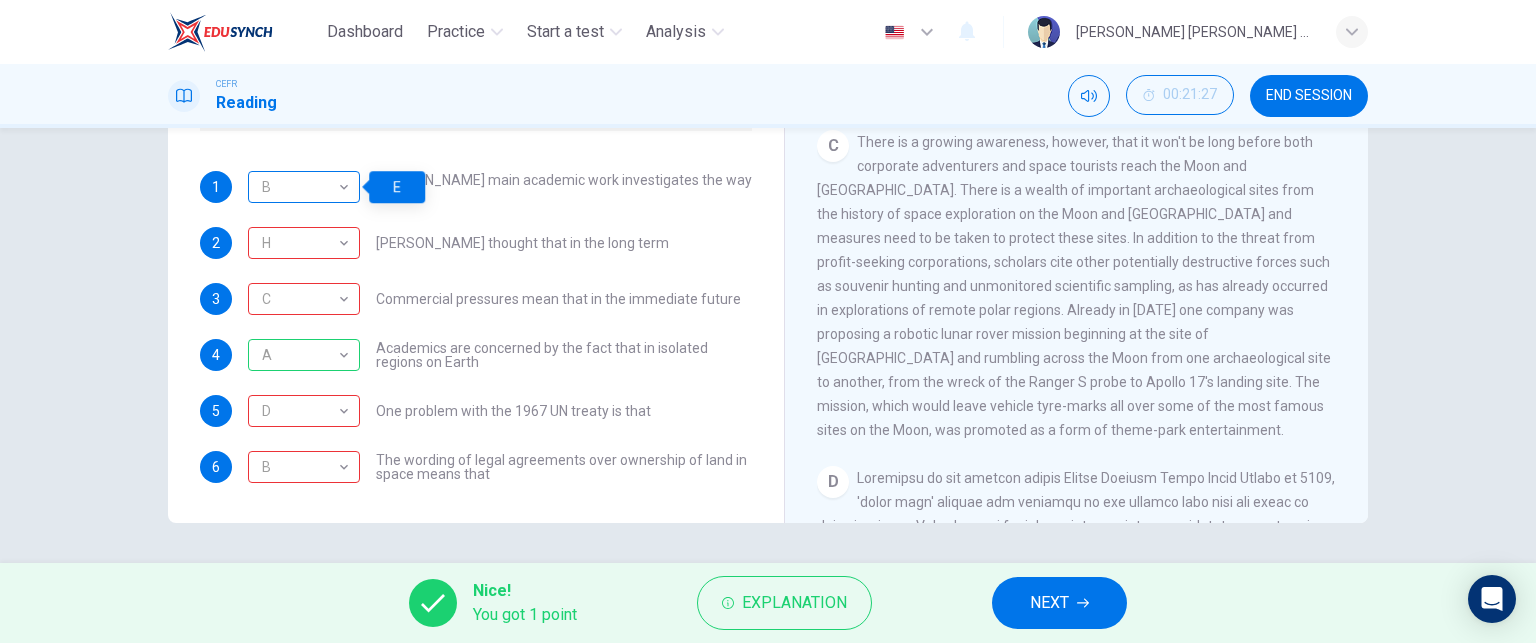 click on "B" at bounding box center (300, 187) 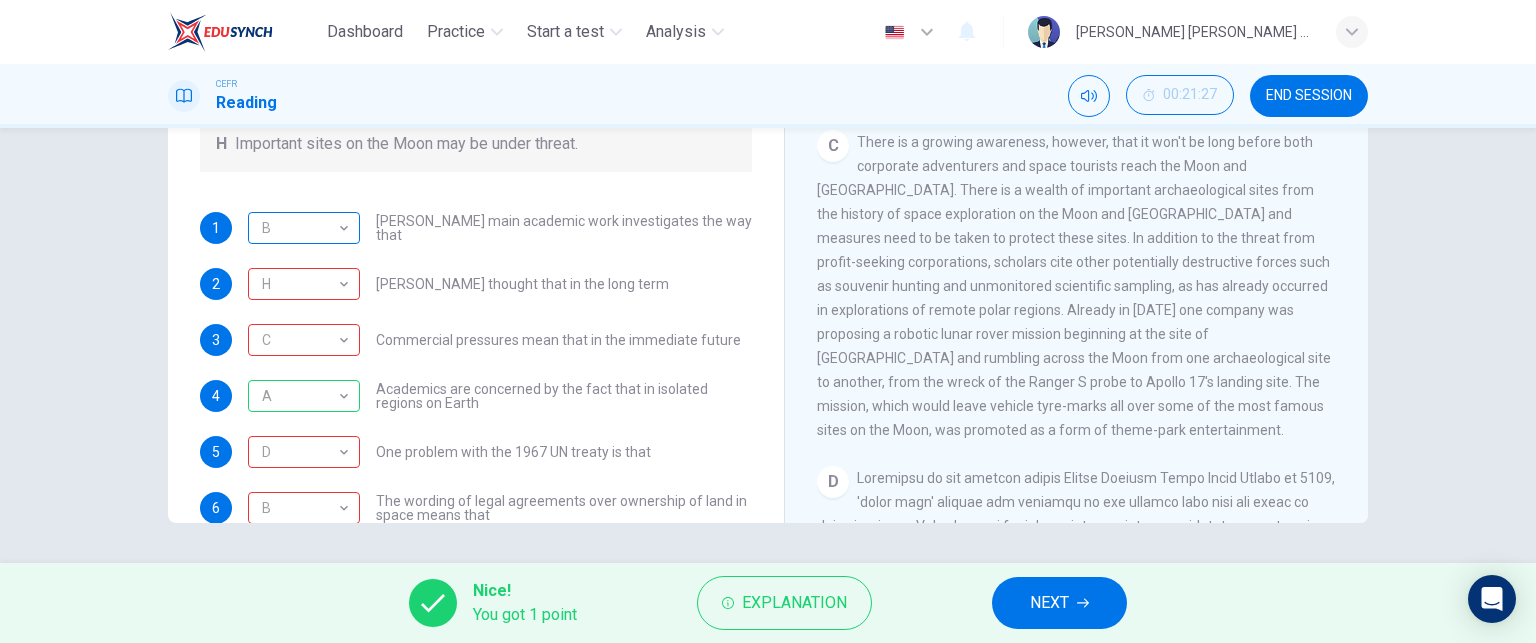 scroll, scrollTop: 0, scrollLeft: 0, axis: both 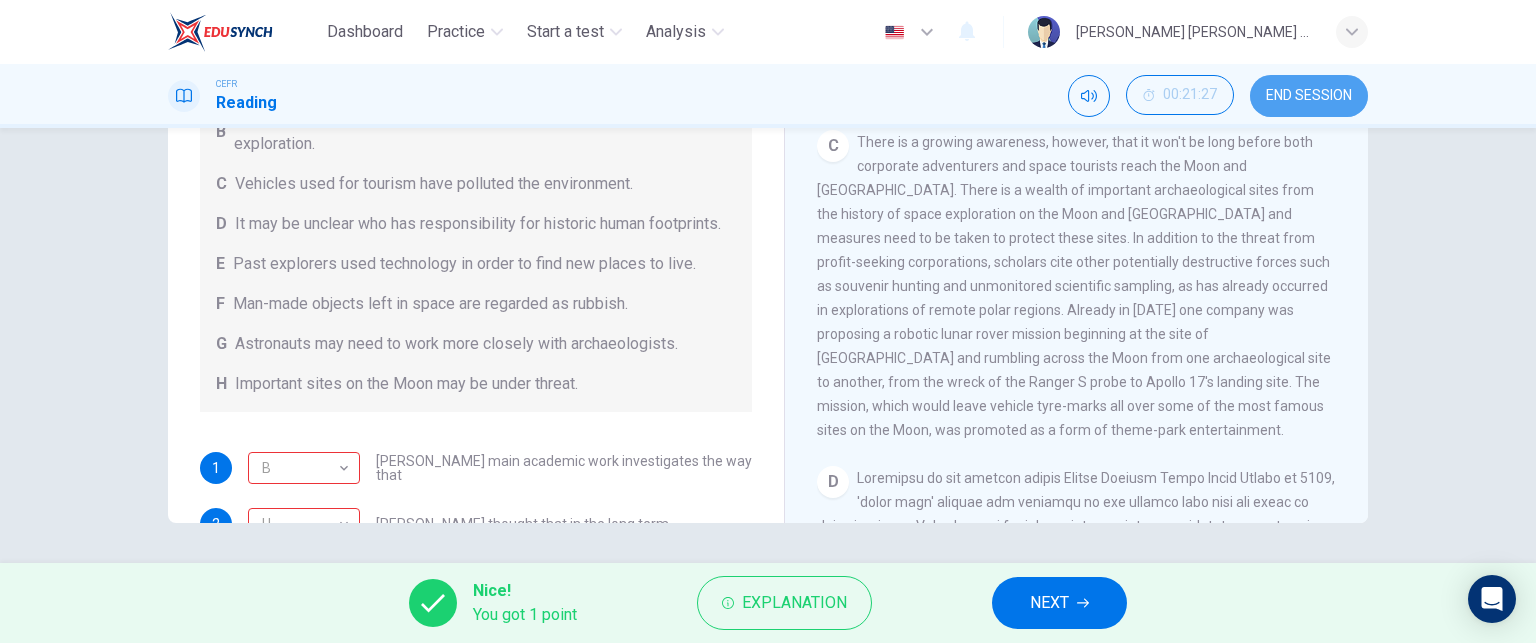 click on "END SESSION" at bounding box center [1309, 96] 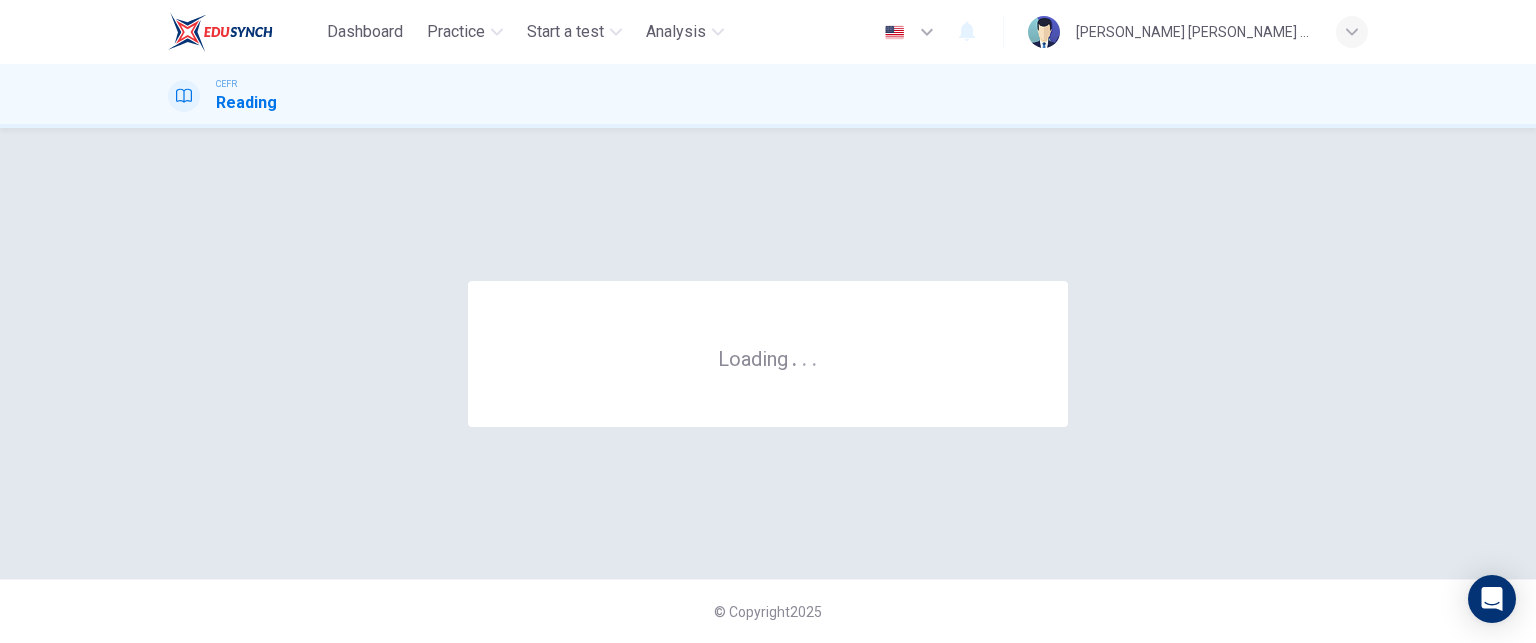scroll, scrollTop: 0, scrollLeft: 0, axis: both 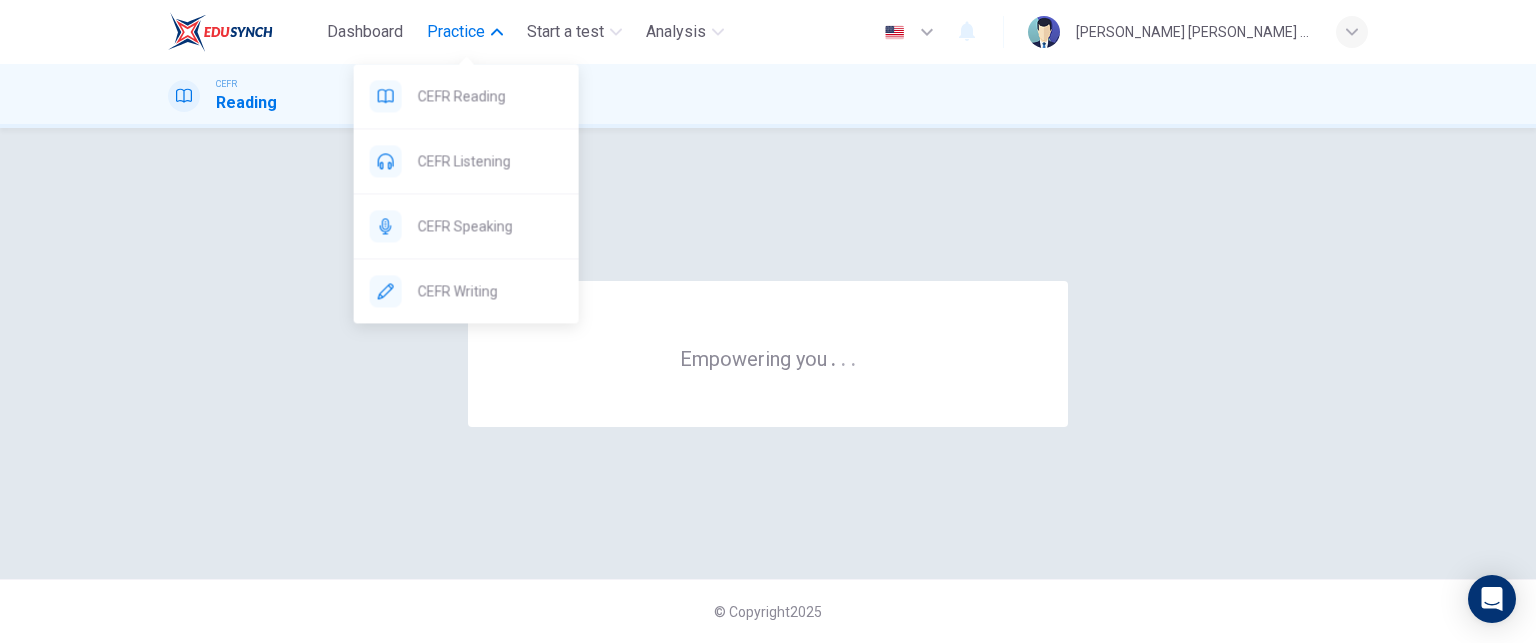 click on "Practice" at bounding box center (456, 32) 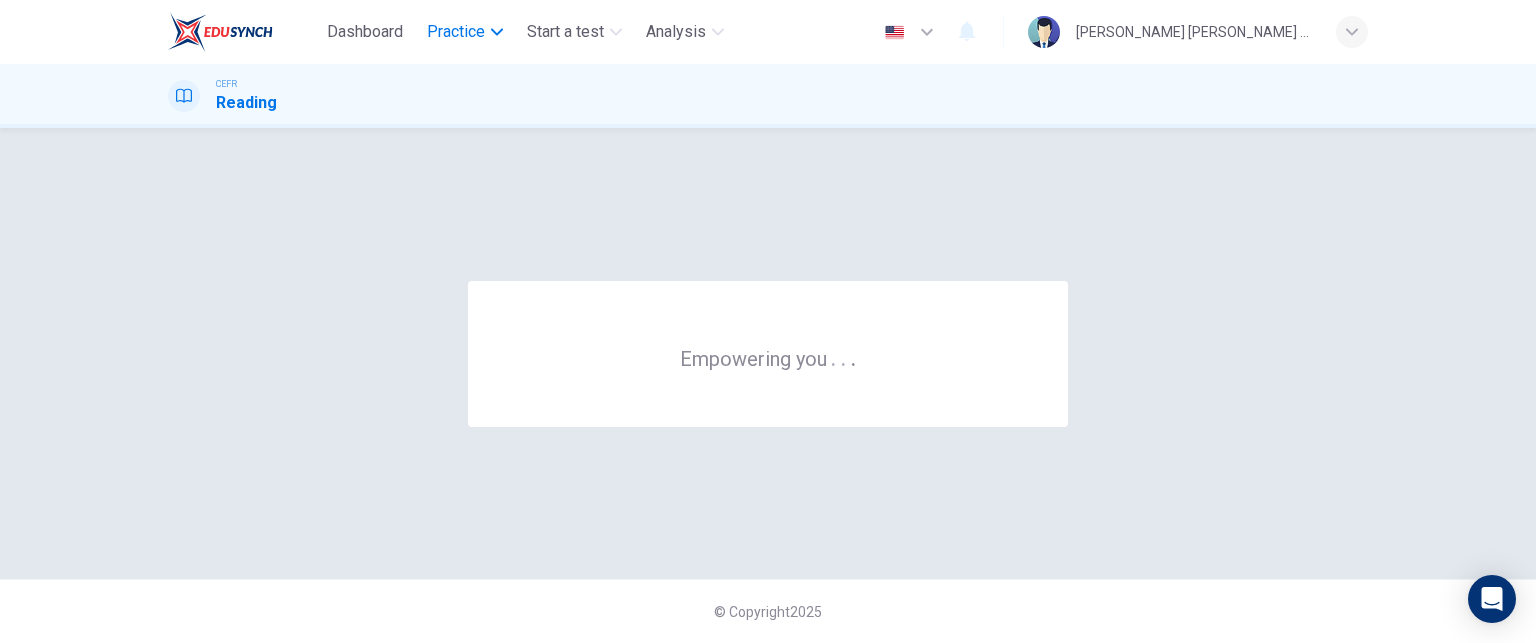 click on "Practice" at bounding box center (456, 32) 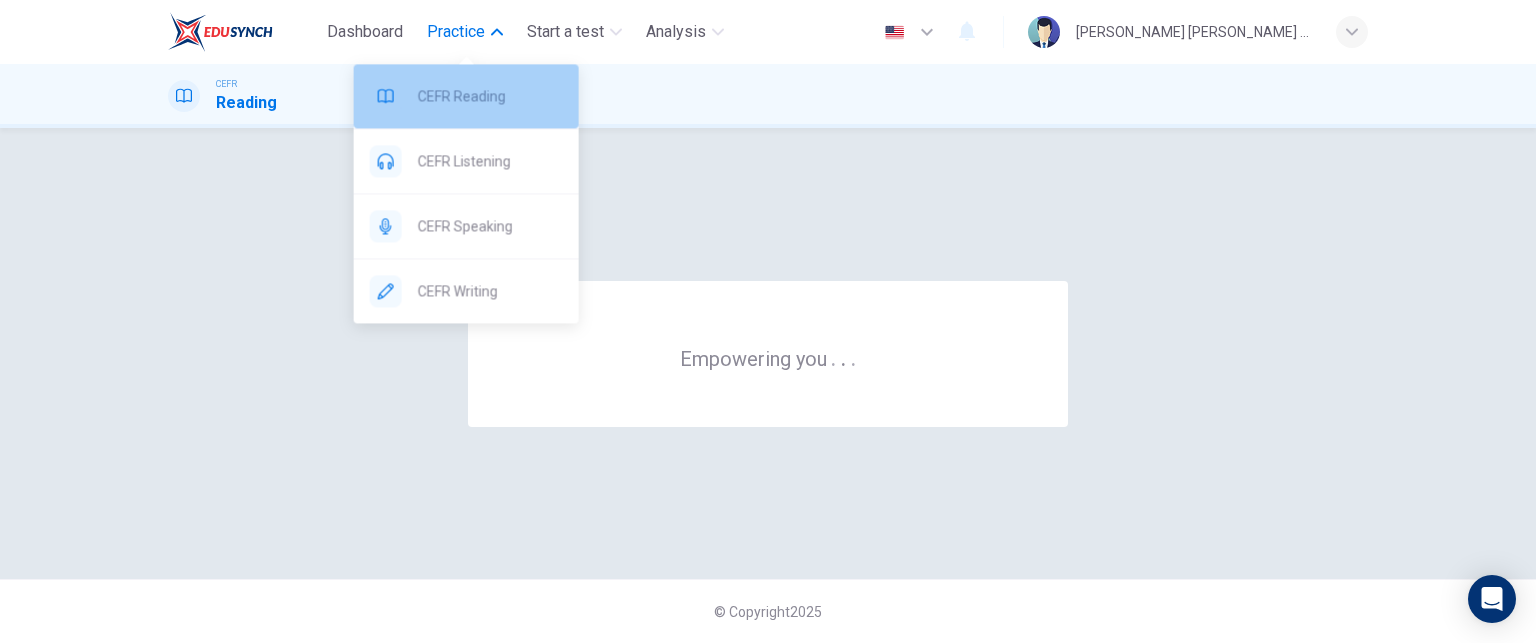 click on "CEFR Reading" at bounding box center [466, 96] 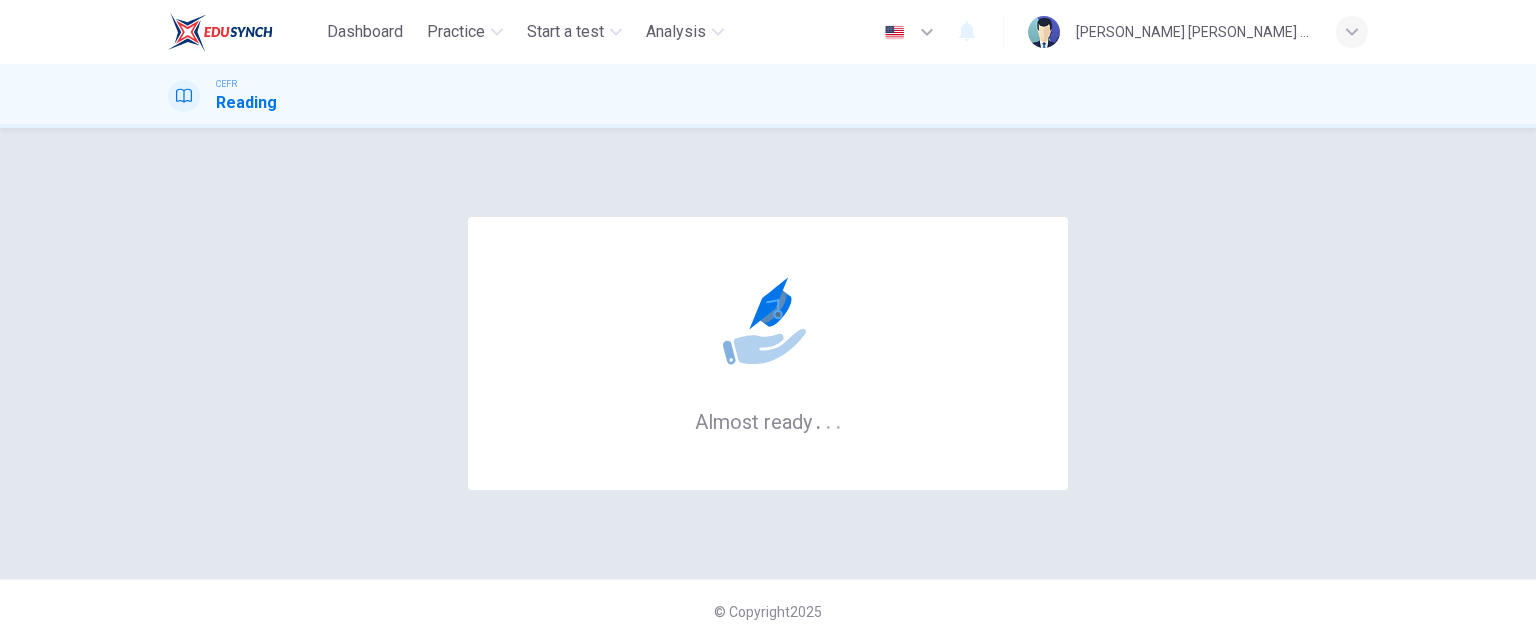 scroll, scrollTop: 0, scrollLeft: 0, axis: both 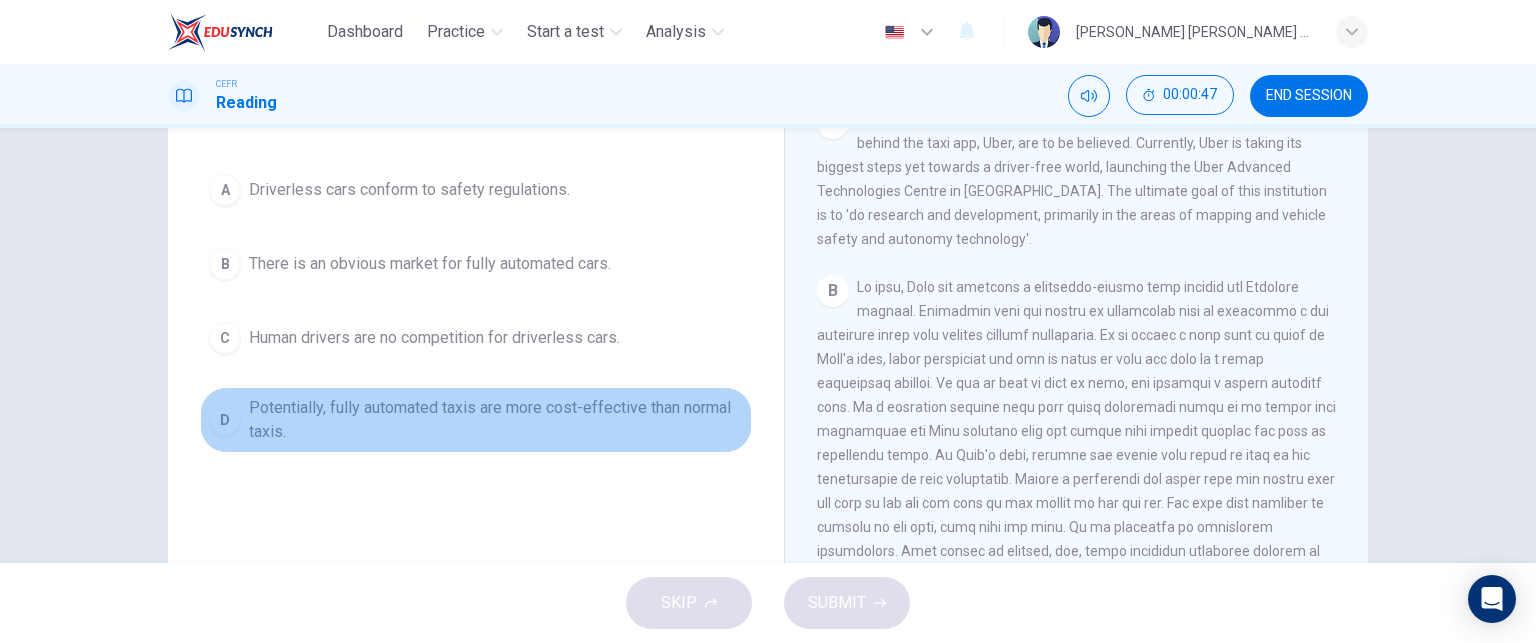 click on "D" at bounding box center [225, 420] 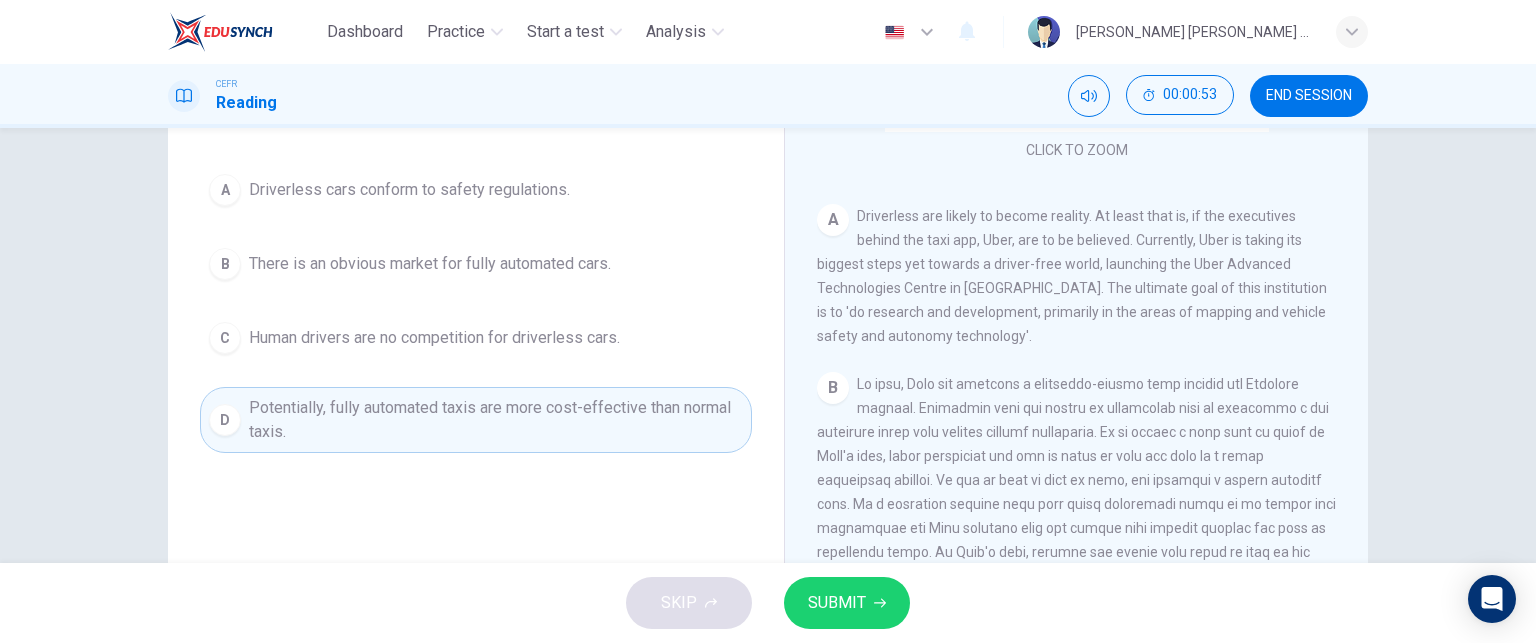 scroll, scrollTop: 220, scrollLeft: 0, axis: vertical 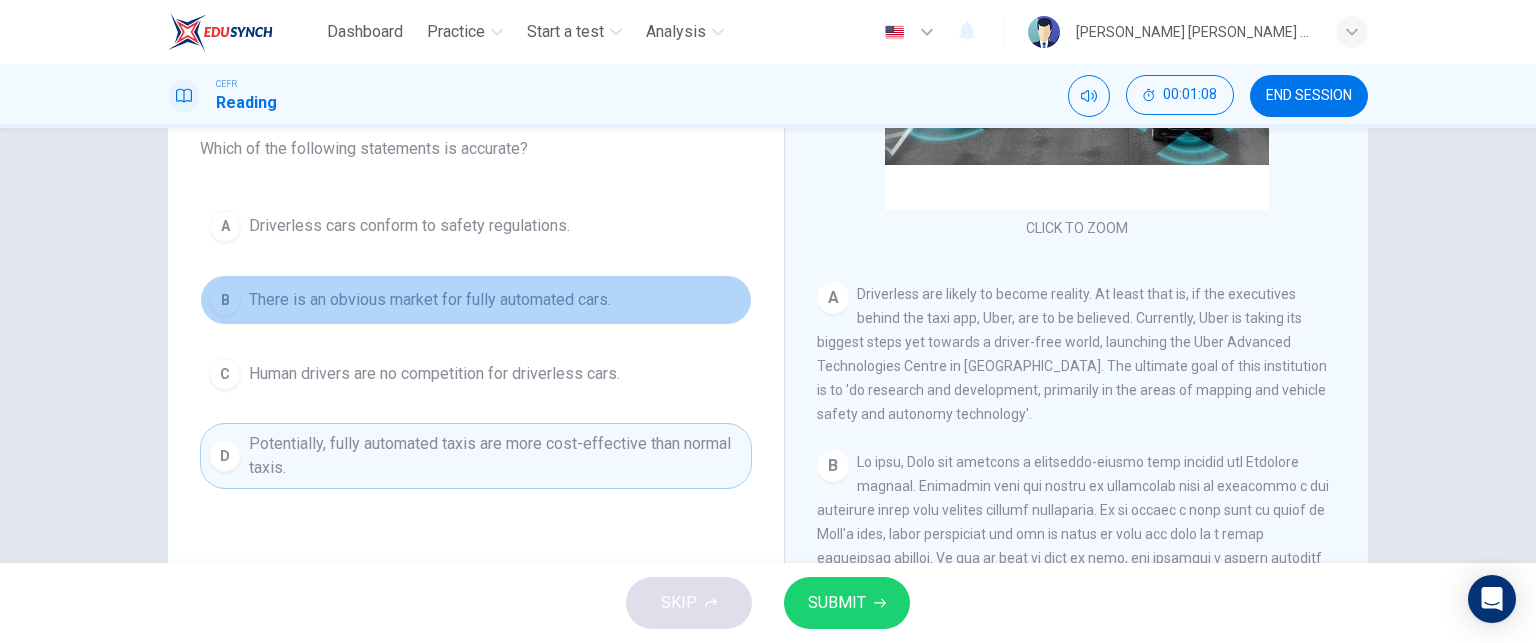 click on "B" at bounding box center [225, 300] 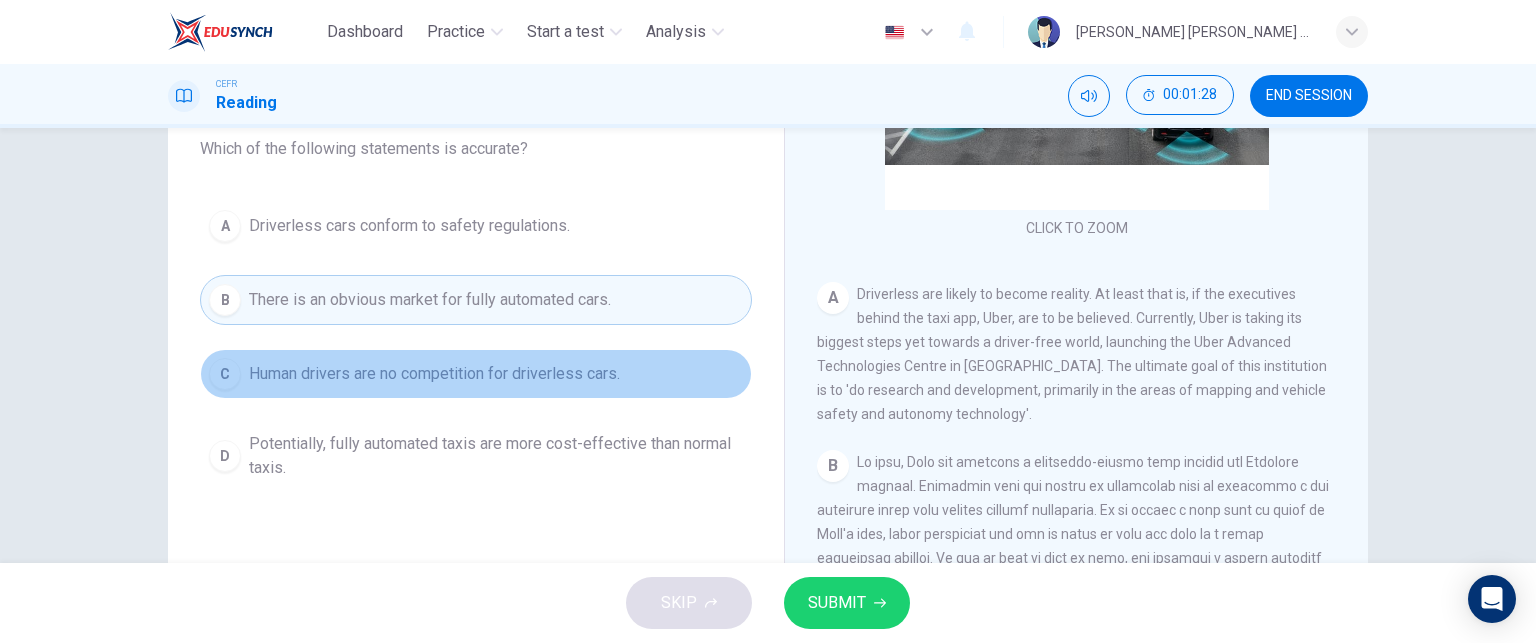 click on "C" at bounding box center (225, 374) 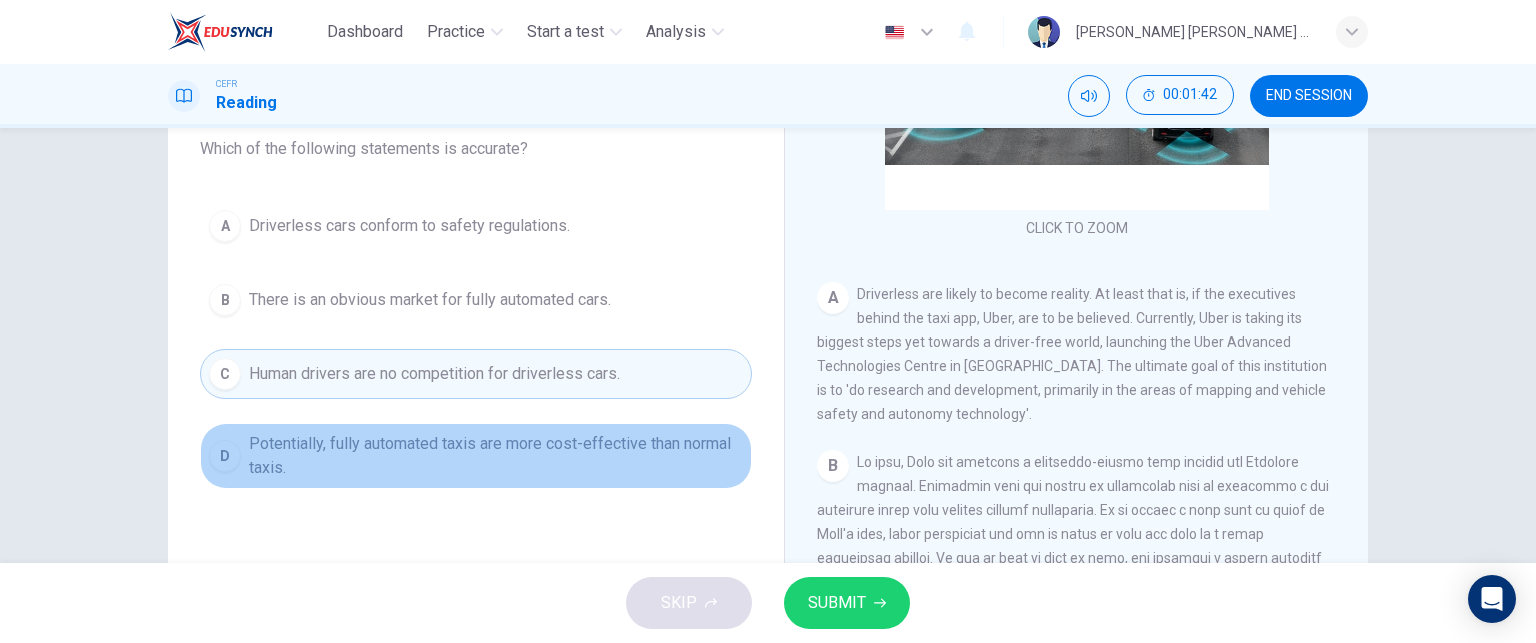 click on "D Potentially, fully automated taxis are more cost-effective than normal taxis." at bounding box center (476, 456) 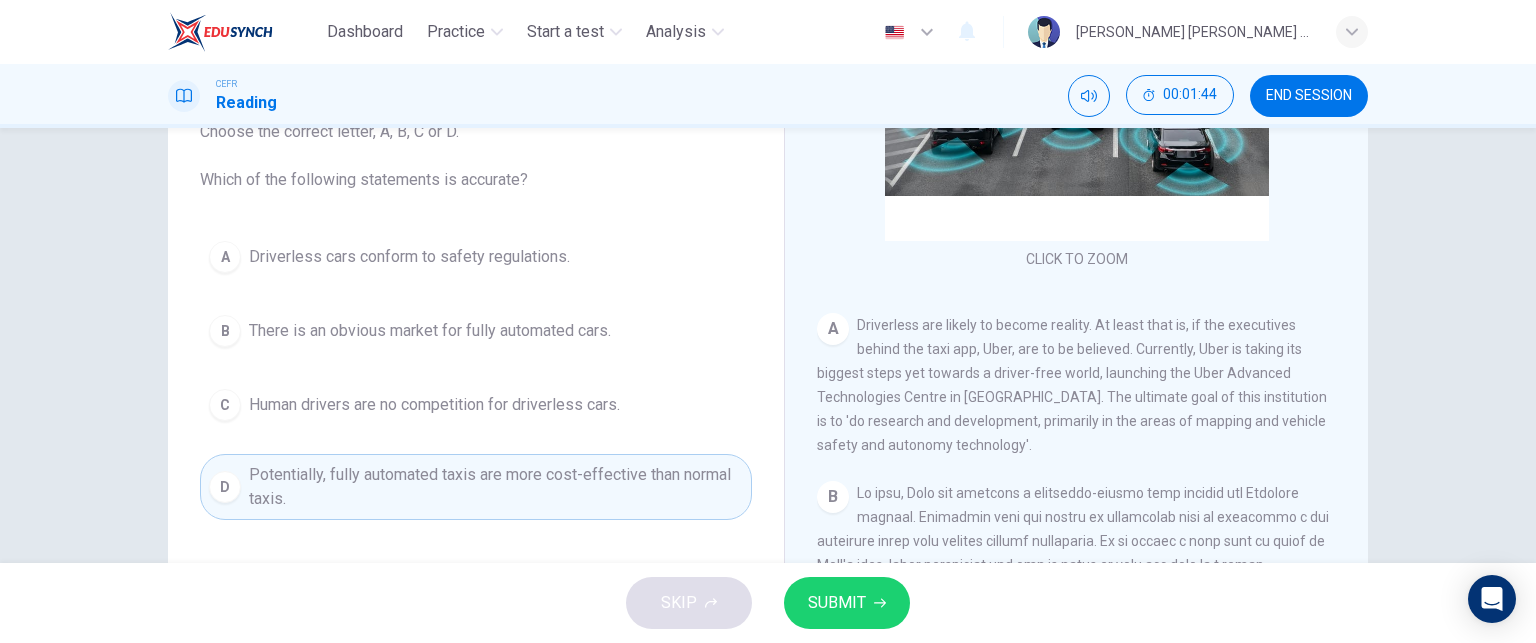scroll, scrollTop: 140, scrollLeft: 0, axis: vertical 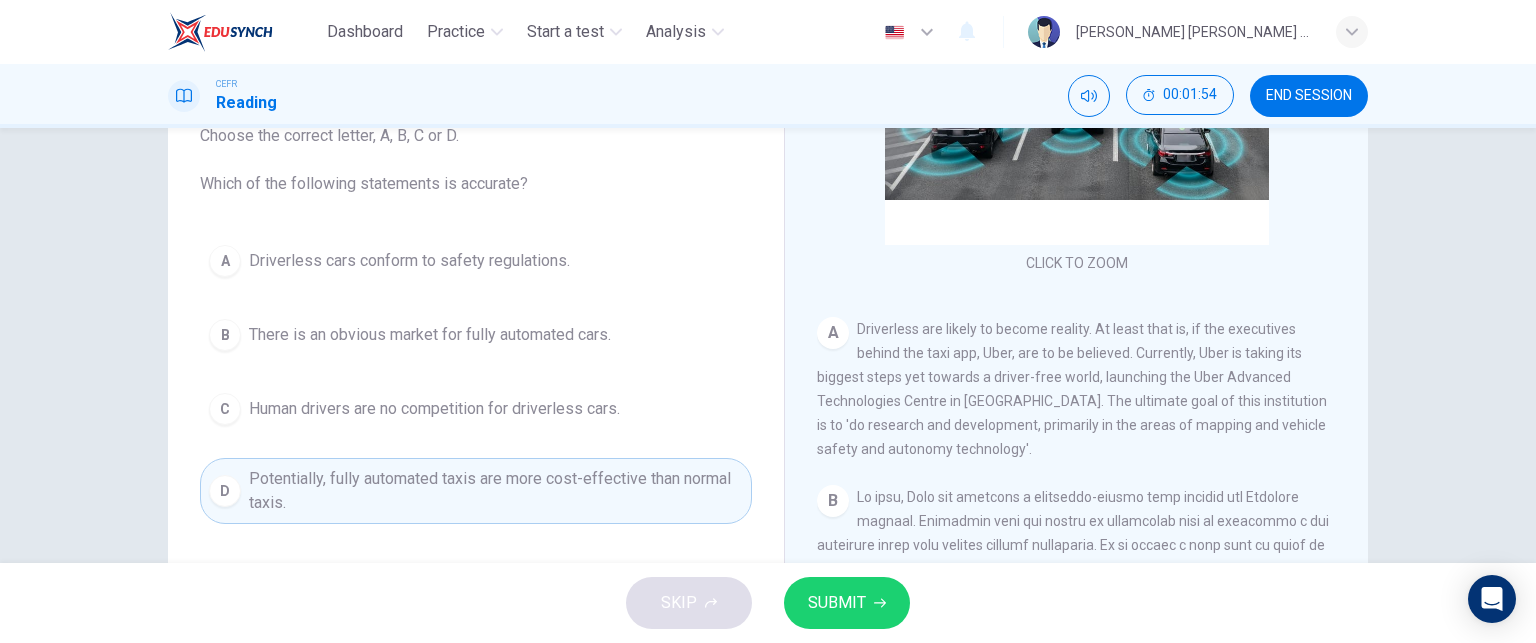 click on "B" at bounding box center [225, 335] 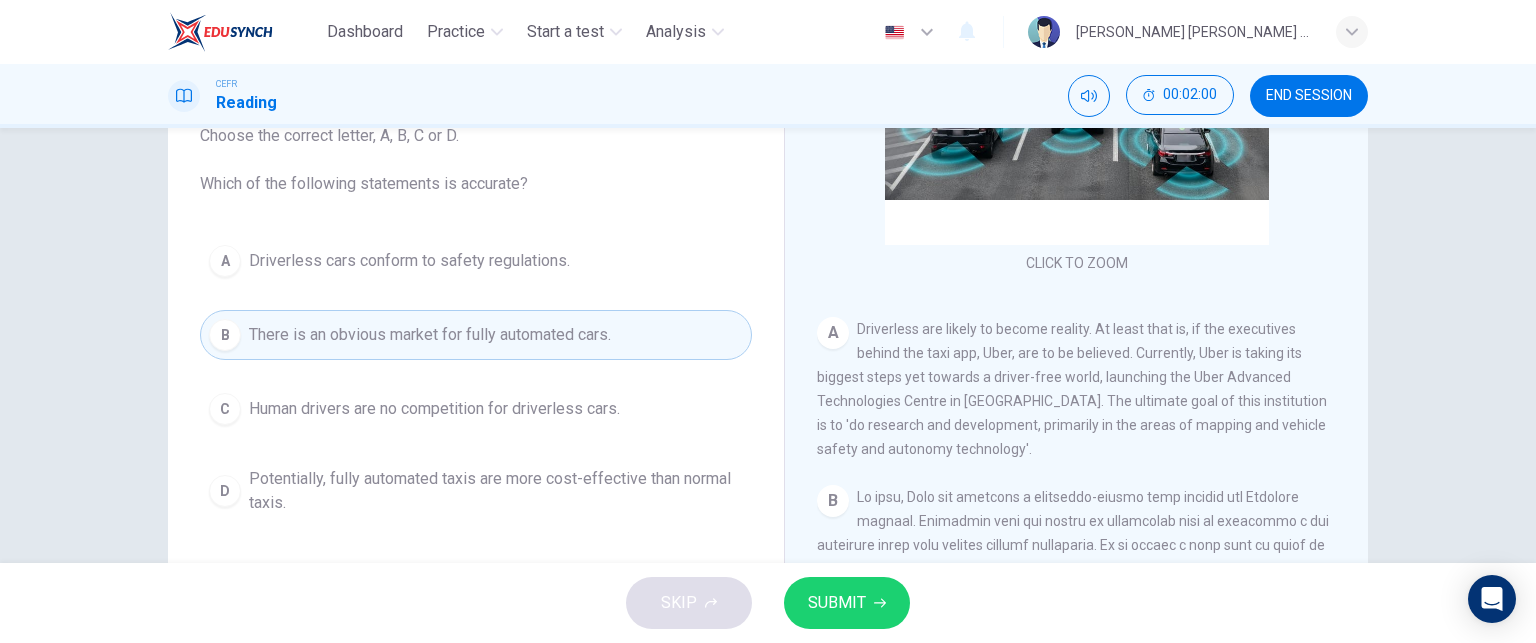 click on "SUBMIT" at bounding box center (837, 603) 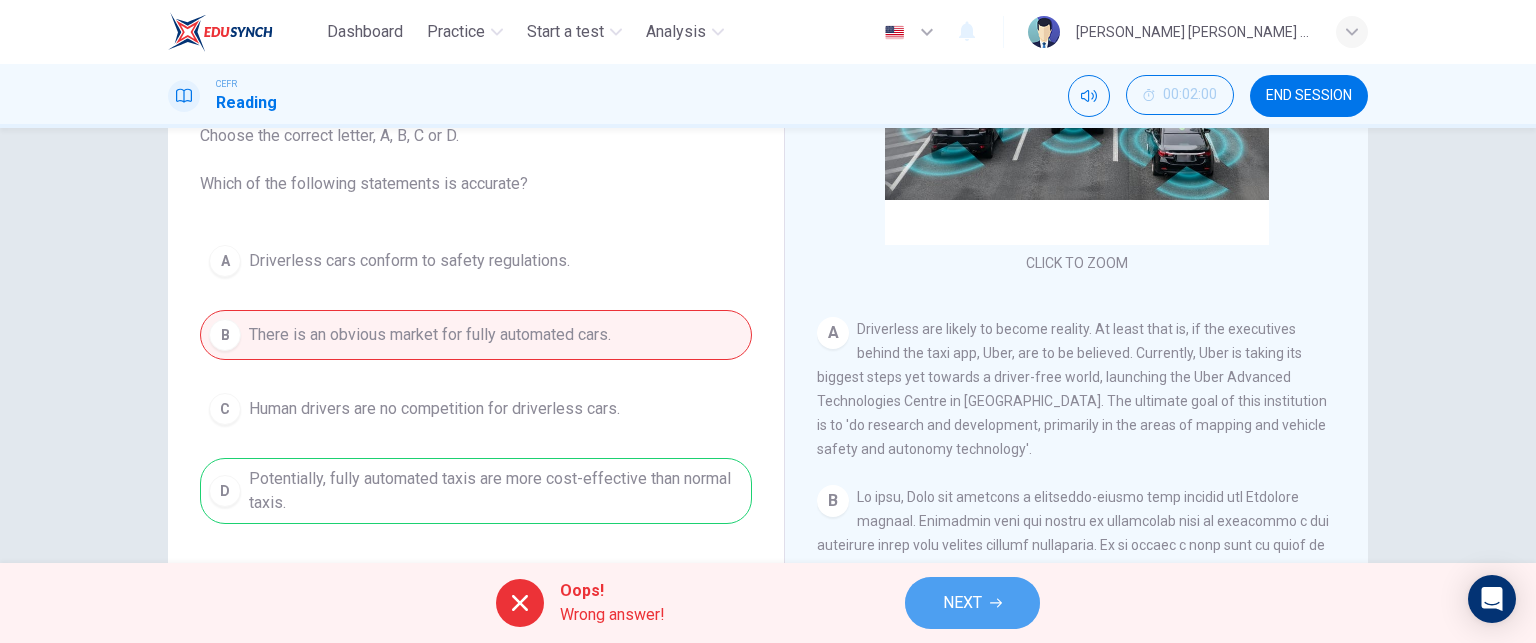 click on "NEXT" at bounding box center (962, 603) 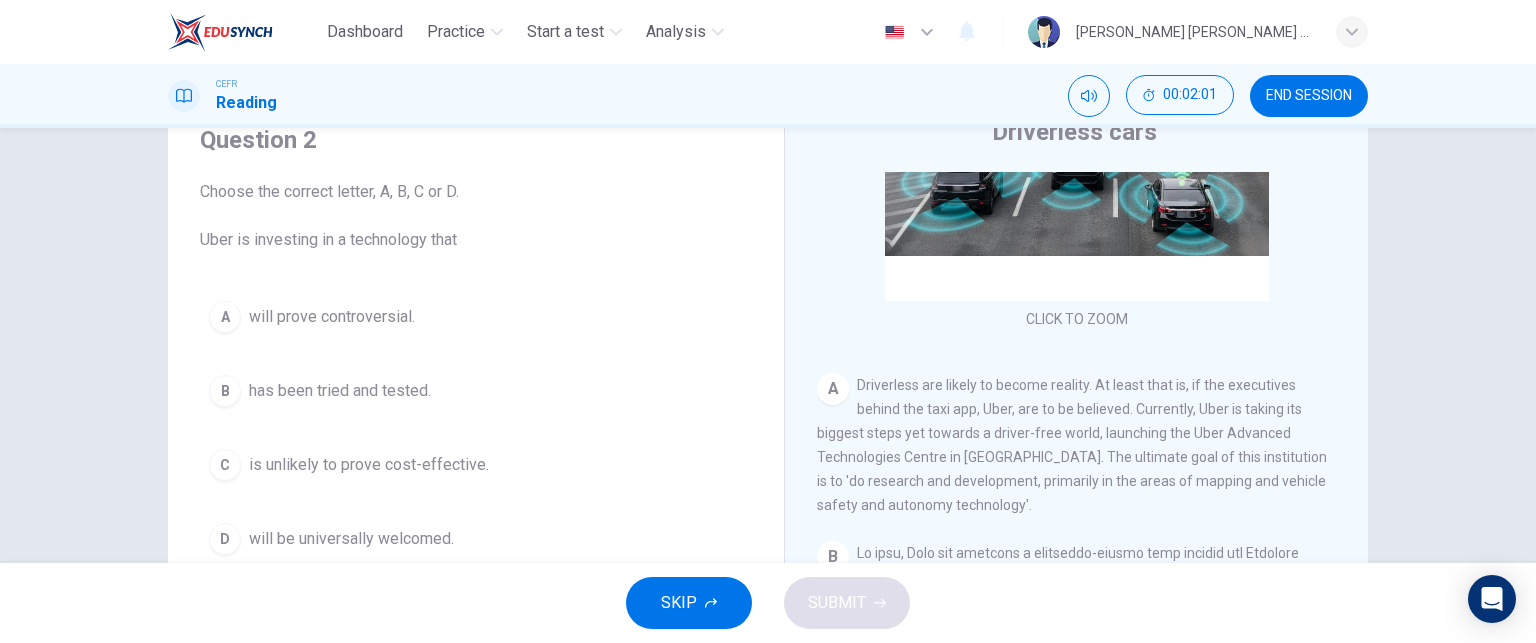 scroll, scrollTop: 84, scrollLeft: 0, axis: vertical 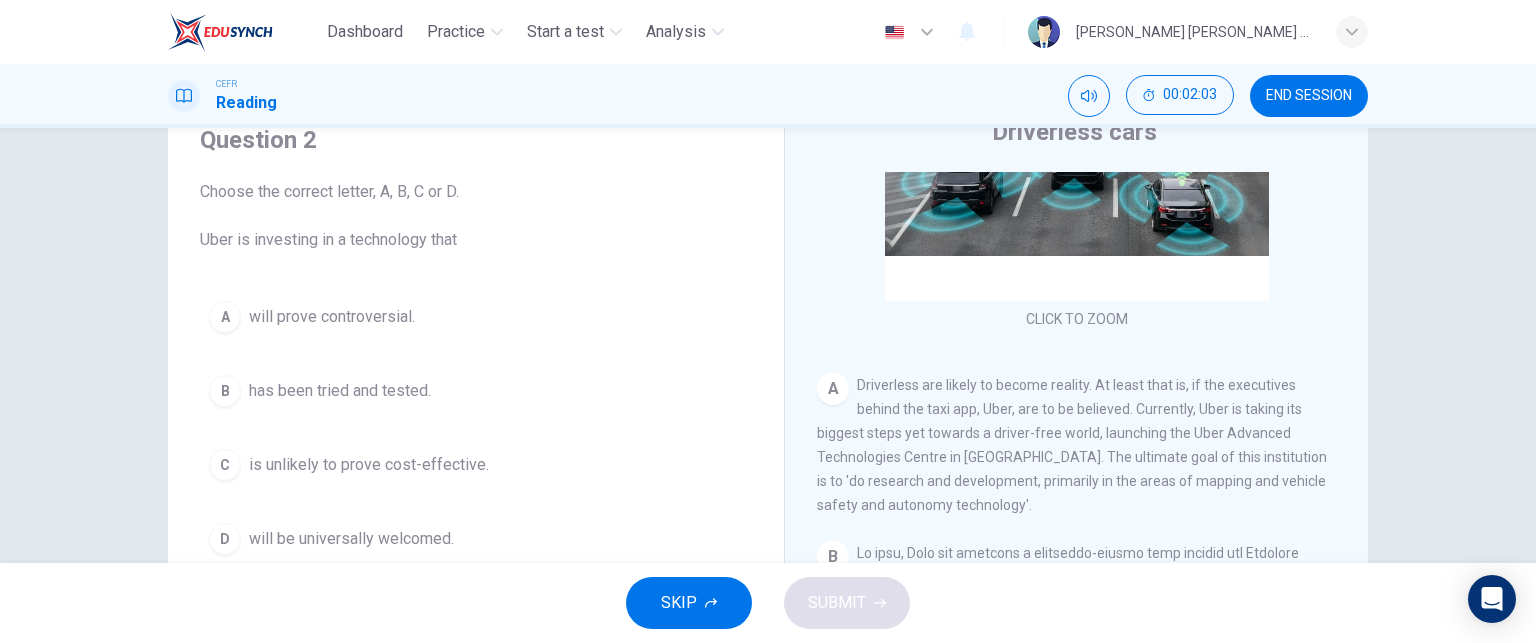 click on "A" at bounding box center [833, 389] 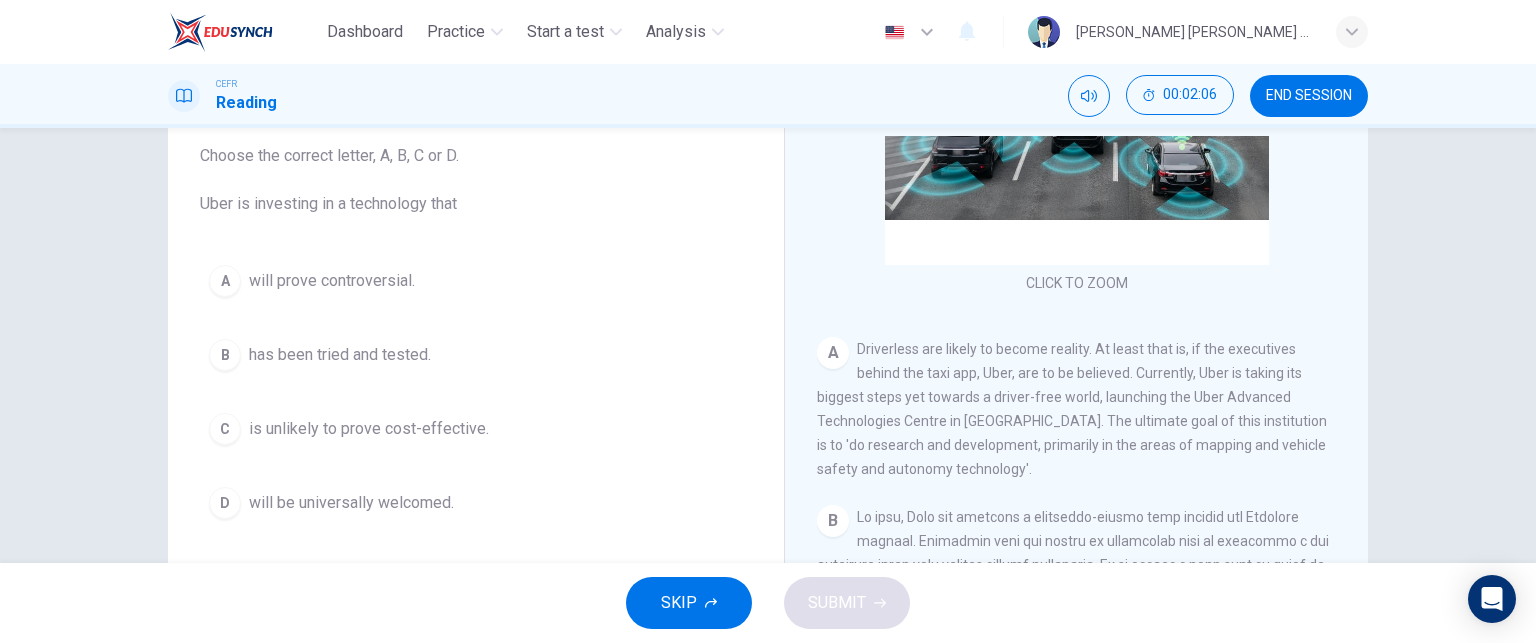 scroll, scrollTop: 120, scrollLeft: 0, axis: vertical 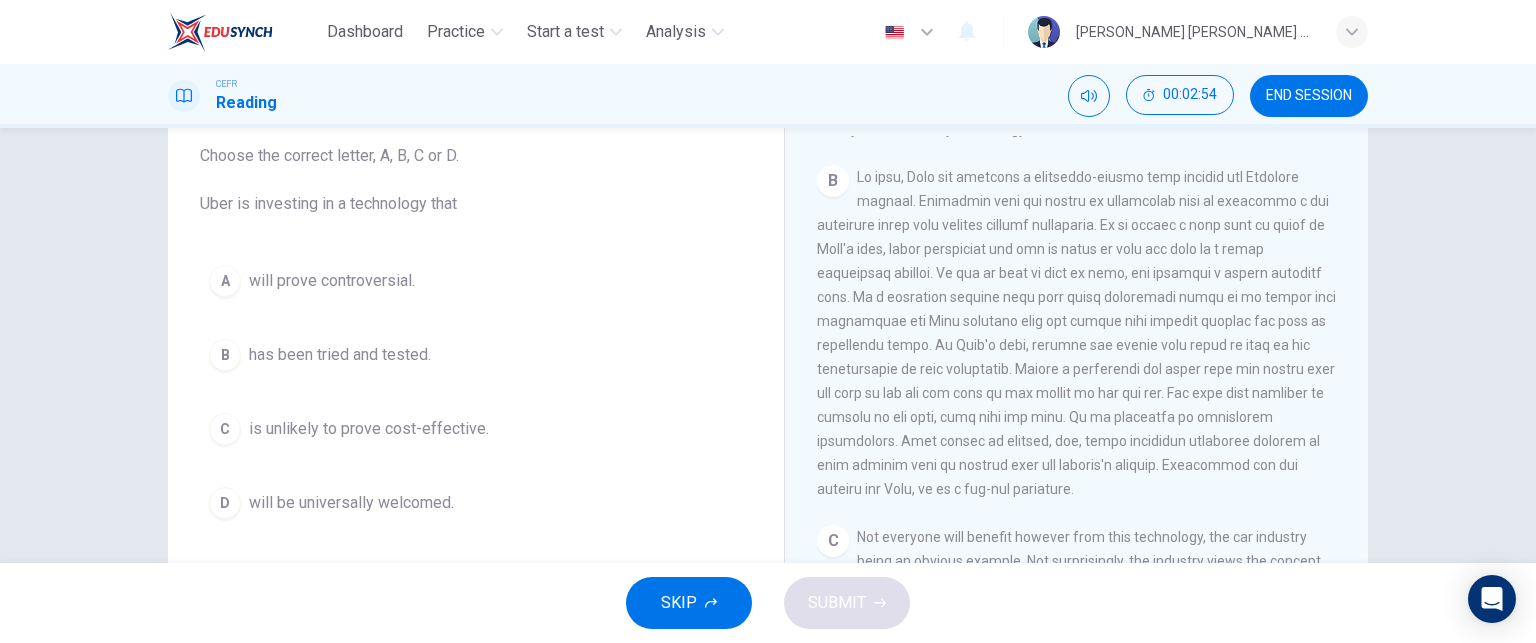 drag, startPoint x: 915, startPoint y: 359, endPoint x: 1001, endPoint y: 352, distance: 86.28442 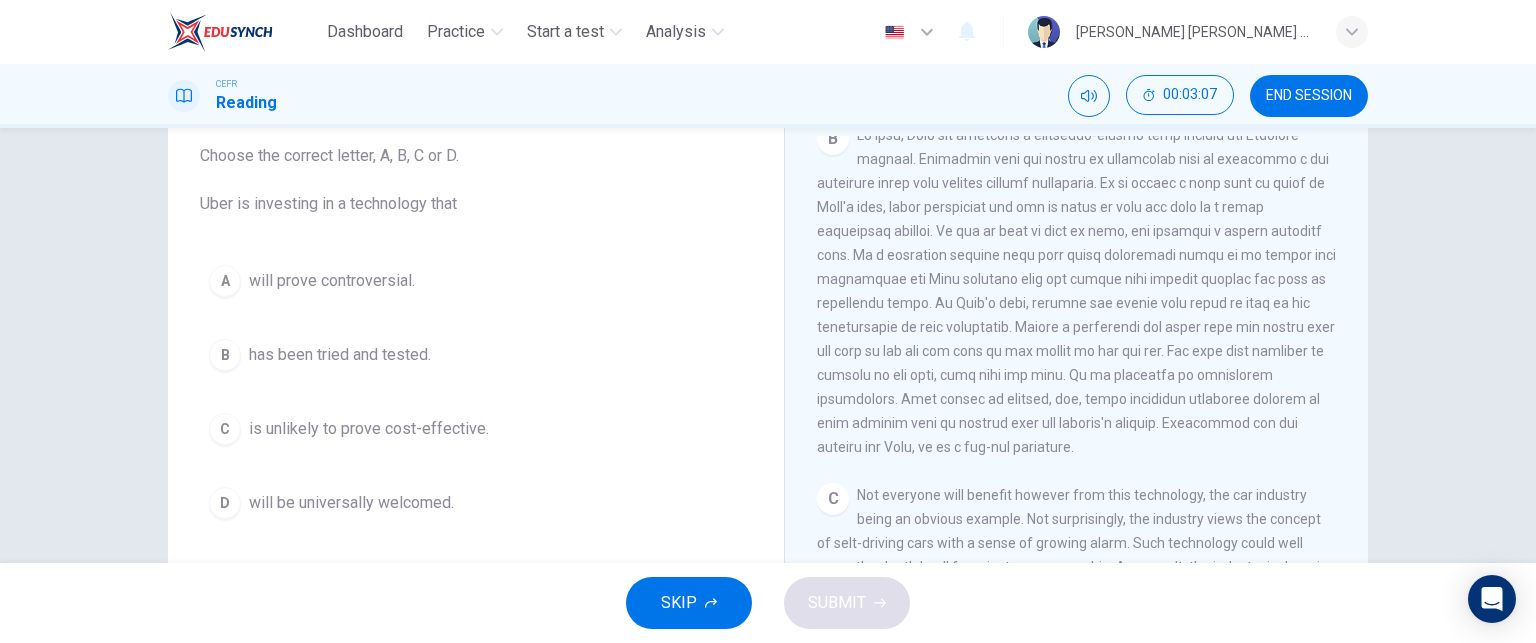 scroll, scrollTop: 604, scrollLeft: 0, axis: vertical 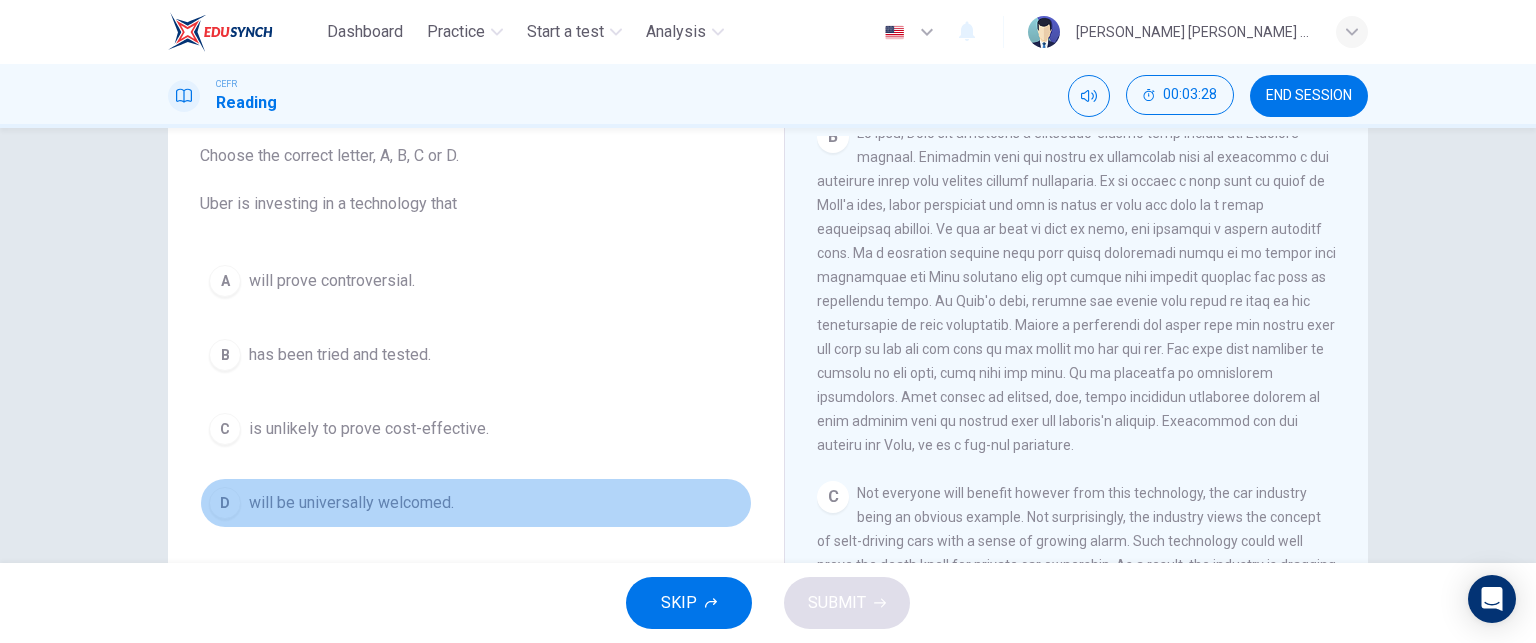 click on "D" at bounding box center (225, 503) 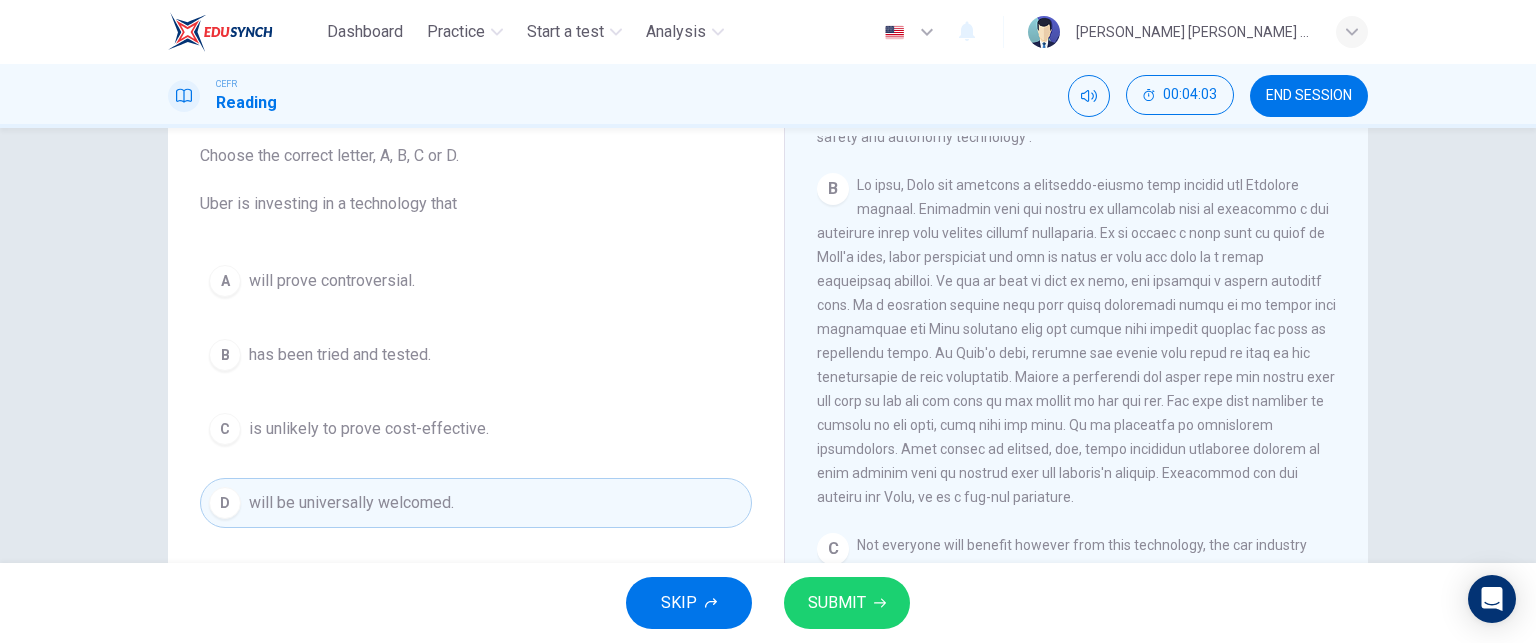 scroll, scrollTop: 554, scrollLeft: 0, axis: vertical 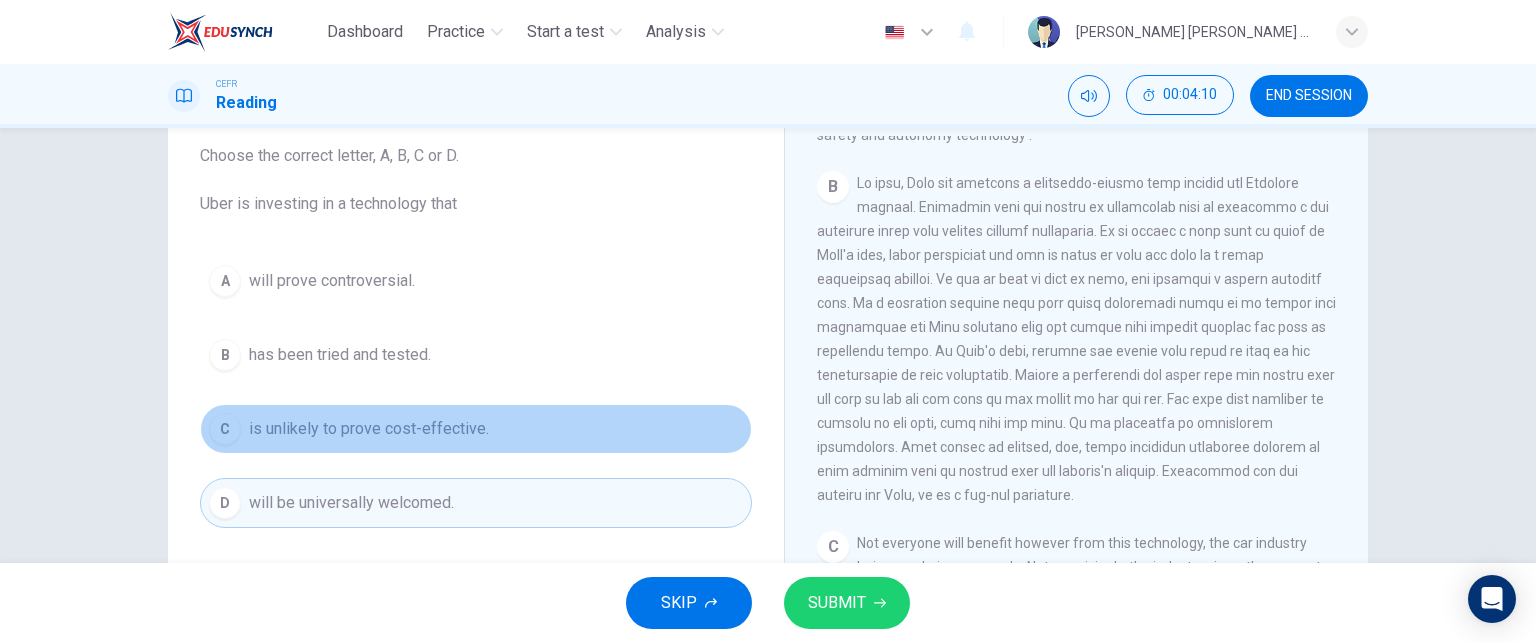 click on "C" at bounding box center (225, 429) 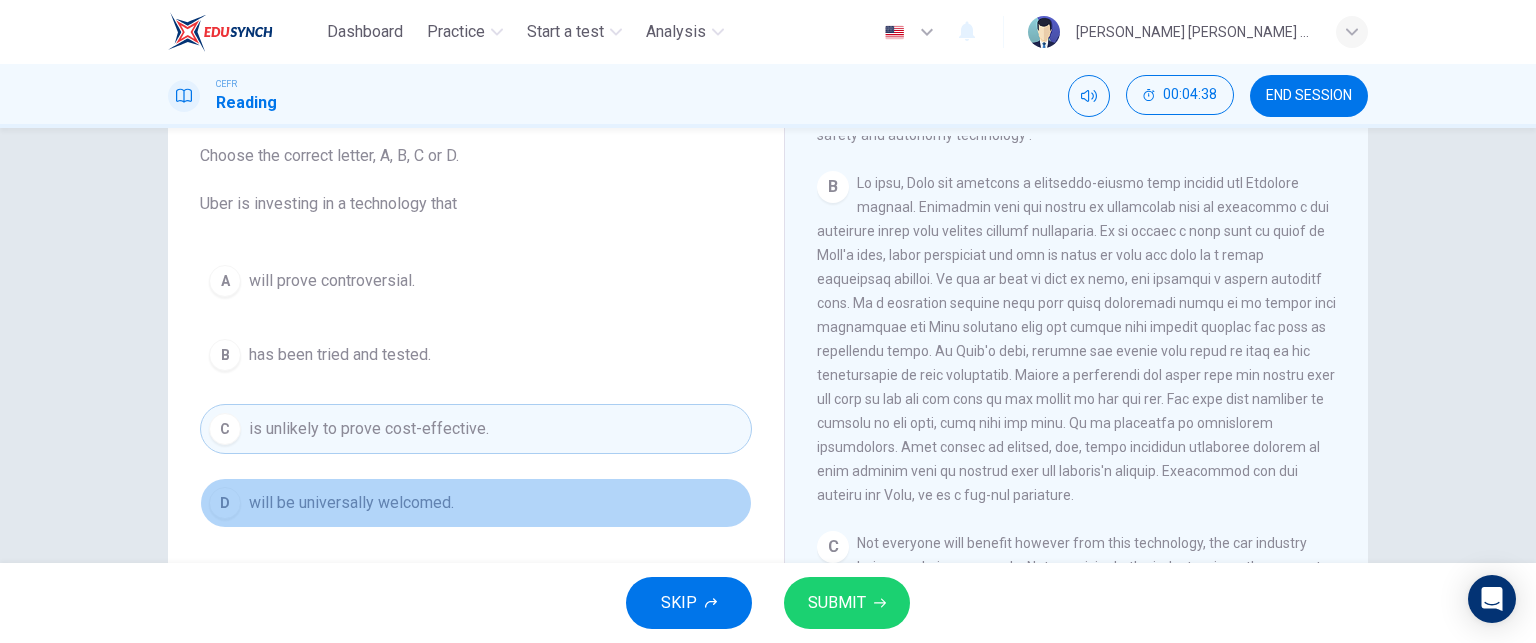 click on "D" at bounding box center (225, 503) 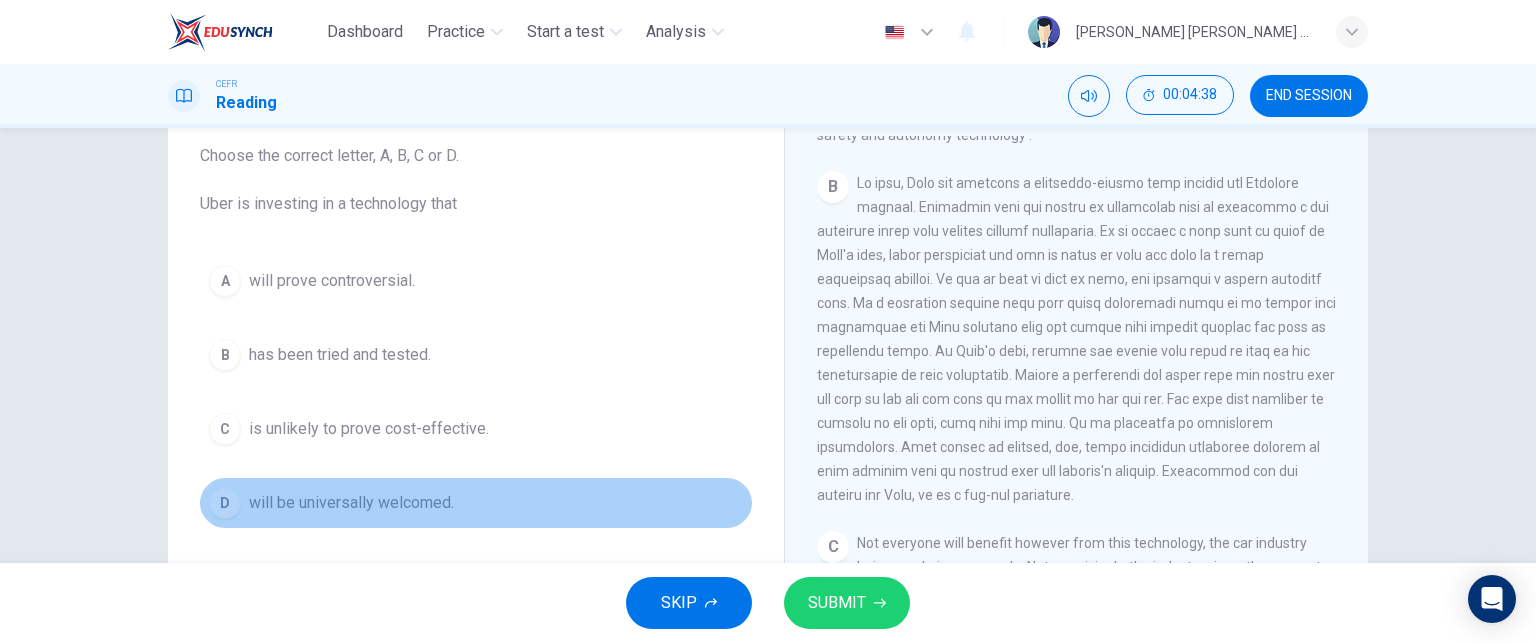 click on "D" at bounding box center [225, 503] 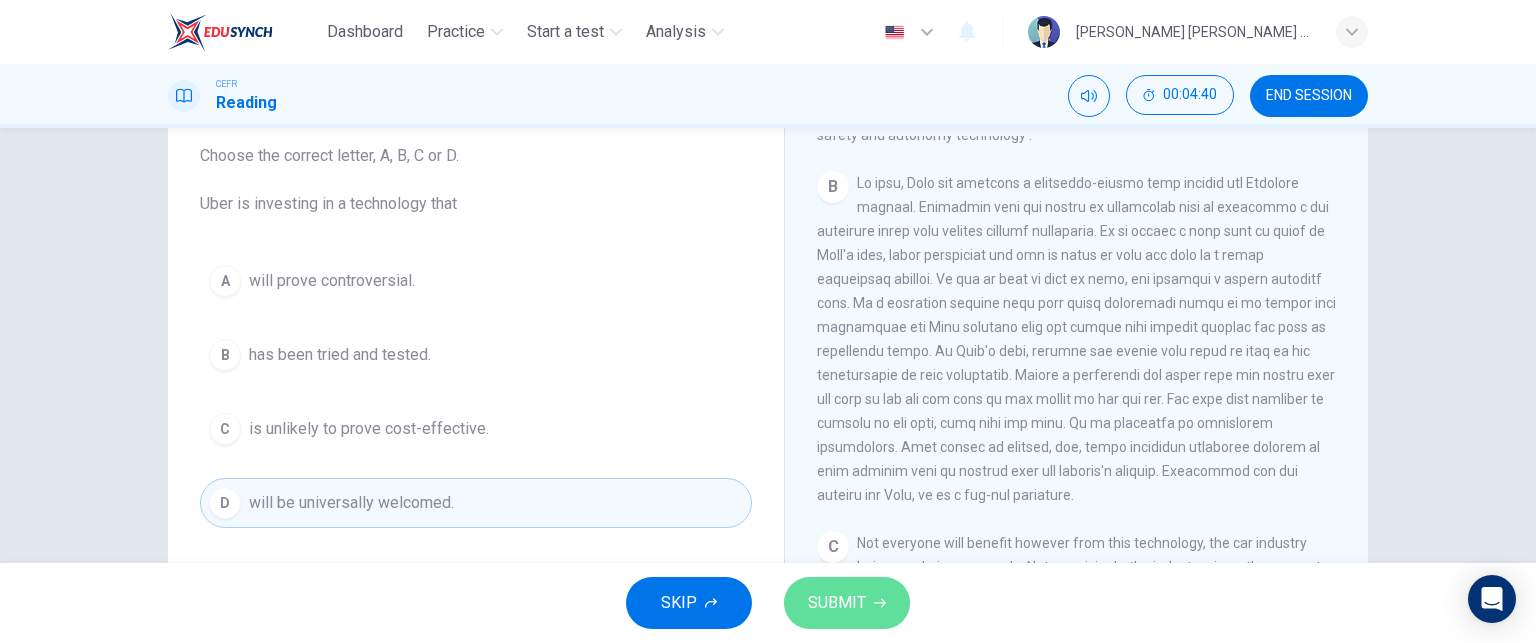 click on "SUBMIT" at bounding box center [847, 603] 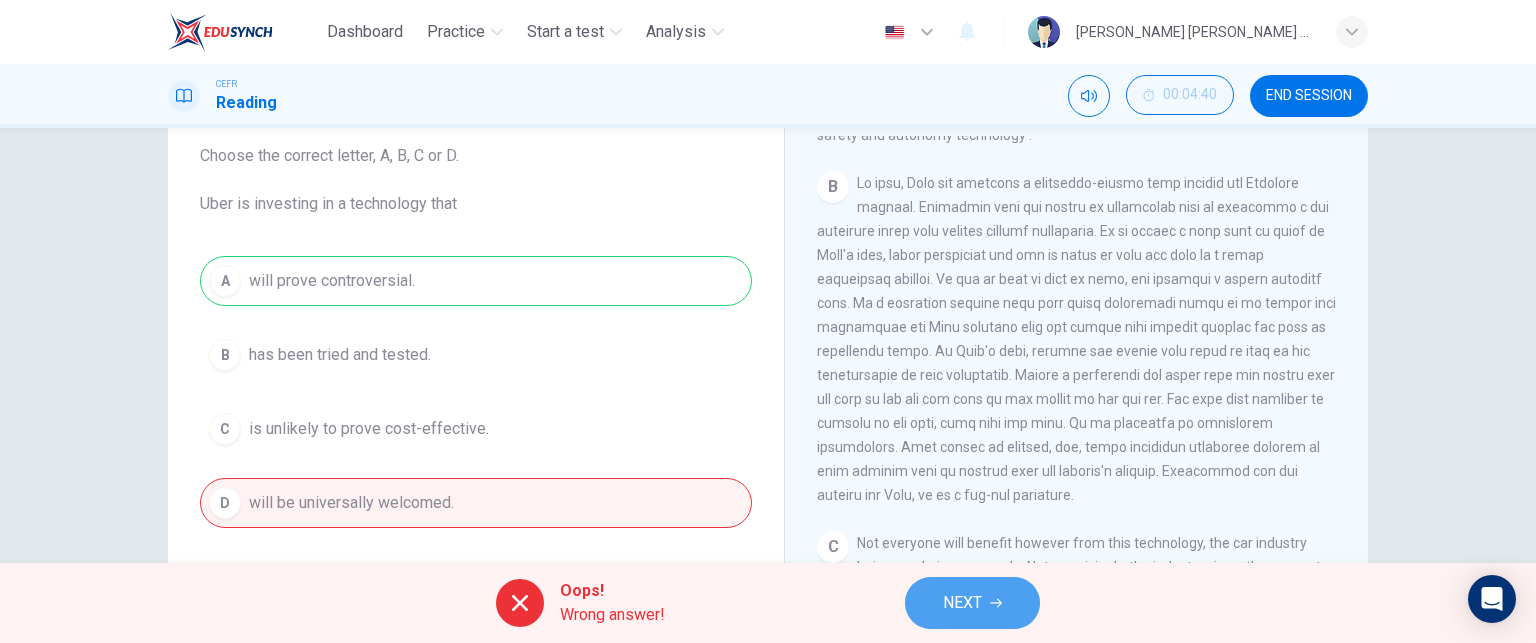 click on "NEXT" at bounding box center (962, 603) 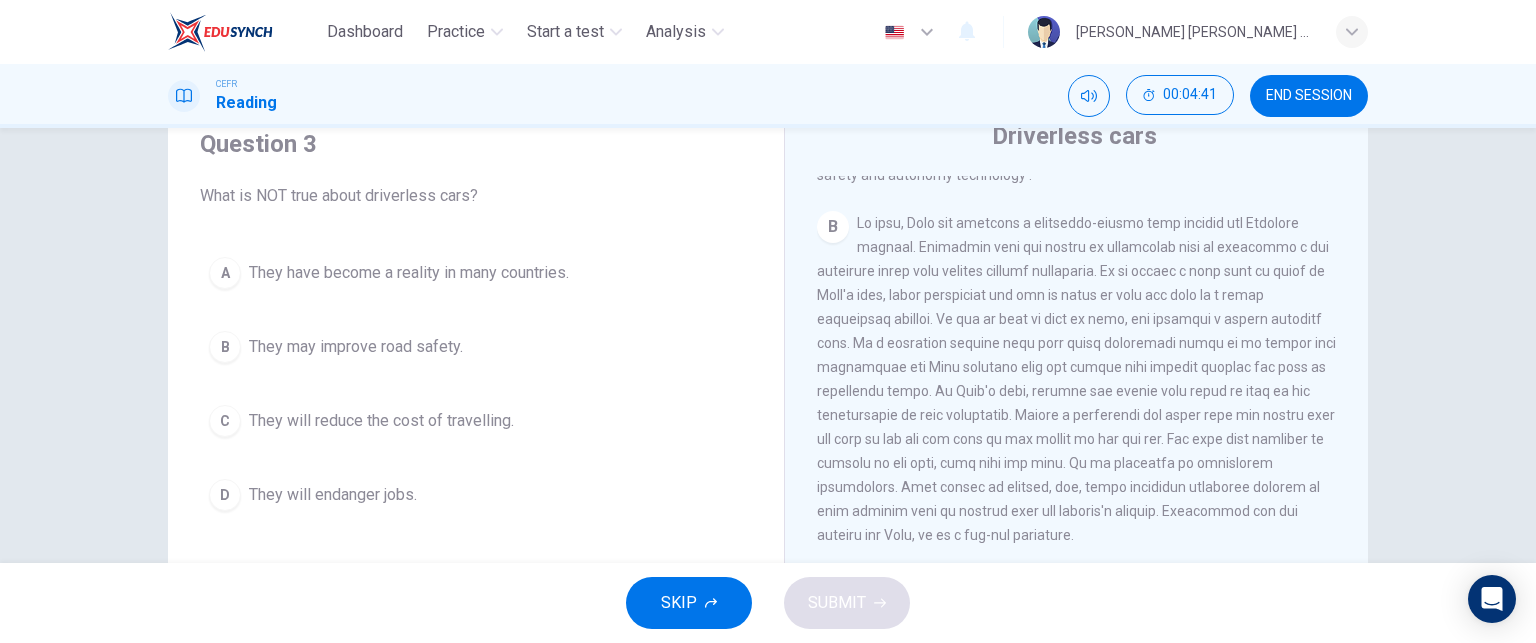 scroll, scrollTop: 76, scrollLeft: 0, axis: vertical 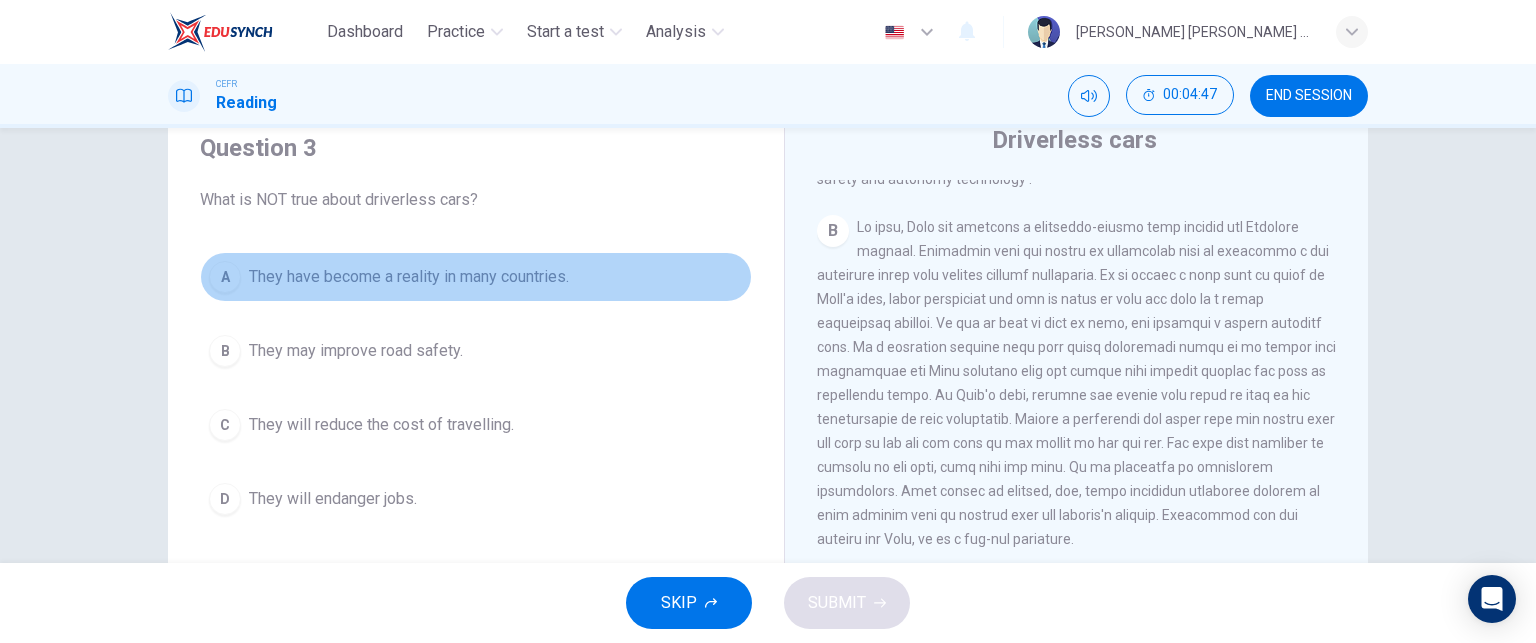 click on "A" at bounding box center [225, 277] 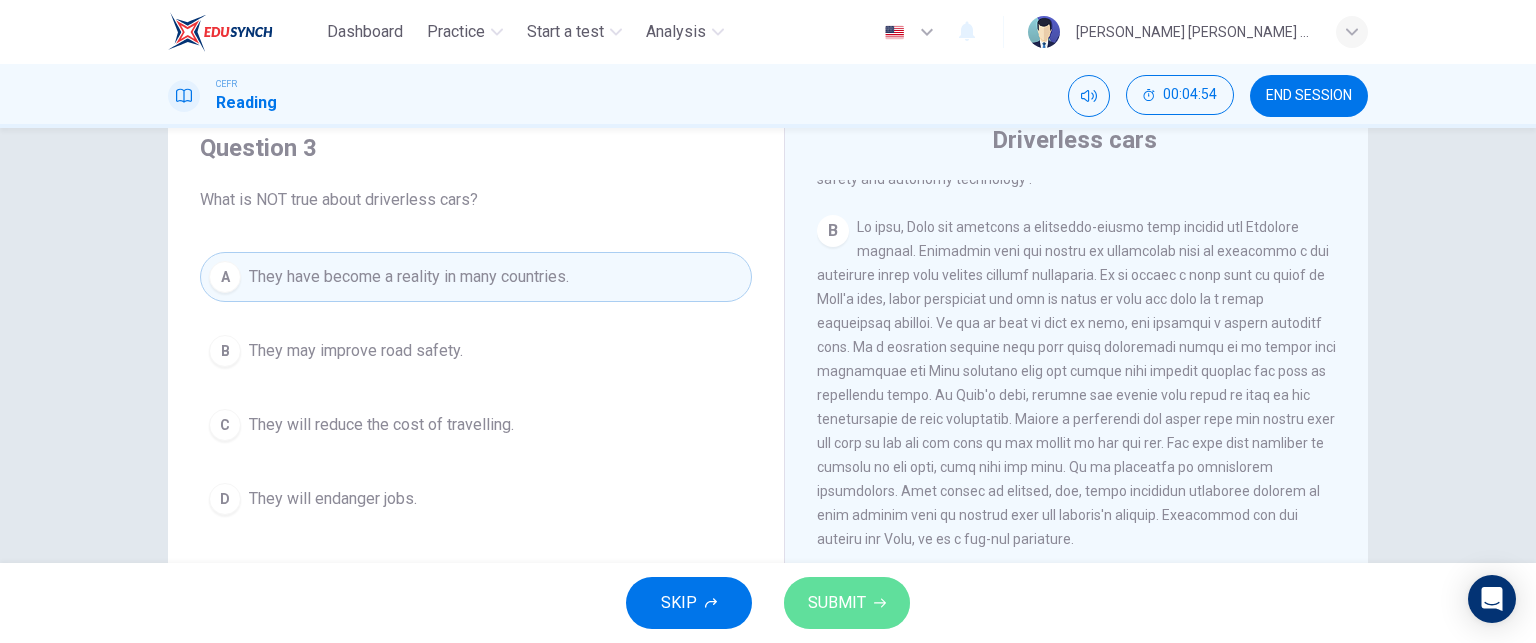 click on "SUBMIT" at bounding box center [837, 603] 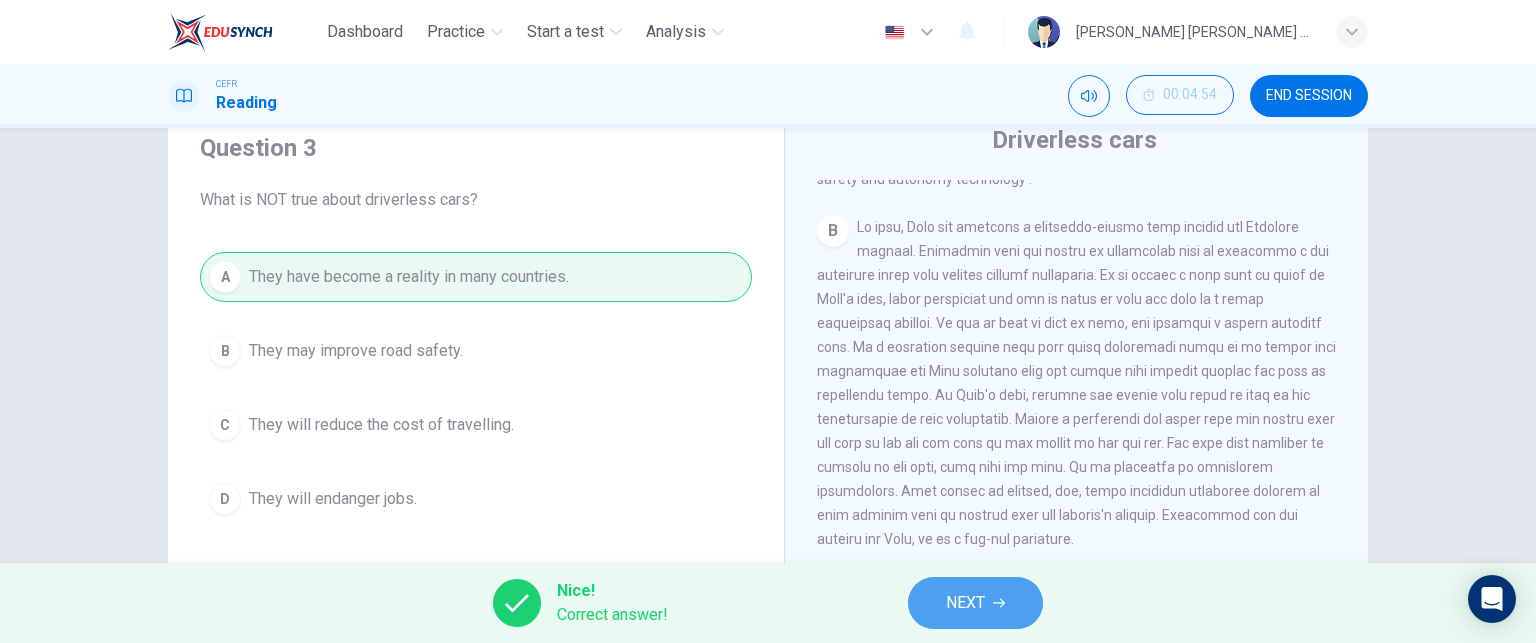 click on "NEXT" at bounding box center (965, 603) 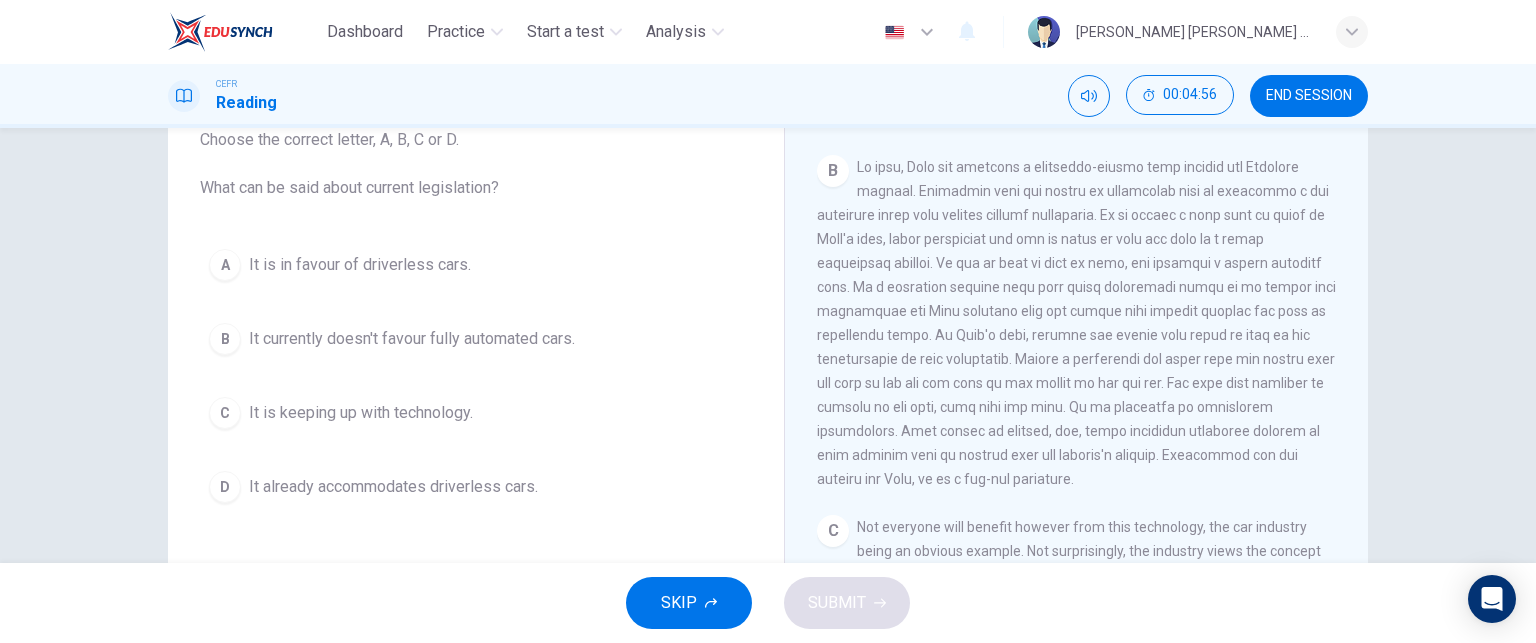 scroll, scrollTop: 136, scrollLeft: 0, axis: vertical 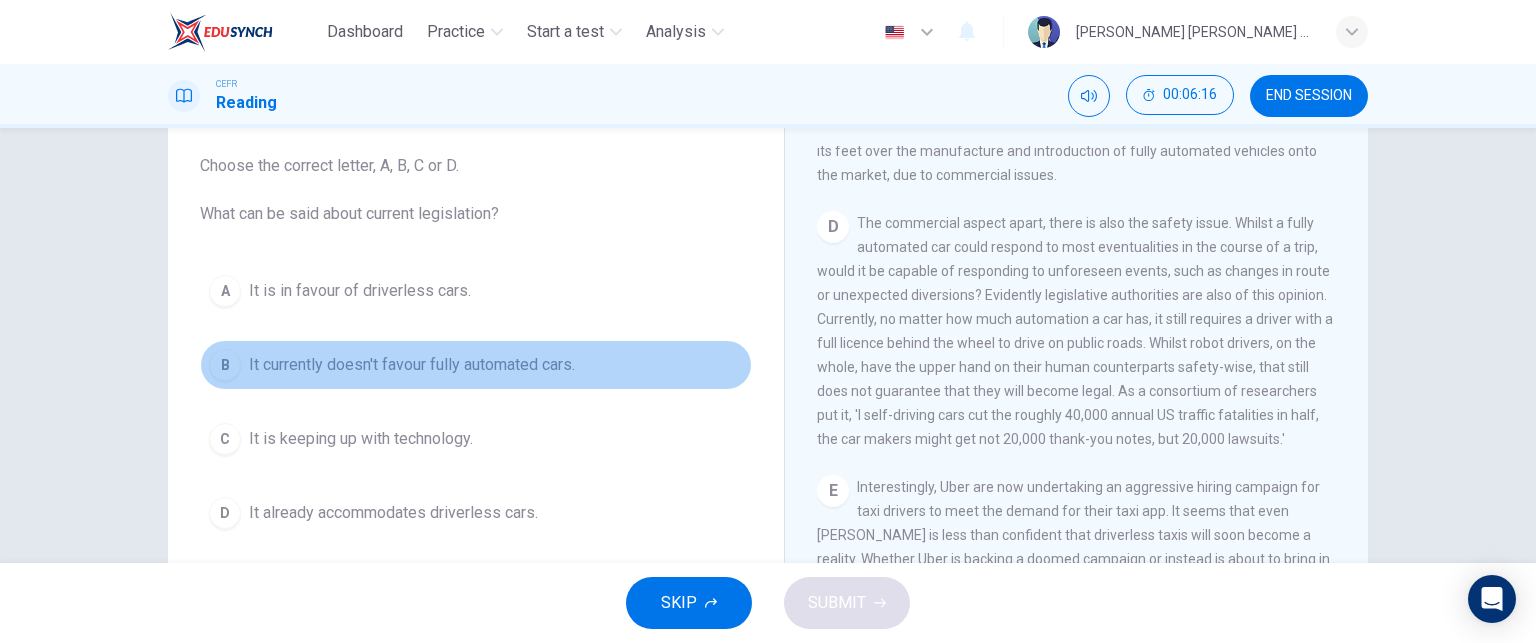 click on "B" at bounding box center (225, 365) 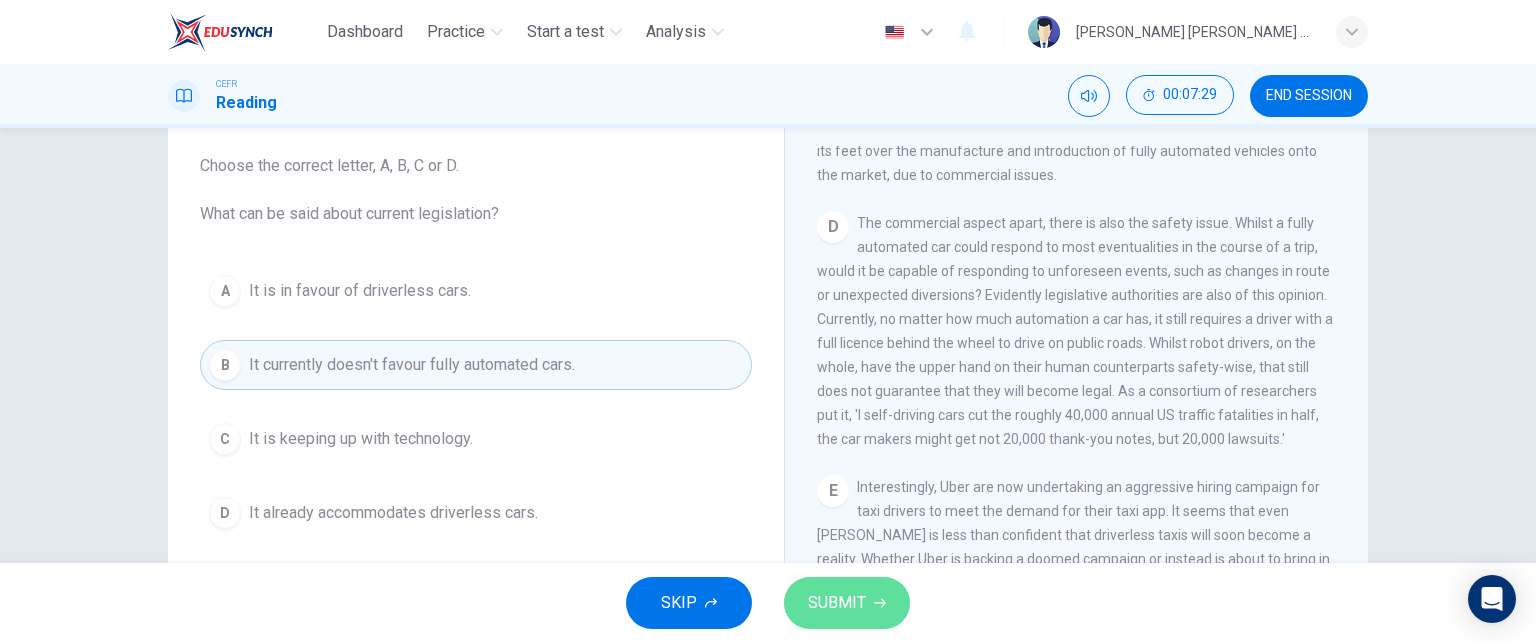 click on "SUBMIT" at bounding box center [837, 603] 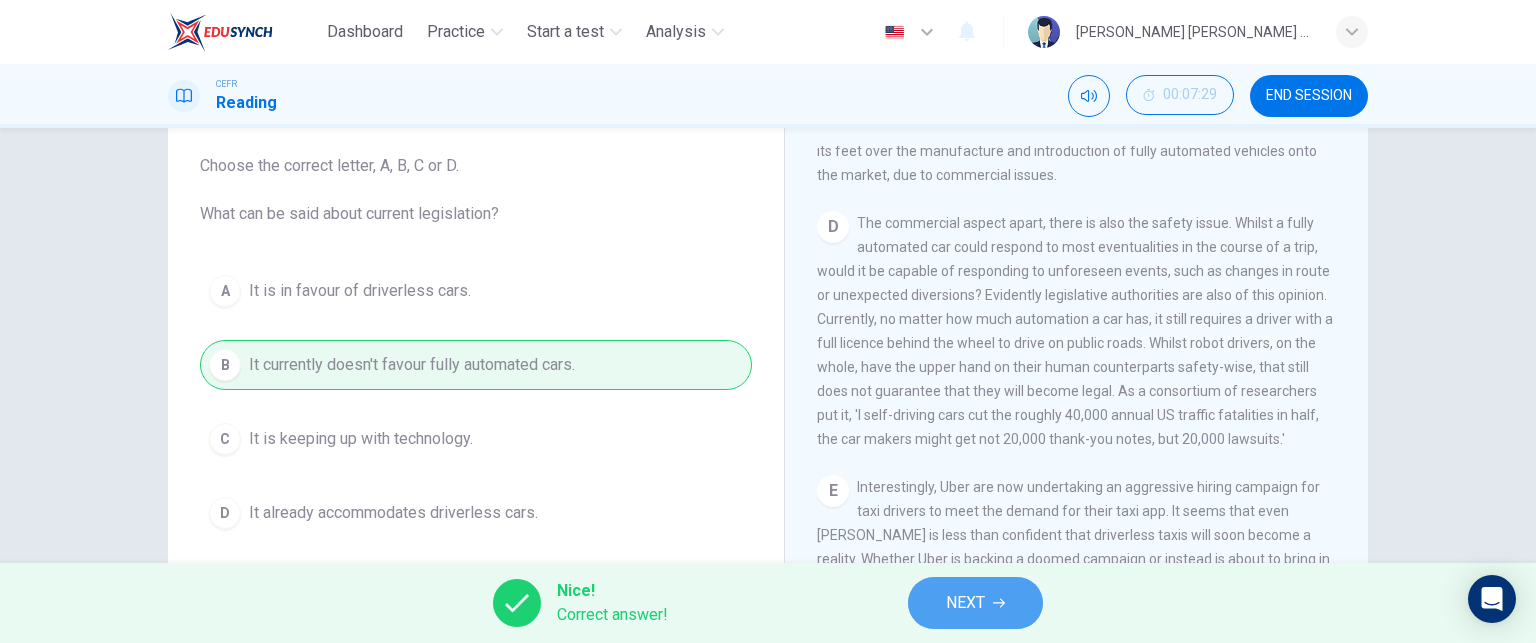 click on "NEXT" at bounding box center (975, 603) 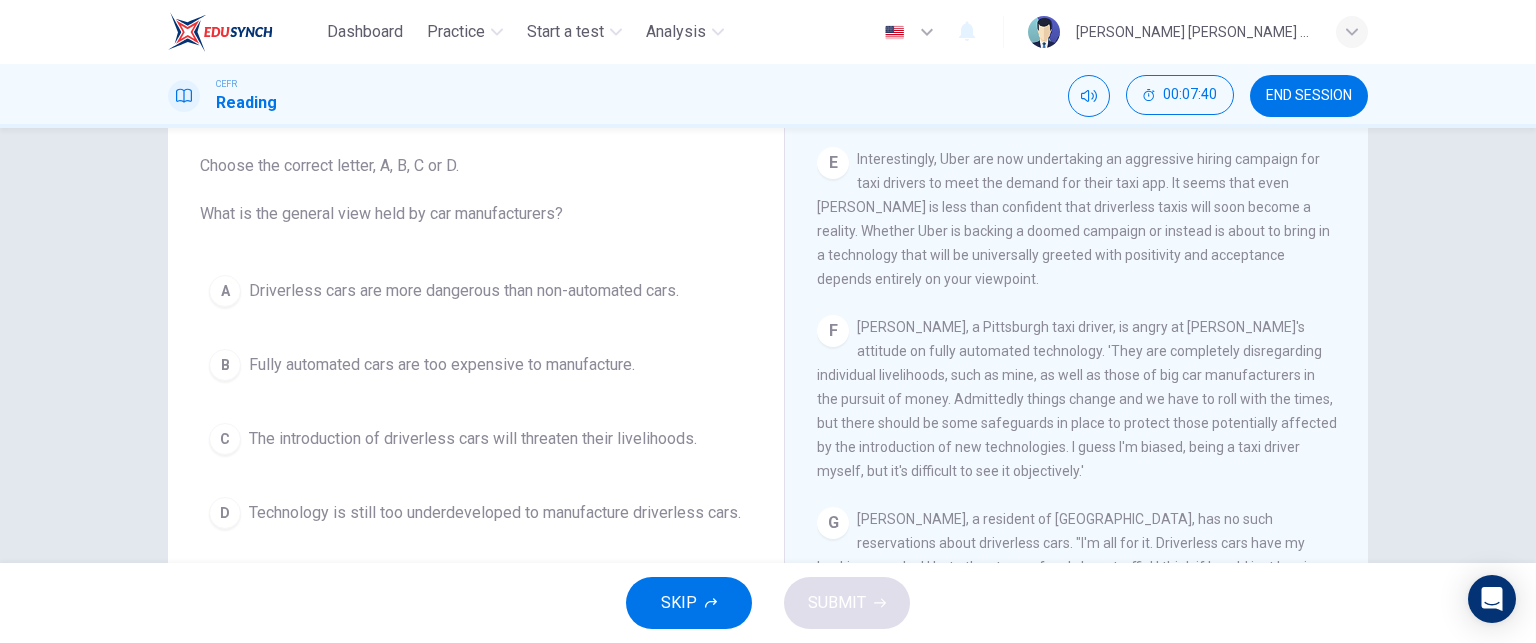 scroll, scrollTop: 1380, scrollLeft: 0, axis: vertical 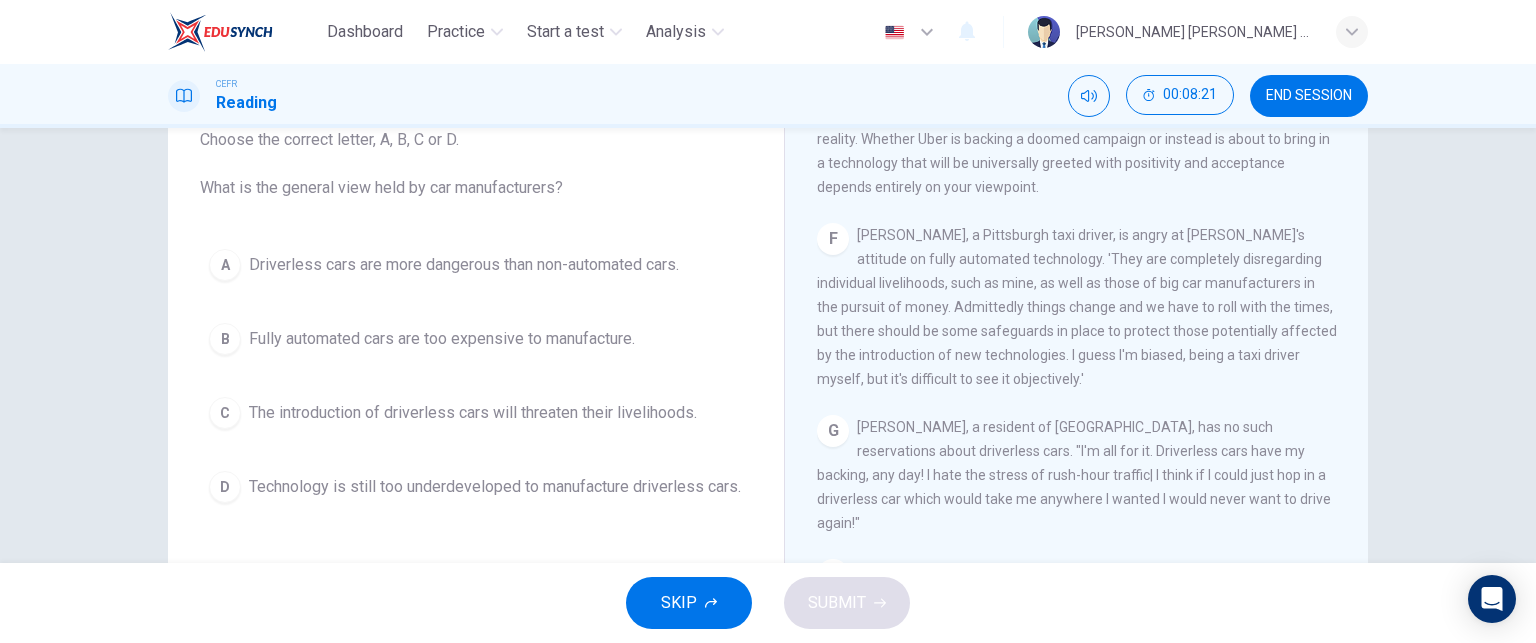 drag, startPoint x: 906, startPoint y: 335, endPoint x: 1168, endPoint y: 336, distance: 262.00192 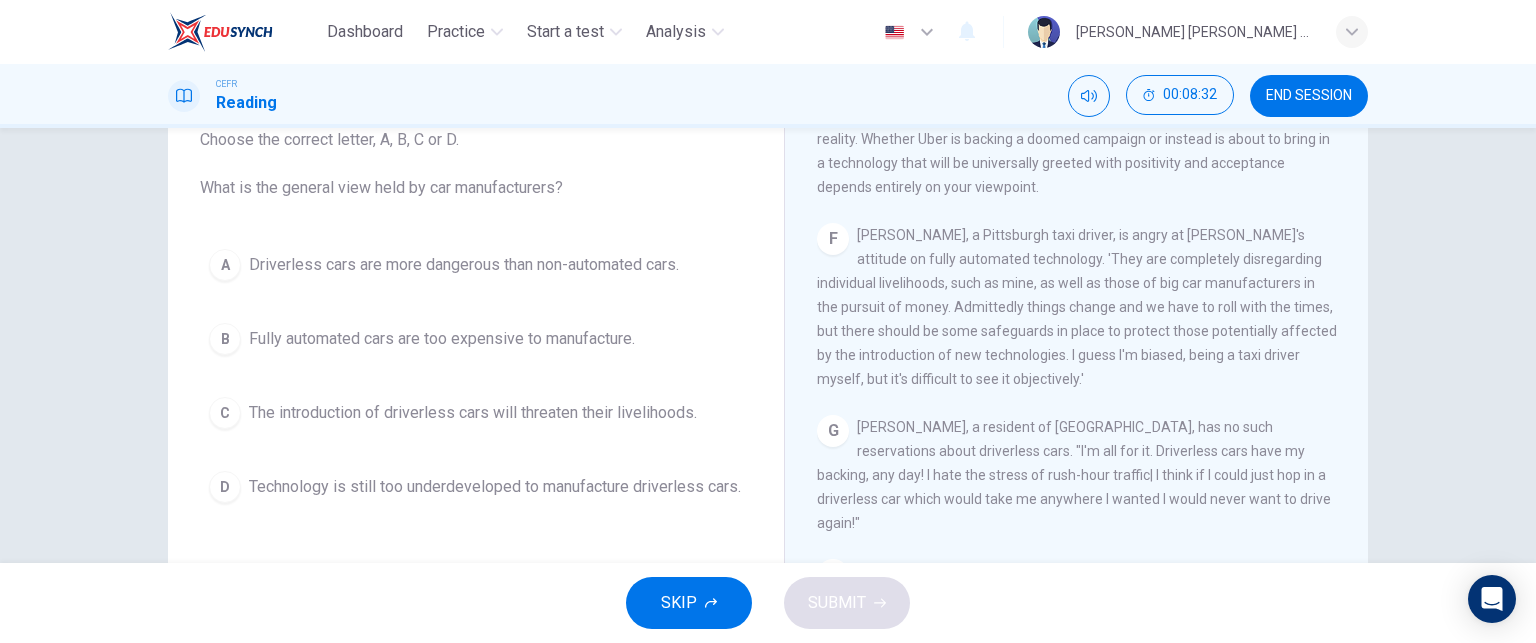 click on "C The introduction of driverless cars will threaten their livelihoods." at bounding box center (476, 413) 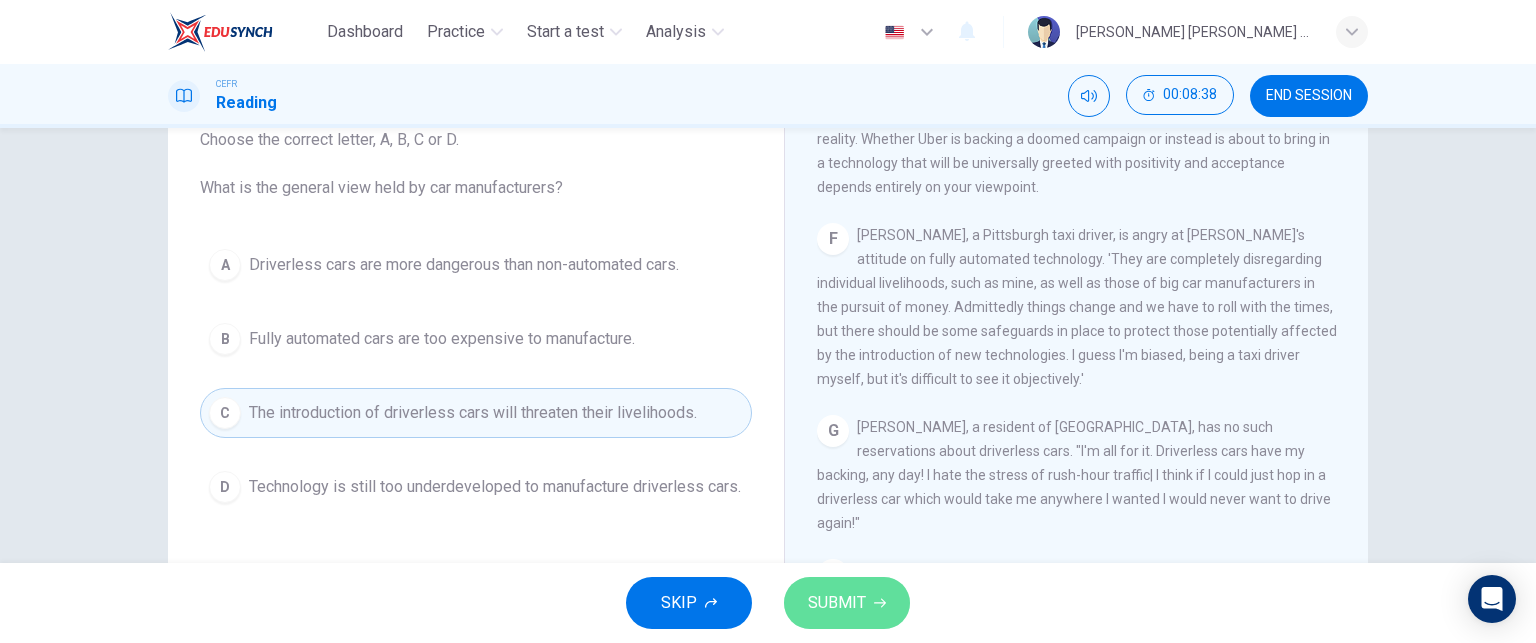 click on "SUBMIT" at bounding box center (837, 603) 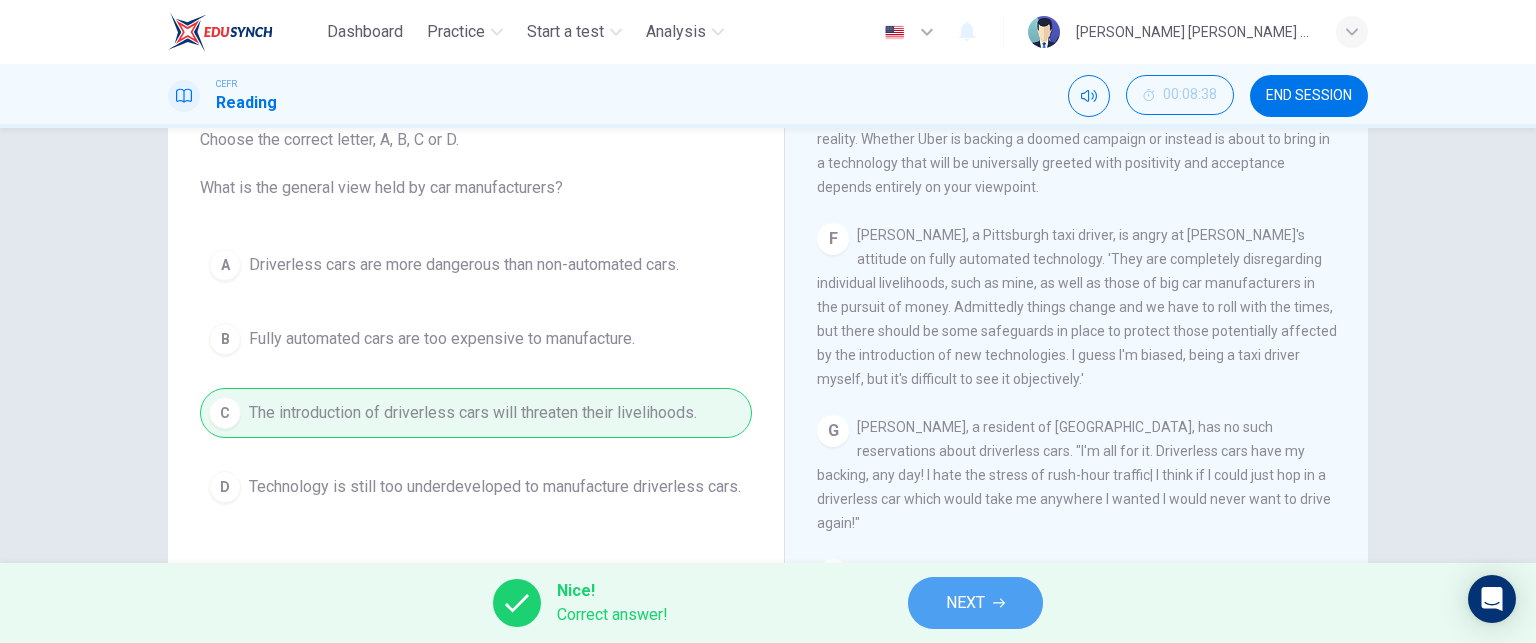 click on "NEXT" at bounding box center (975, 603) 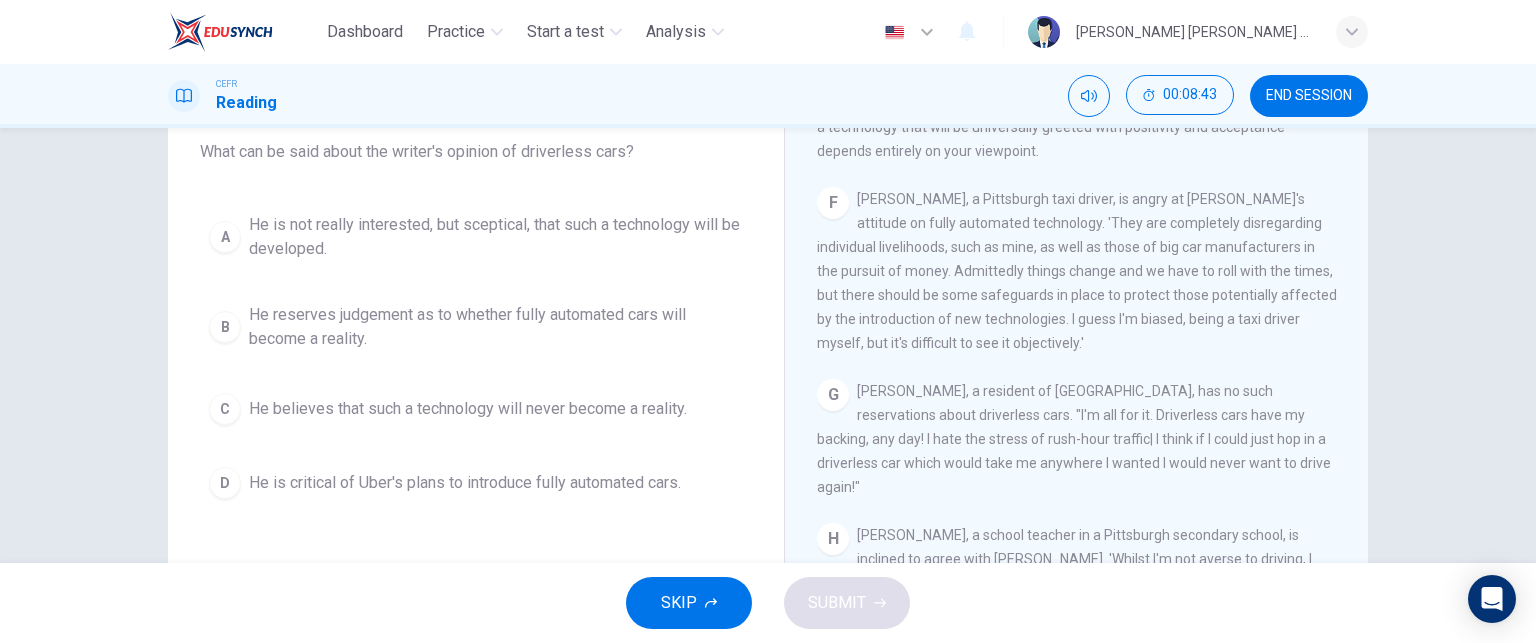 scroll, scrollTop: 160, scrollLeft: 0, axis: vertical 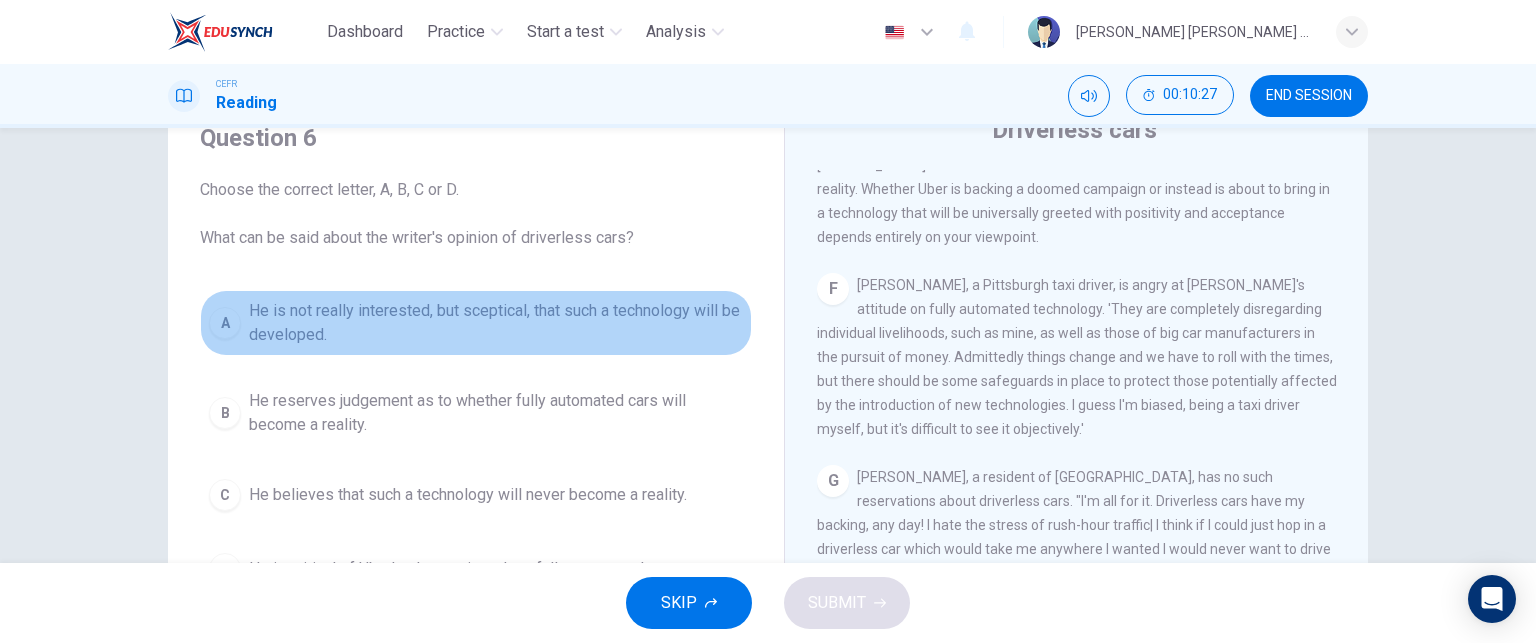 click on "A" at bounding box center (225, 323) 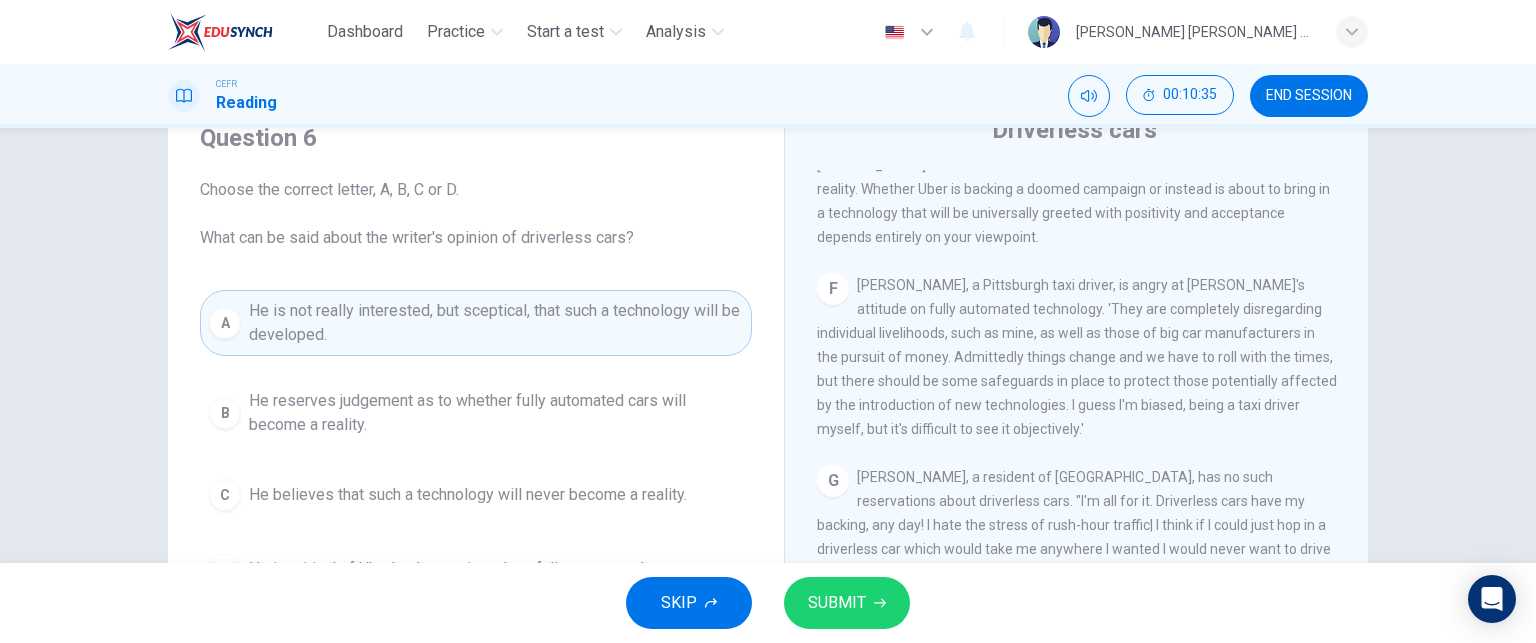 scroll, scrollTop: 1468, scrollLeft: 0, axis: vertical 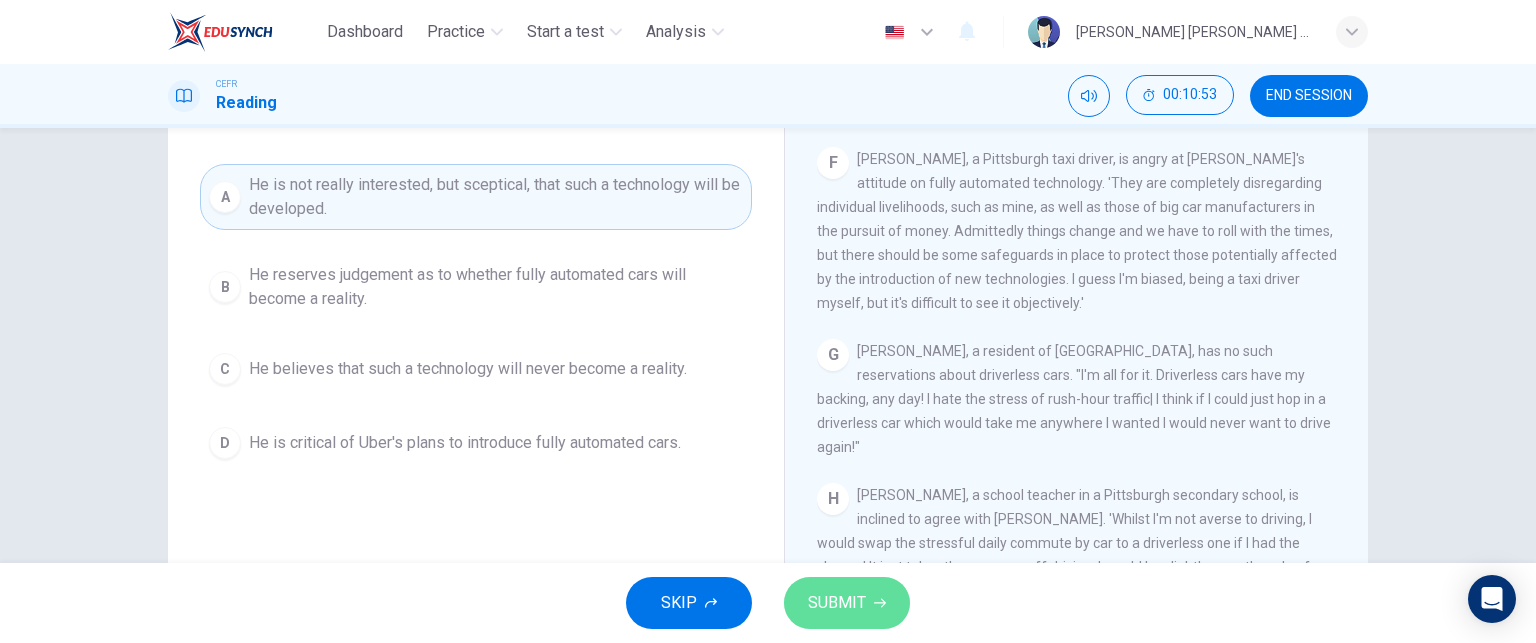 click on "SUBMIT" at bounding box center [837, 603] 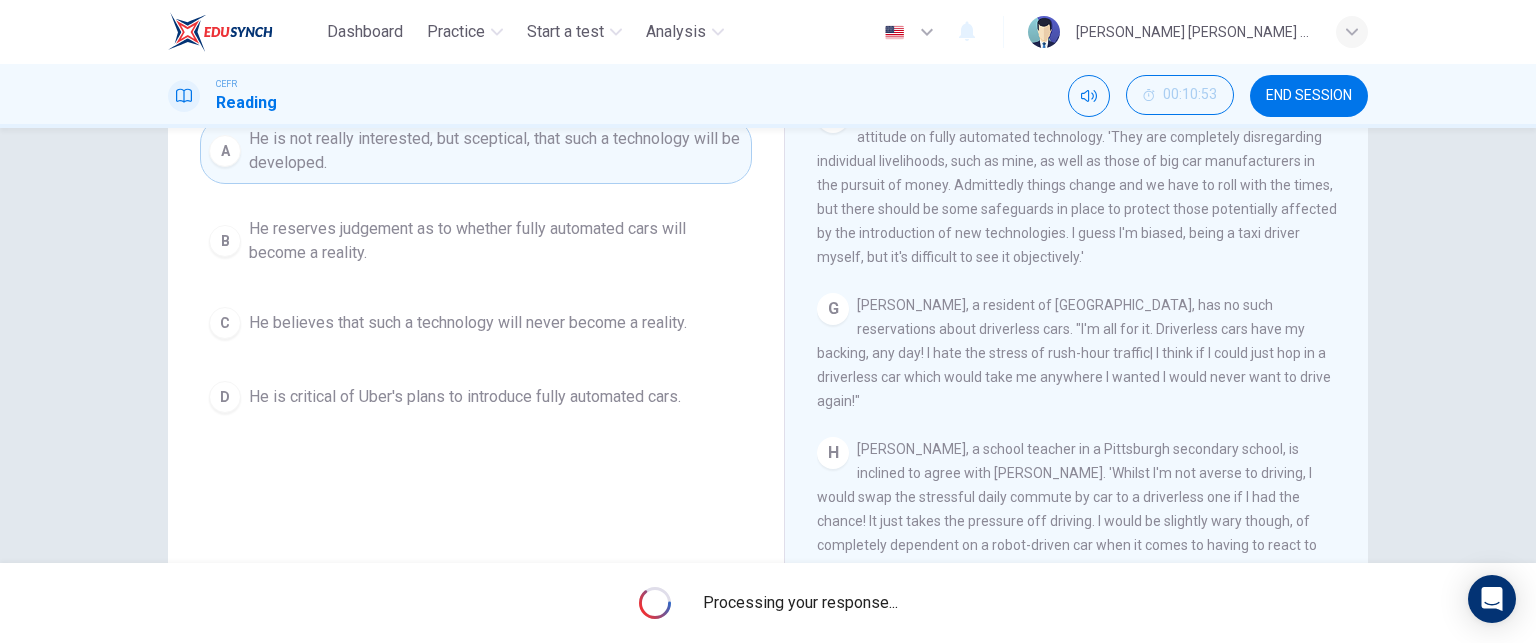 scroll, scrollTop: 260, scrollLeft: 0, axis: vertical 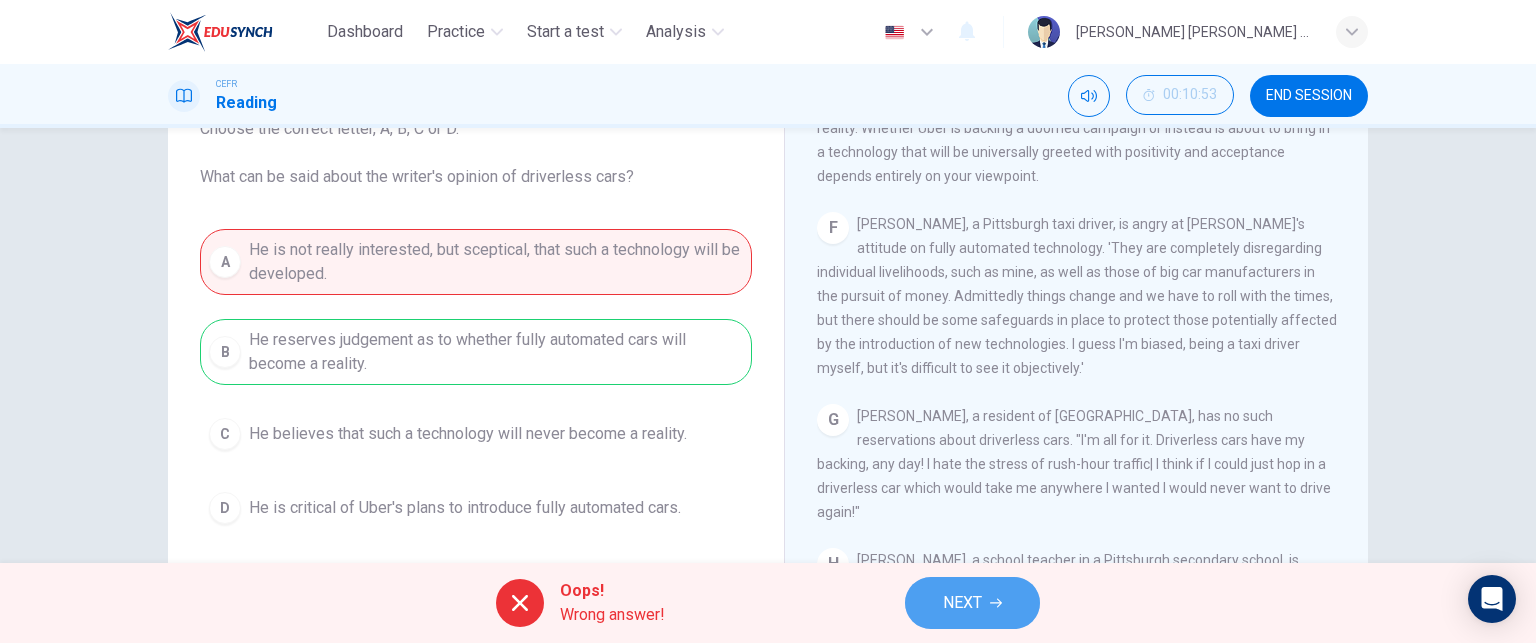 click on "NEXT" at bounding box center [972, 603] 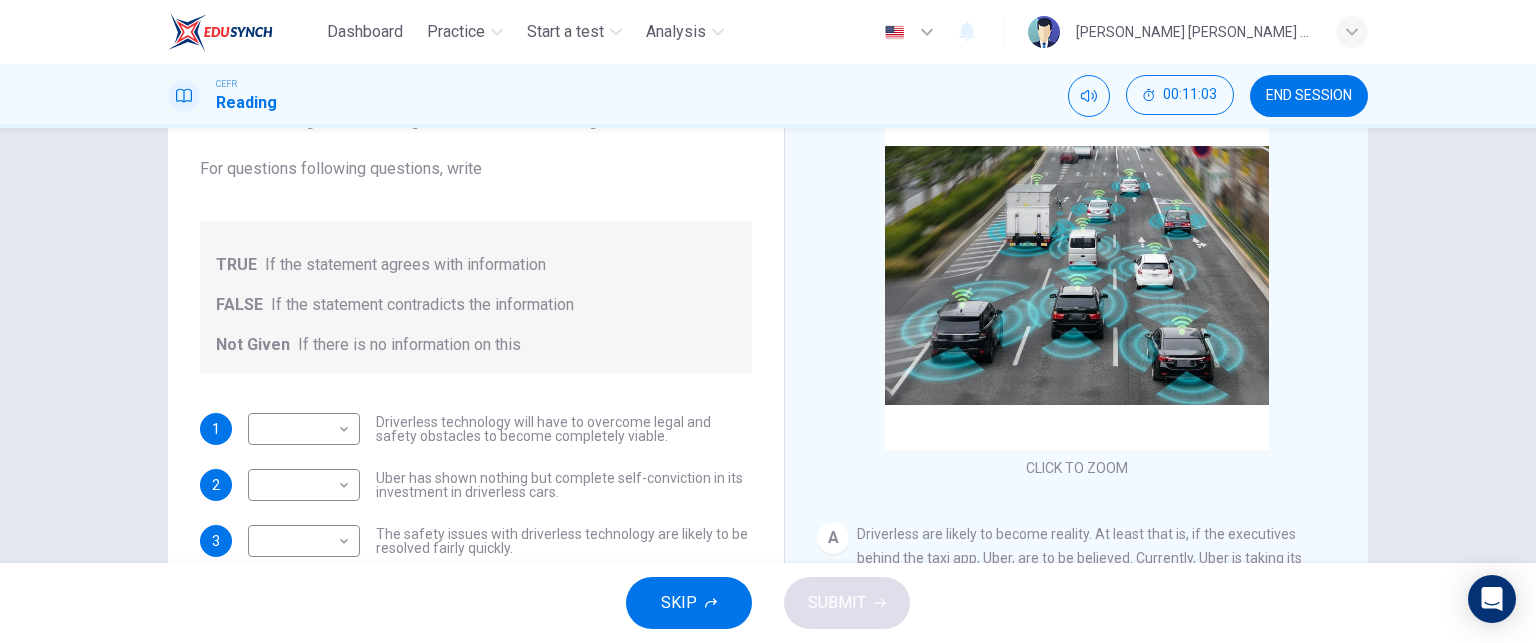 scroll, scrollTop: 176, scrollLeft: 0, axis: vertical 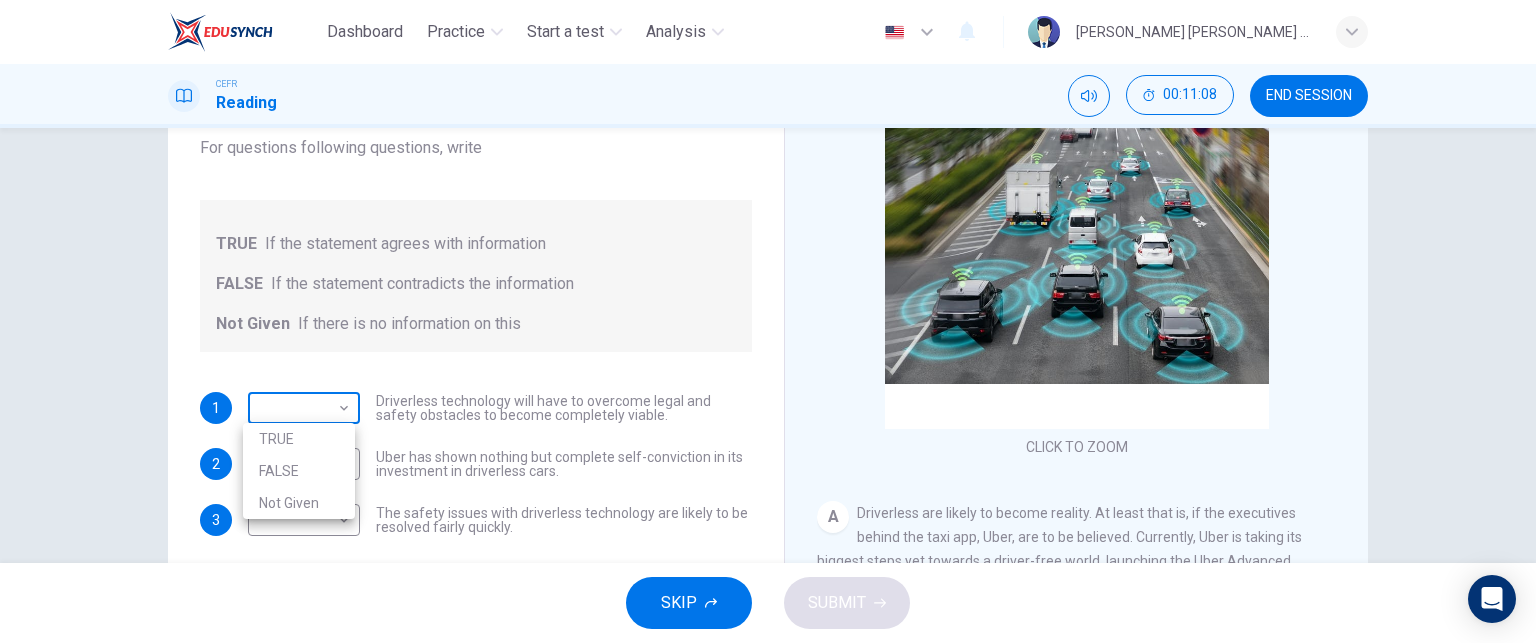 click on "Dashboard Practice Start a test Analysis English en ​ JUDITH OLIVIA JAOS CEFR Reading 00:11:08 END SESSION Question 7 Do the following statements agree with the information given in the text? For questions following questions, write TRUE If the statement agrees with information FALSE If the statement contradicts the information Not Given If there is no information on this 1 ​ ​ Driverless technology will have to overcome legal and safety obstacles to become completely viable. 2 ​ ​ Uber has shown nothing but complete self-conviction in its investment in driverless cars. 3 ​ ​ The safety issues with driverless technology are likely to be resolved fairly quickly. Driverless cars CLICK TO ZOOM Click to Zoom A B C D E F G H SKIP SUBMIT Dashboard Practice Start a test Analysis Notifications © Copyright  2025
TRUE FALSE Not Given" at bounding box center (768, 321) 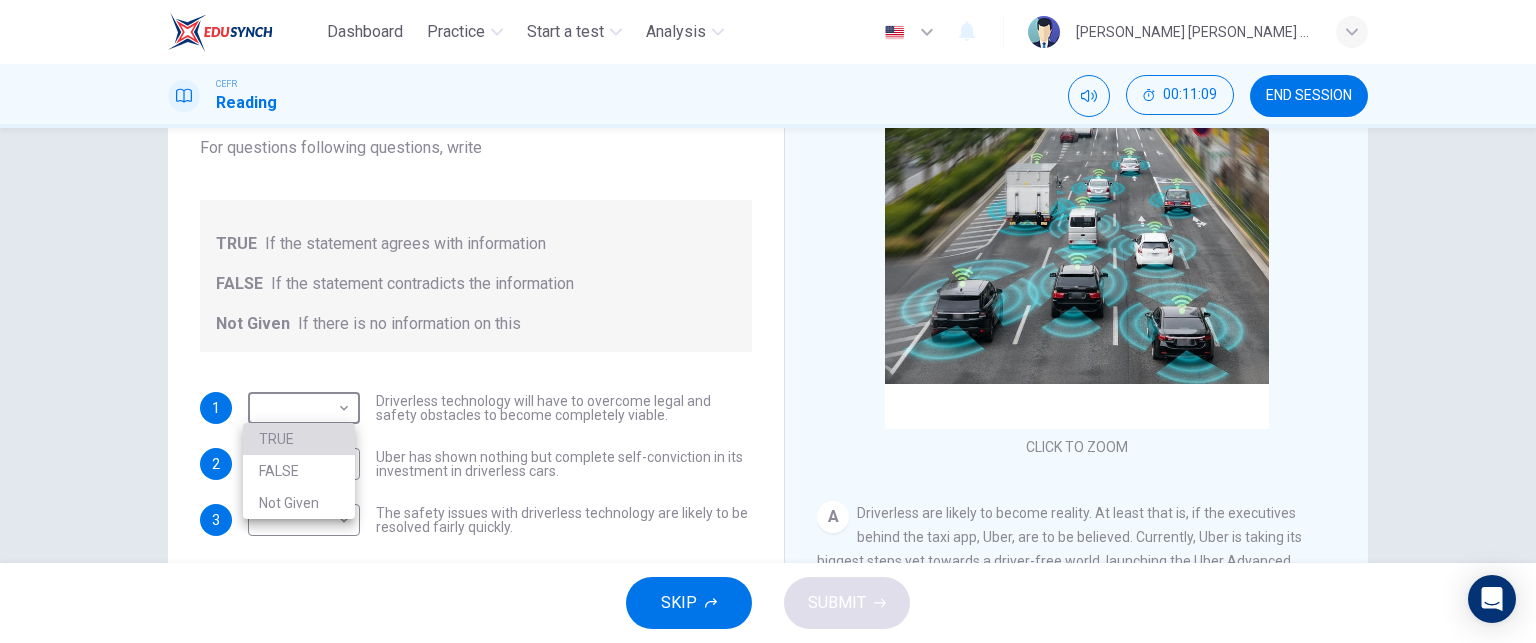 click on "TRUE" at bounding box center (299, 439) 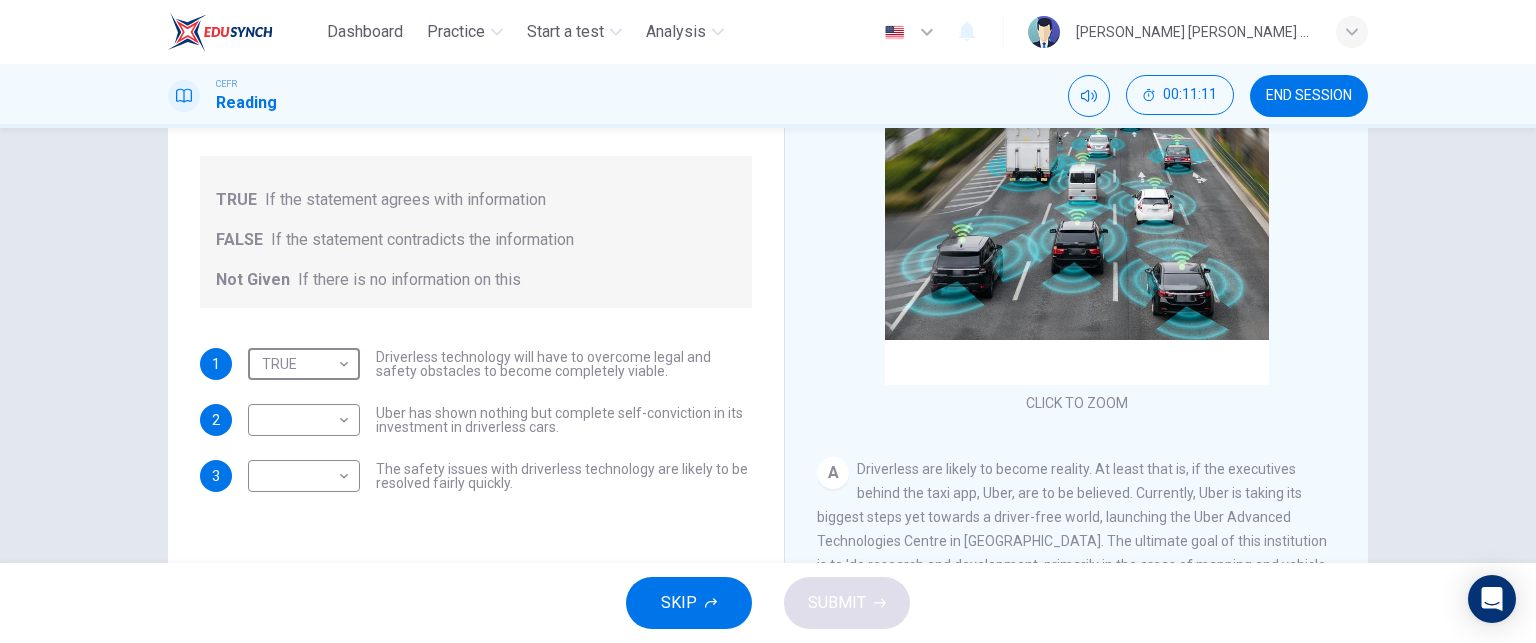scroll, scrollTop: 222, scrollLeft: 0, axis: vertical 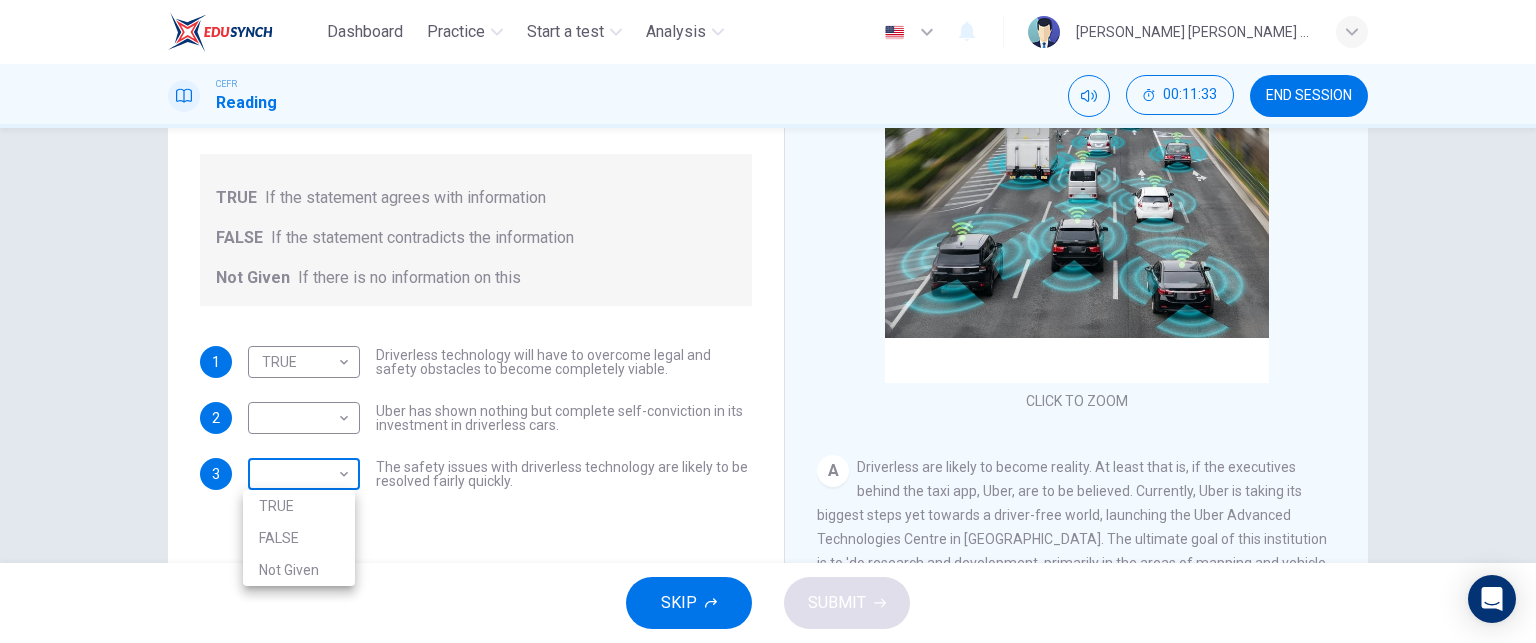 click on "Dashboard Practice Start a test Analysis English en ​ JUDITH OLIVIA JAOS CEFR Reading 00:11:33 END SESSION Question 7 Do the following statements agree with the information given in the text? For questions following questions, write TRUE If the statement agrees with information FALSE If the statement contradicts the information Not Given If there is no information on this 1 TRUE TRUE ​ Driverless technology will have to overcome legal and safety obstacles to become completely viable. 2 ​ ​ Uber has shown nothing but complete self-conviction in its investment in driverless cars. 3 ​ ​ The safety issues with driverless technology are likely to be resolved fairly quickly. Driverless cars CLICK TO ZOOM Click to Zoom A B C D E F G H SKIP SUBMIT Dashboard Practice Start a test Analysis Notifications © Copyright  2025
TRUE FALSE Not Given" at bounding box center (768, 321) 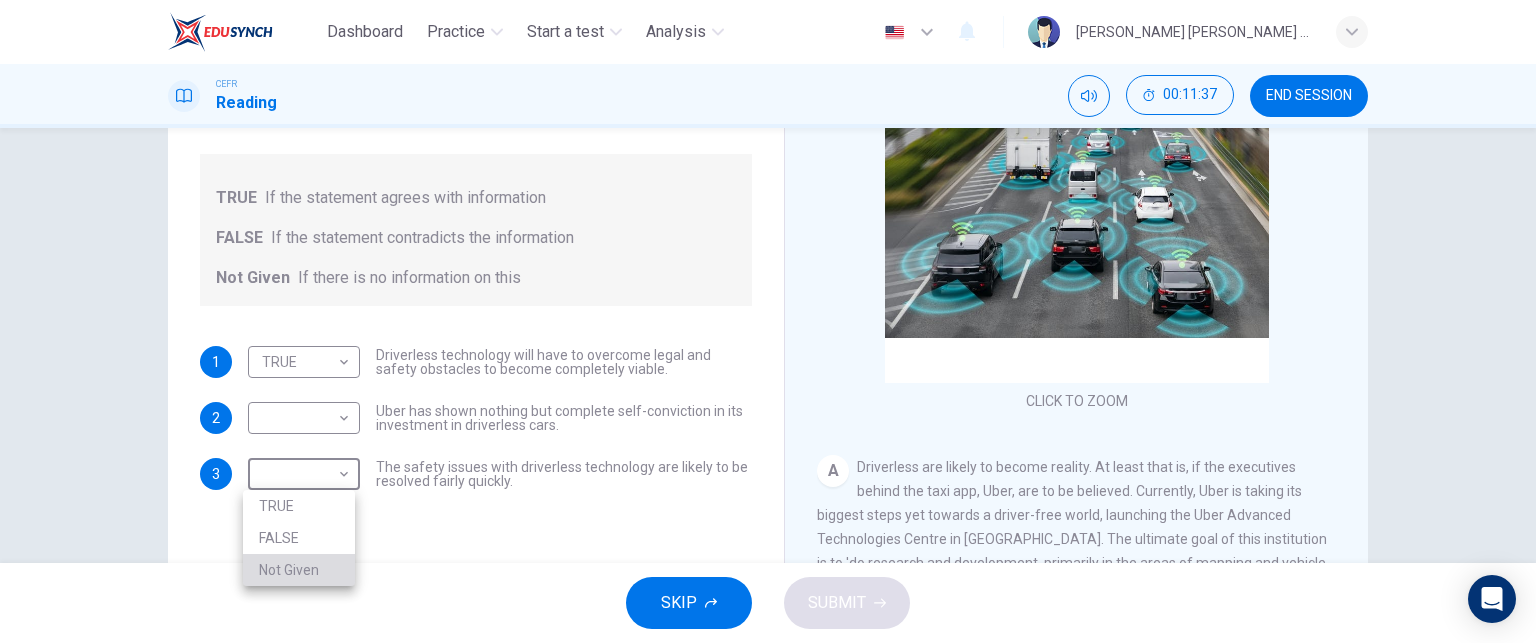click on "Not Given" at bounding box center (299, 570) 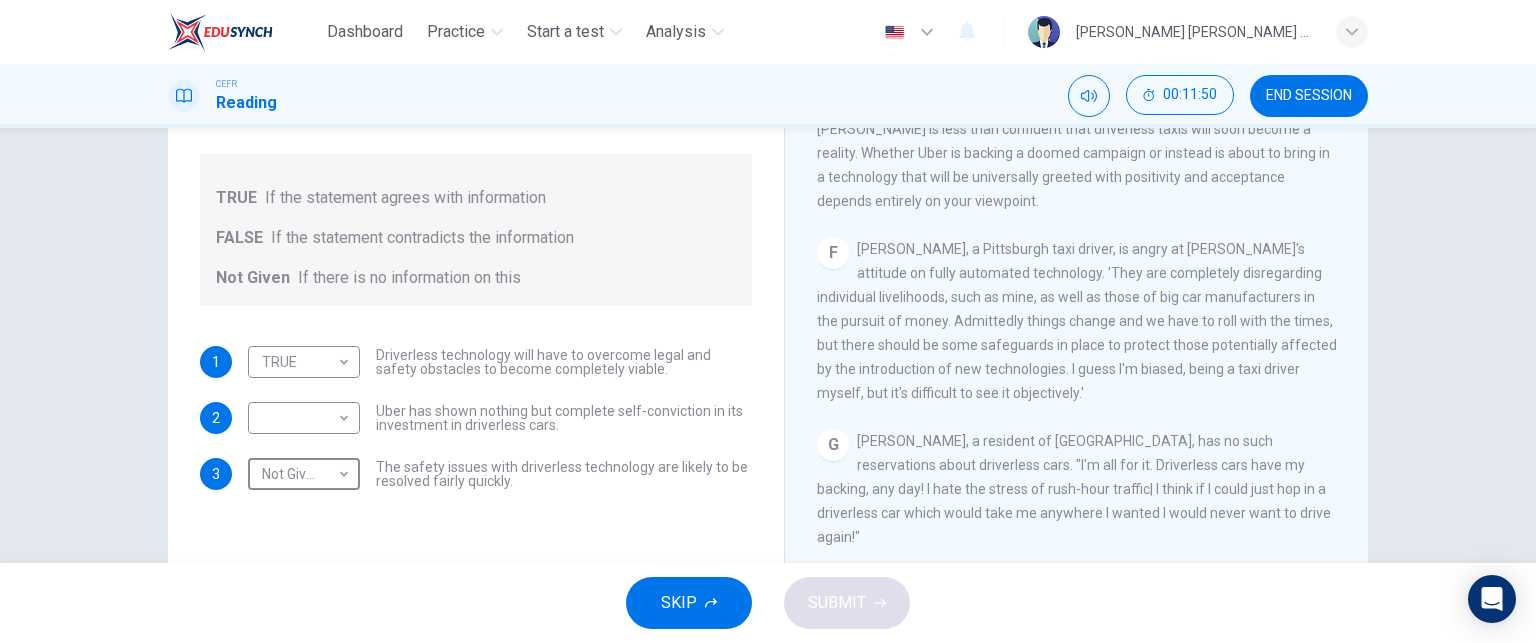scroll, scrollTop: 1468, scrollLeft: 0, axis: vertical 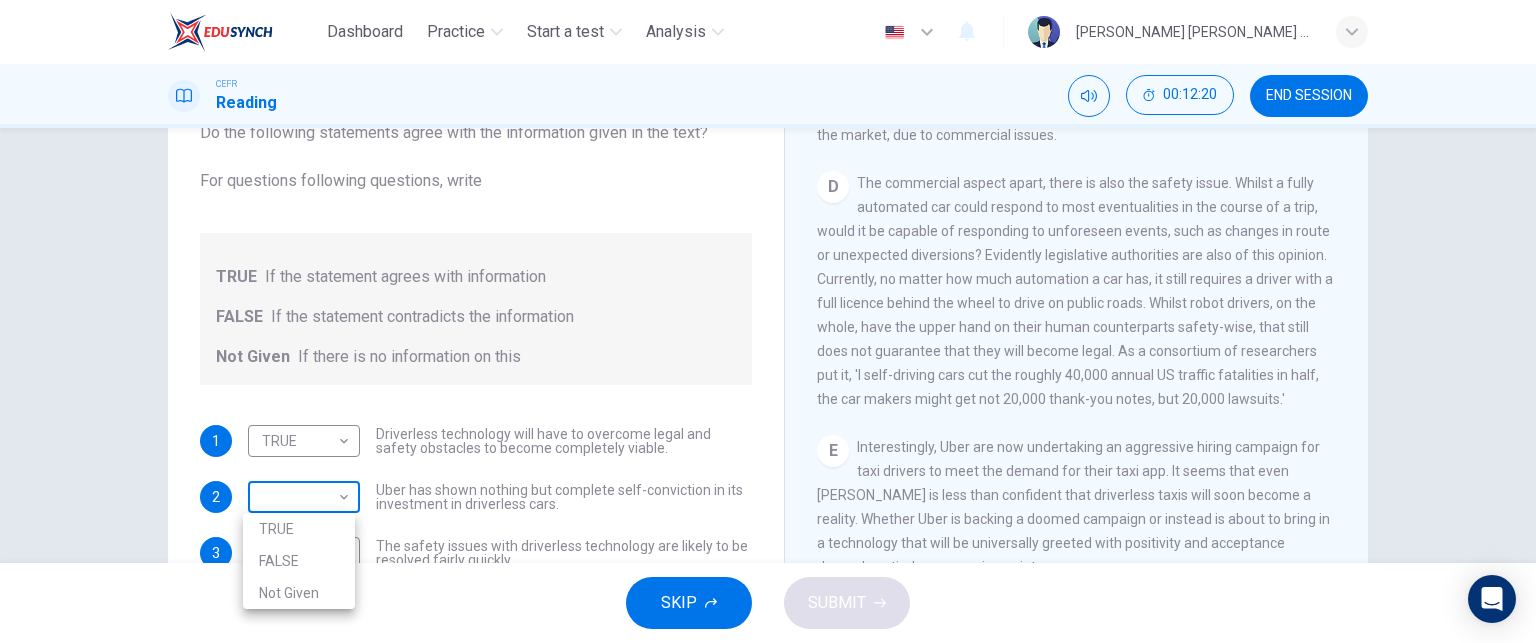 click on "Dashboard Practice Start a test Analysis English en ​ JUDITH OLIVIA JAOS CEFR Reading 00:12:20 END SESSION Question 7 Do the following statements agree with the information given in the text? For questions following questions, write TRUE If the statement agrees with information FALSE If the statement contradicts the information Not Given If there is no information on this 1 TRUE TRUE ​ Driverless technology will have to overcome legal and safety obstacles to become completely viable. 2 ​ ​ Uber has shown nothing but complete self-conviction in its investment in driverless cars. 3 Not Given Not Given ​ The safety issues with driverless technology are likely to be resolved fairly quickly. Driverless cars CLICK TO ZOOM Click to Zoom A B C D E F G H SKIP SUBMIT Dashboard Practice Start a test Analysis Notifications © Copyright  2025
TRUE FALSE Not Given" at bounding box center (768, 321) 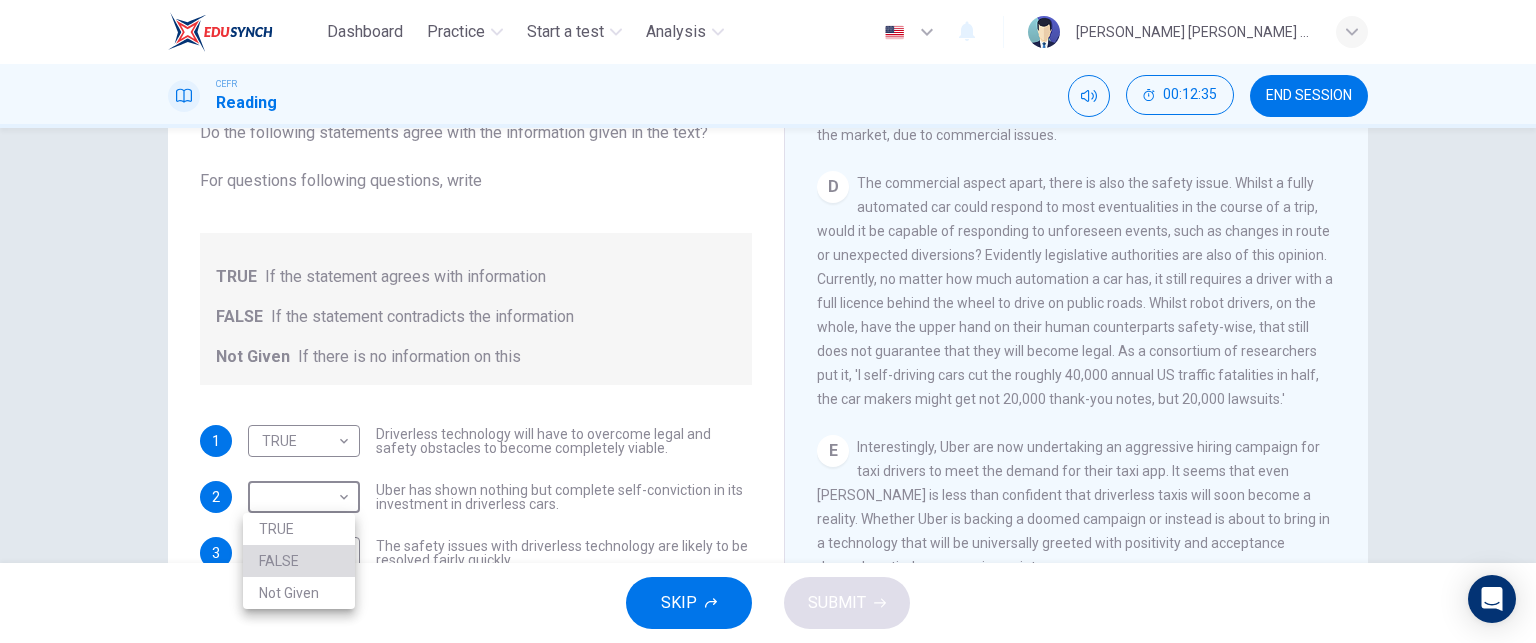 click on "FALSE" at bounding box center (299, 561) 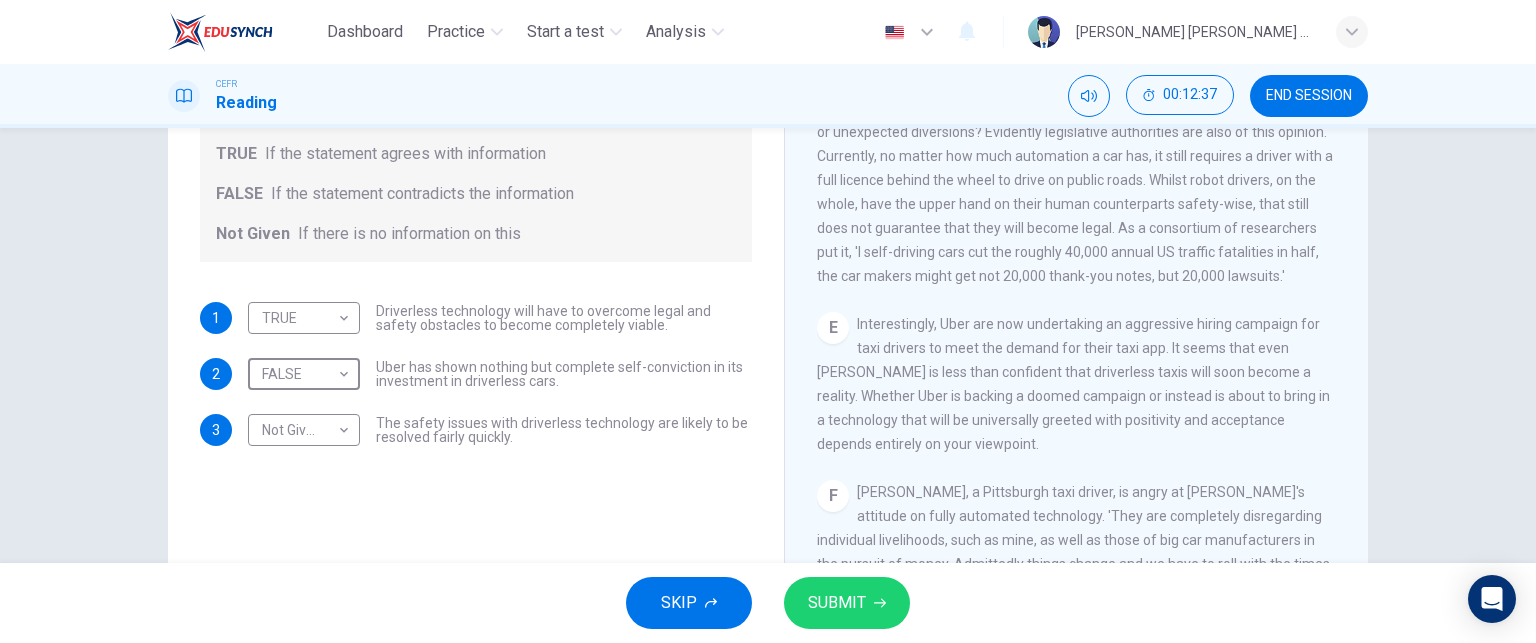 scroll, scrollTop: 268, scrollLeft: 0, axis: vertical 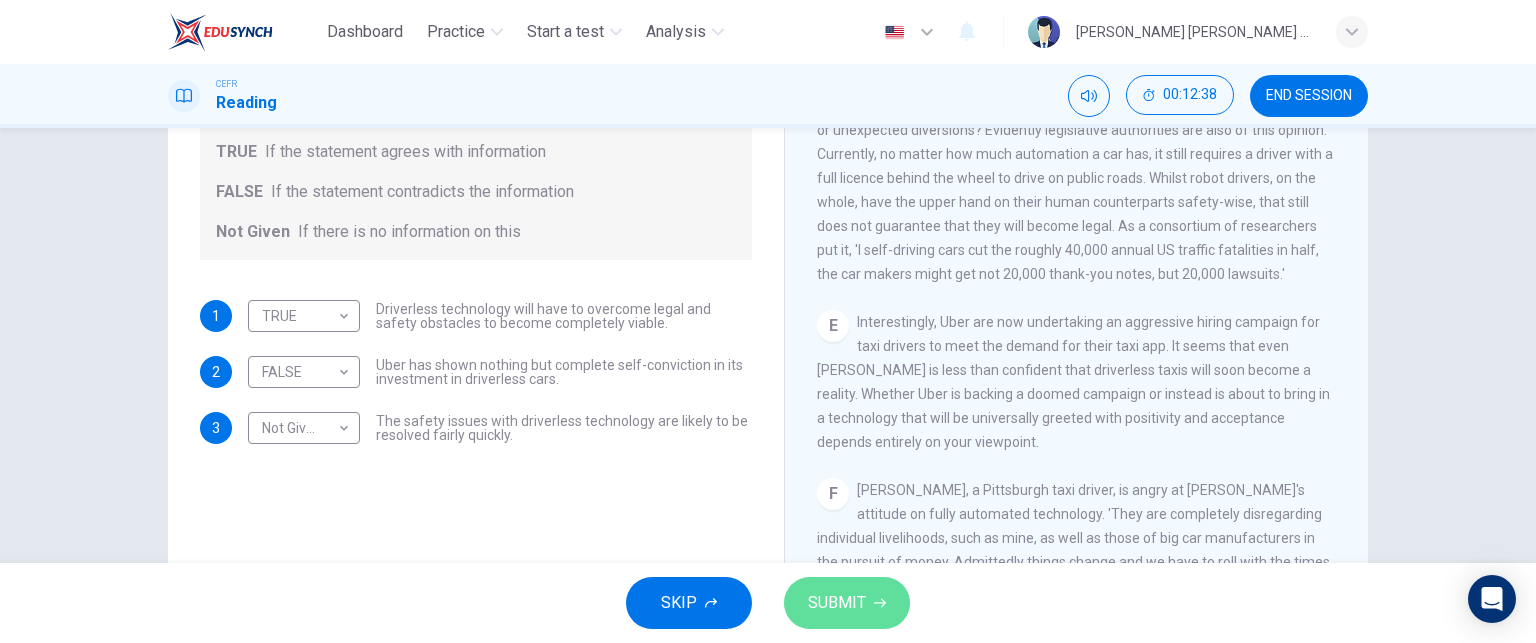click on "SUBMIT" at bounding box center [837, 603] 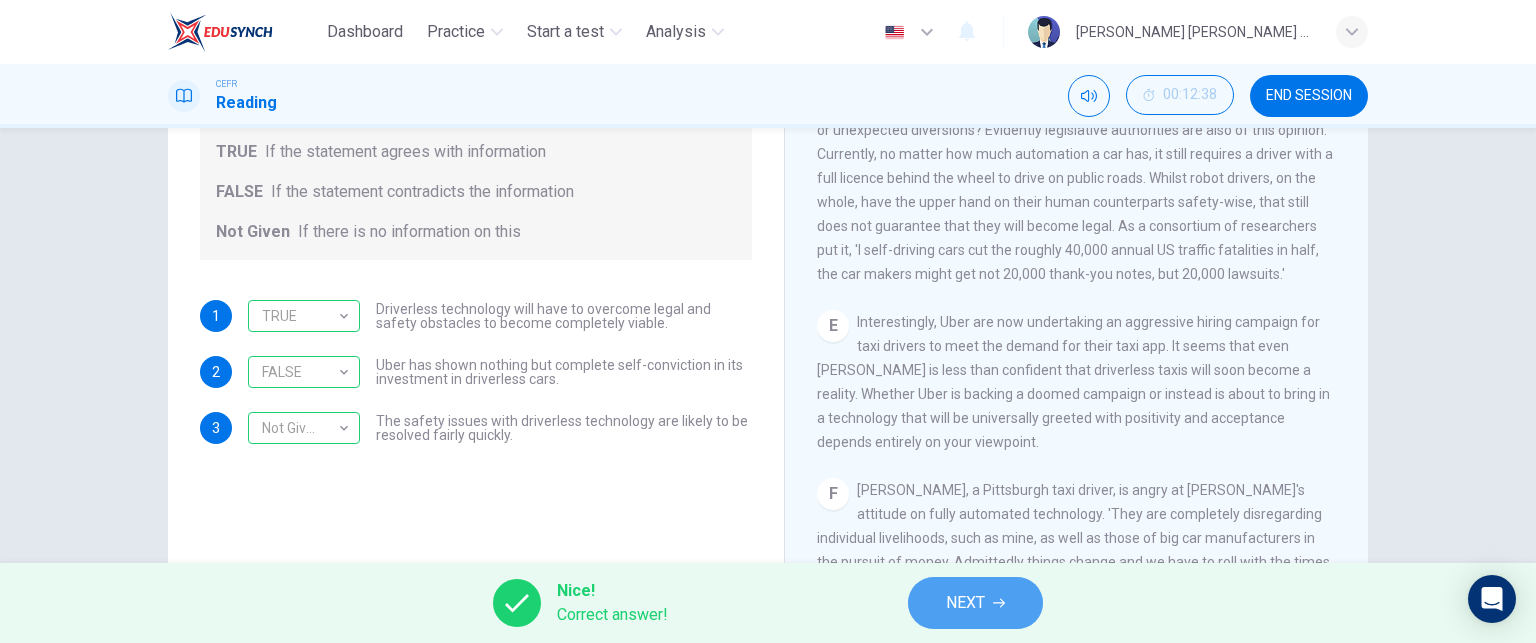 click on "NEXT" at bounding box center [965, 603] 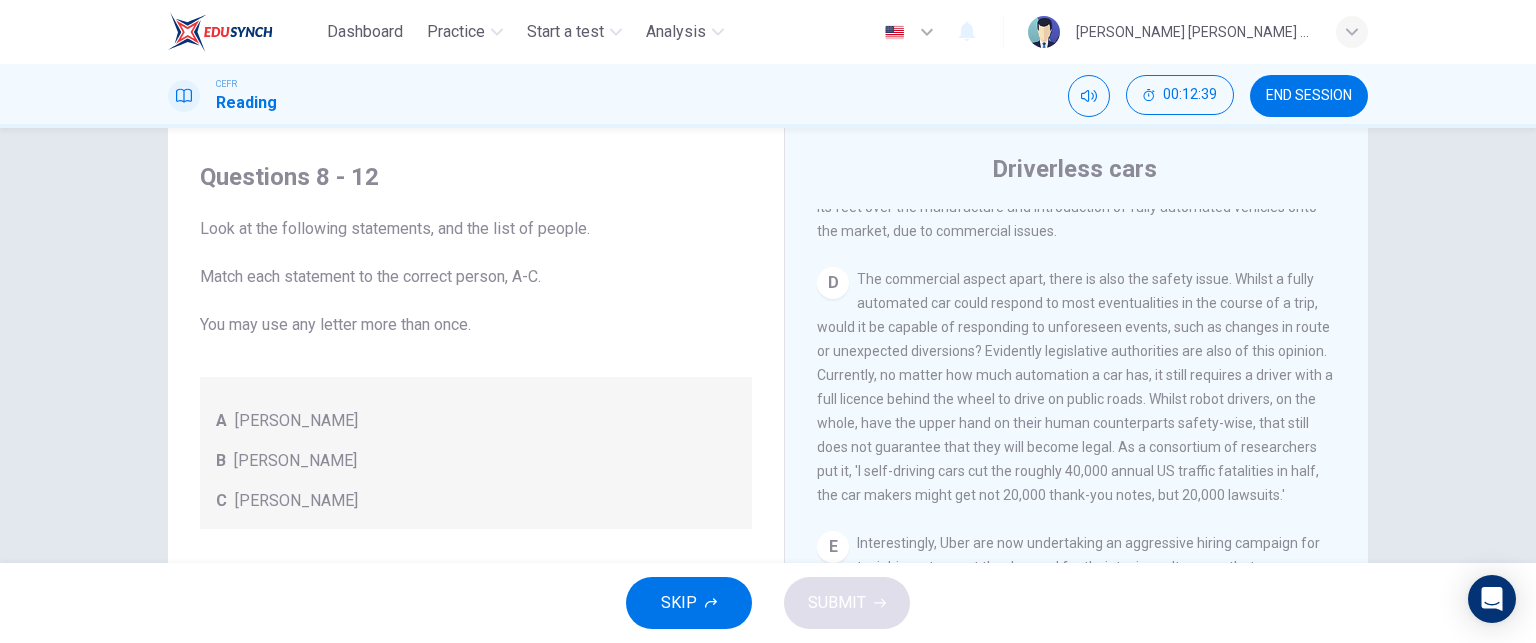 scroll, scrollTop: 46, scrollLeft: 0, axis: vertical 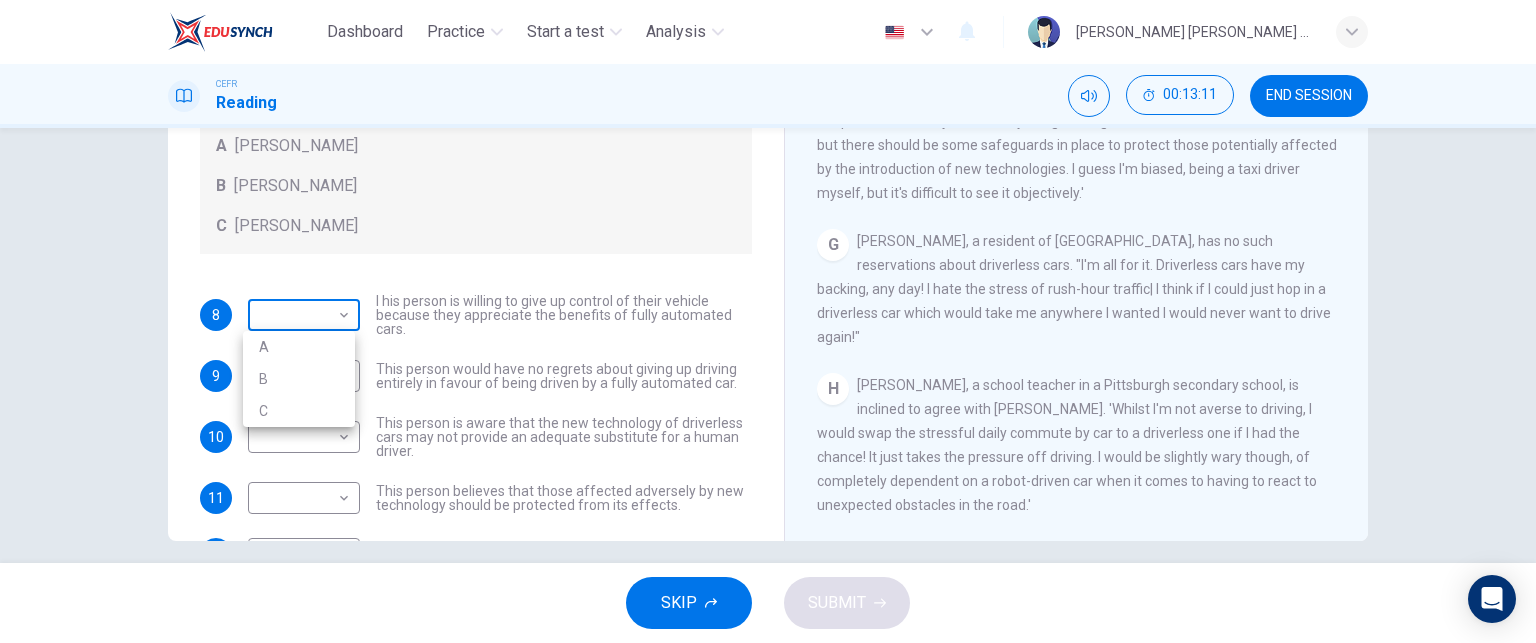 click on "Dashboard Practice Start a test Analysis English en ​ JUDITH OLIVIA JAOS CEFR Reading 00:13:11 END SESSION Questions 8 - 12 Look at the following statements, and the list of people. Match each statement to the correct person, A-C. You may use any letter more than once.
A John Reynolds B Susie Greenacre C Jason Steiner 8 ​ ​ I his person is willing to give up control of their vehicle because they appreciate the benefits of fully automated cars. 9 ​ ​ This person would have no regrets about giving up driving entirely in favour of being driven by a fully automated car. 10 ​ ​ This person is aware that the new technology of driverless cars may not provide an adequate substitute for a human driver. 11 ​ ​ This person believes that those affected adversely by new technology should be protected from its effects. 12 ​ ​ This person enjoys driving but only under favourable conditions. Driverless cars CLICK TO ZOOM Click to Zoom A B C D E F G H SKIP SUBMIT Dashboard Practice Start a test Analysis" at bounding box center (768, 321) 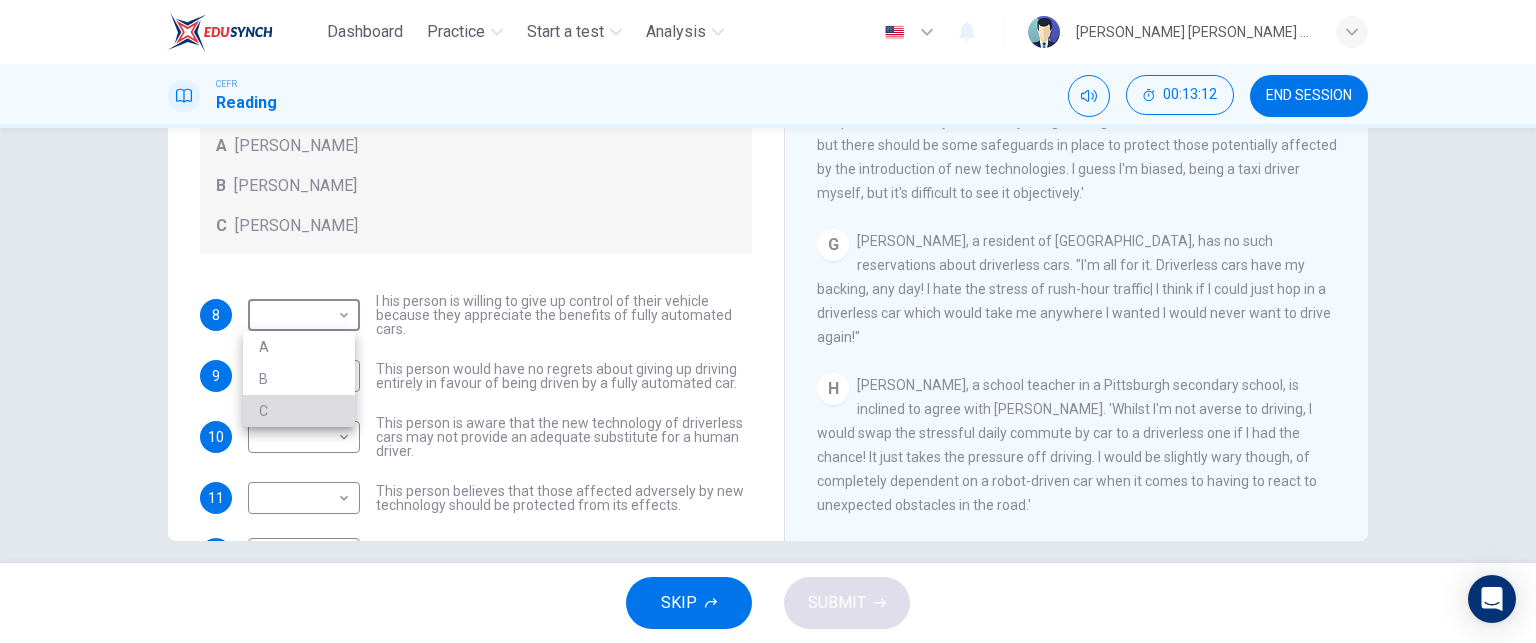 click on "C" at bounding box center [299, 411] 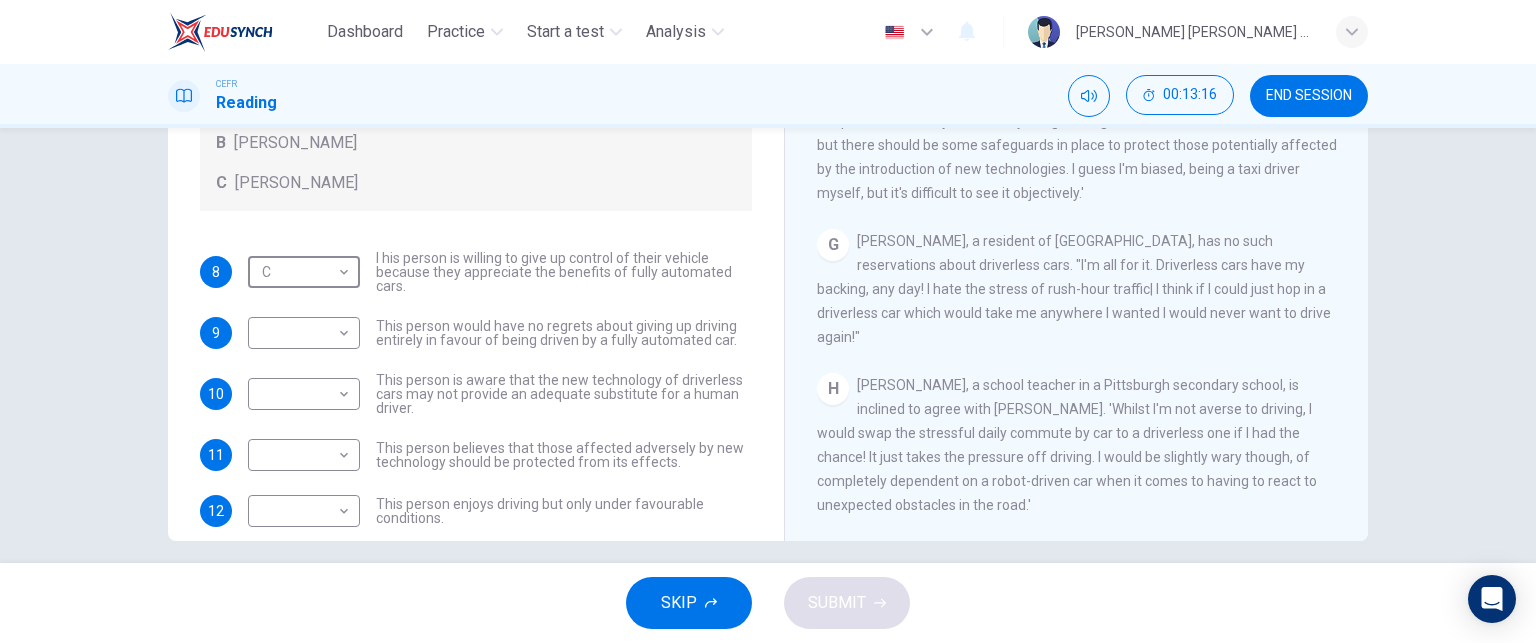 scroll, scrollTop: 44, scrollLeft: 0, axis: vertical 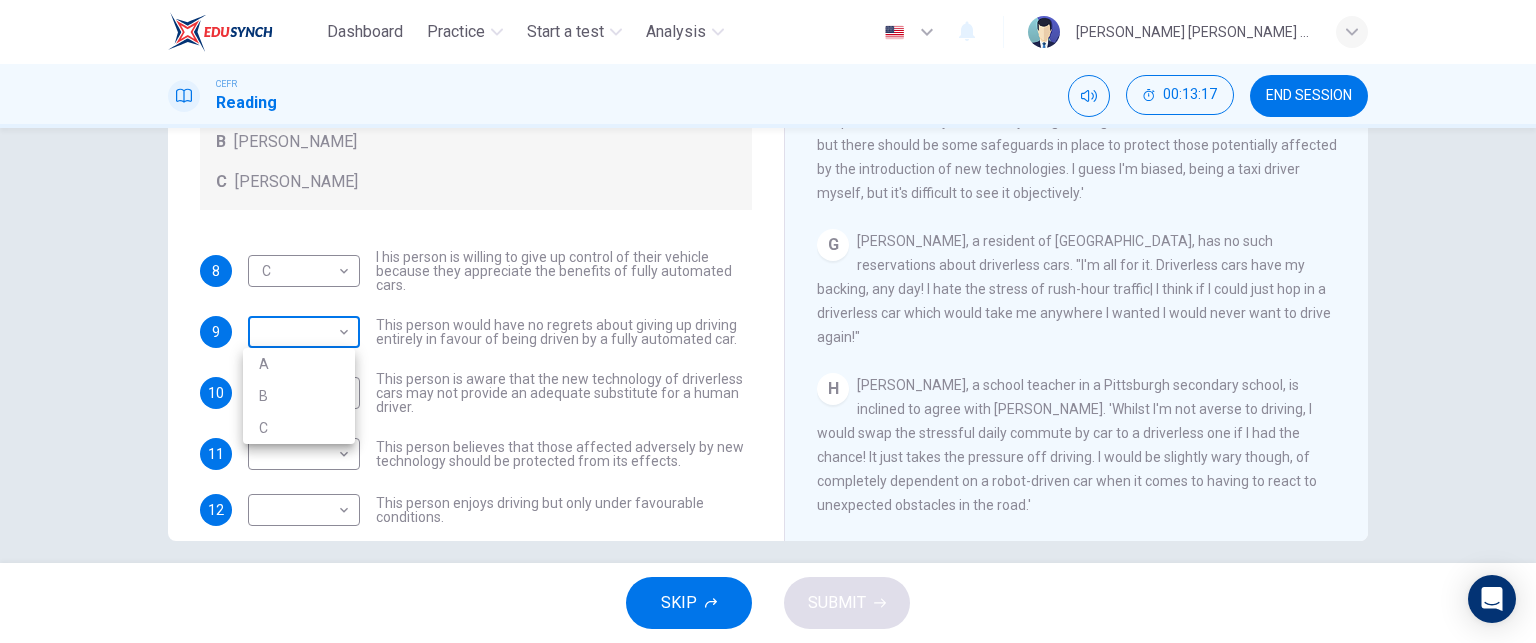 click on "Dashboard Practice Start a test Analysis English en ​ JUDITH OLIVIA JAOS CEFR Reading 00:13:17 END SESSION Questions 8 - 12 Look at the following statements, and the list of people. Match each statement to the correct person, A-C. You may use any letter more than once.
A John Reynolds B Susie Greenacre C Jason Steiner 8 C C ​ I his person is willing to give up control of their vehicle because they appreciate the benefits of fully automated cars. 9 ​ ​ This person would have no regrets about giving up driving entirely in favour of being driven by a fully automated car. 10 ​ ​ This person is aware that the new technology of driverless cars may not provide an adequate substitute for a human driver. 11 ​ ​ This person believes that those affected adversely by new technology should be protected from its effects. 12 ​ ​ This person enjoys driving but only under favourable conditions. Driverless cars CLICK TO ZOOM Click to Zoom A B C D E F G H SKIP SUBMIT Dashboard Practice Start a test Analysis" at bounding box center (768, 321) 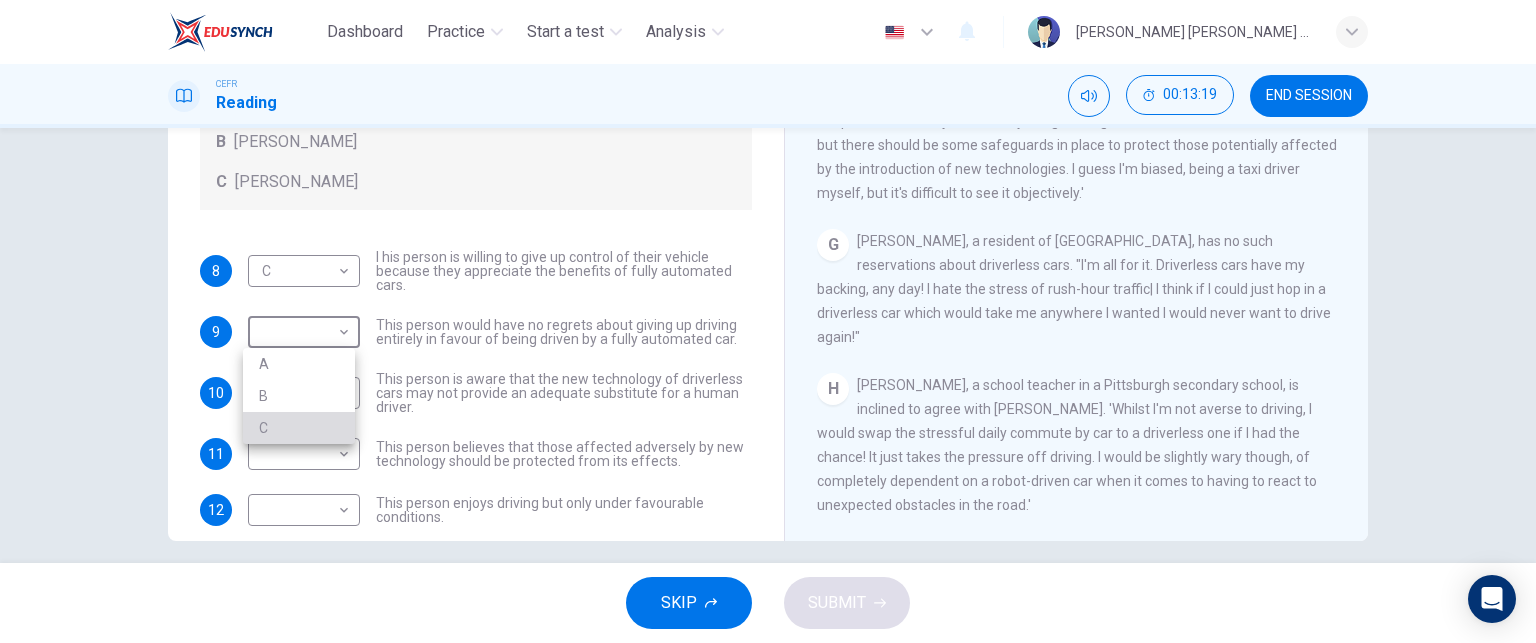 click on "C" at bounding box center (299, 428) 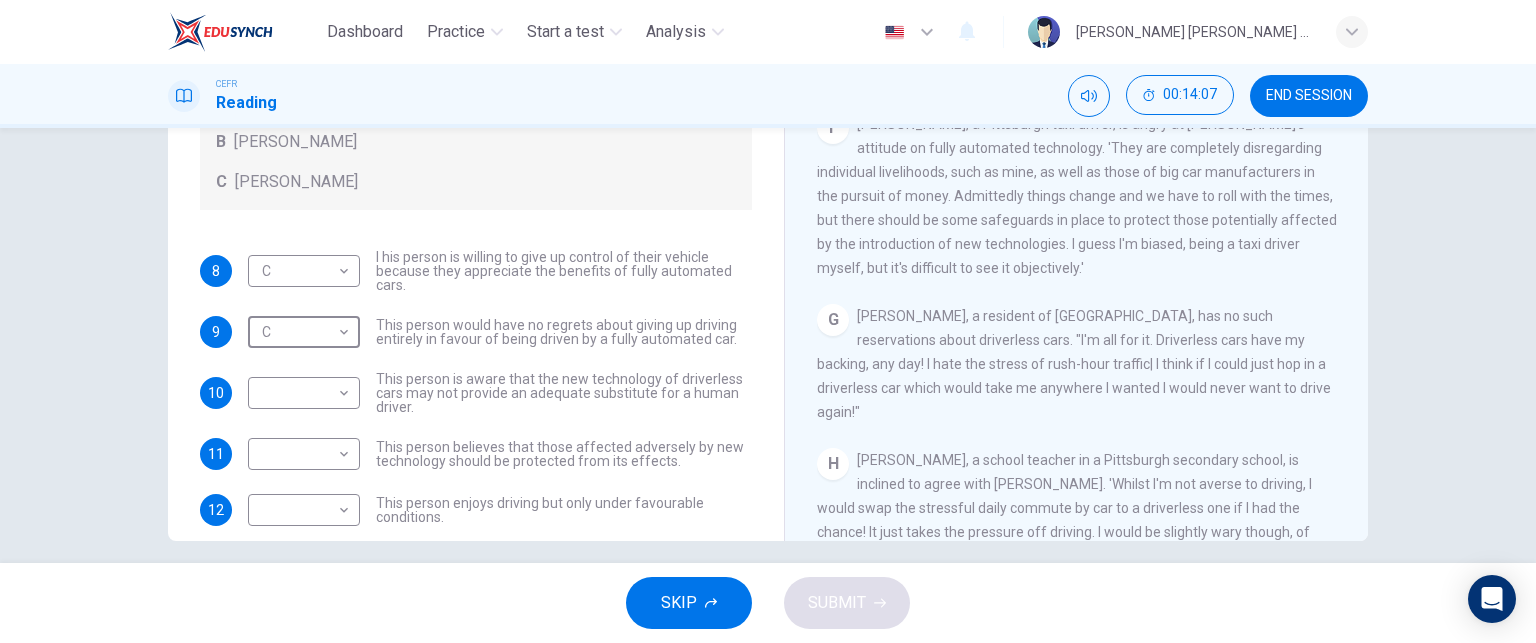 scroll, scrollTop: 1371, scrollLeft: 0, axis: vertical 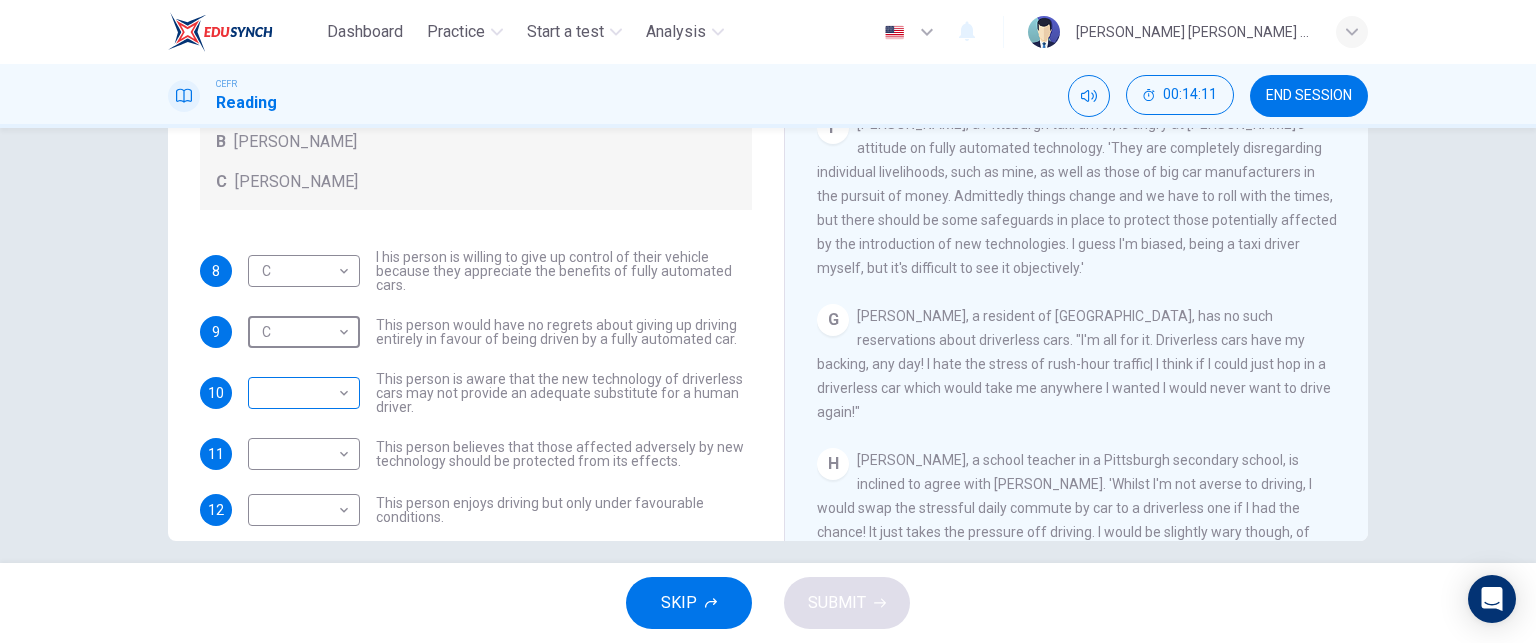click on "Dashboard Practice Start a test Analysis English en ​ JUDITH OLIVIA JAOS CEFR Reading 00:14:11 END SESSION Questions 8 - 12 Look at the following statements, and the list of people. Match each statement to the correct person, A-C. You may use any letter more than once.
A John Reynolds B Susie Greenacre C Jason Steiner 8 C C ​ I his person is willing to give up control of their vehicle because they appreciate the benefits of fully automated cars. 9 C C ​ This person would have no regrets about giving up driving entirely in favour of being driven by a fully automated car. 10 ​ ​ This person is aware that the new technology of driverless cars may not provide an adequate substitute for a human driver. 11 ​ ​ This person believes that those affected adversely by new technology should be protected from its effects. 12 ​ ​ This person enjoys driving but only under favourable conditions. Driverless cars CLICK TO ZOOM Click to Zoom A B C D E F G H SKIP SUBMIT Dashboard Practice Start a test Analysis" at bounding box center [768, 321] 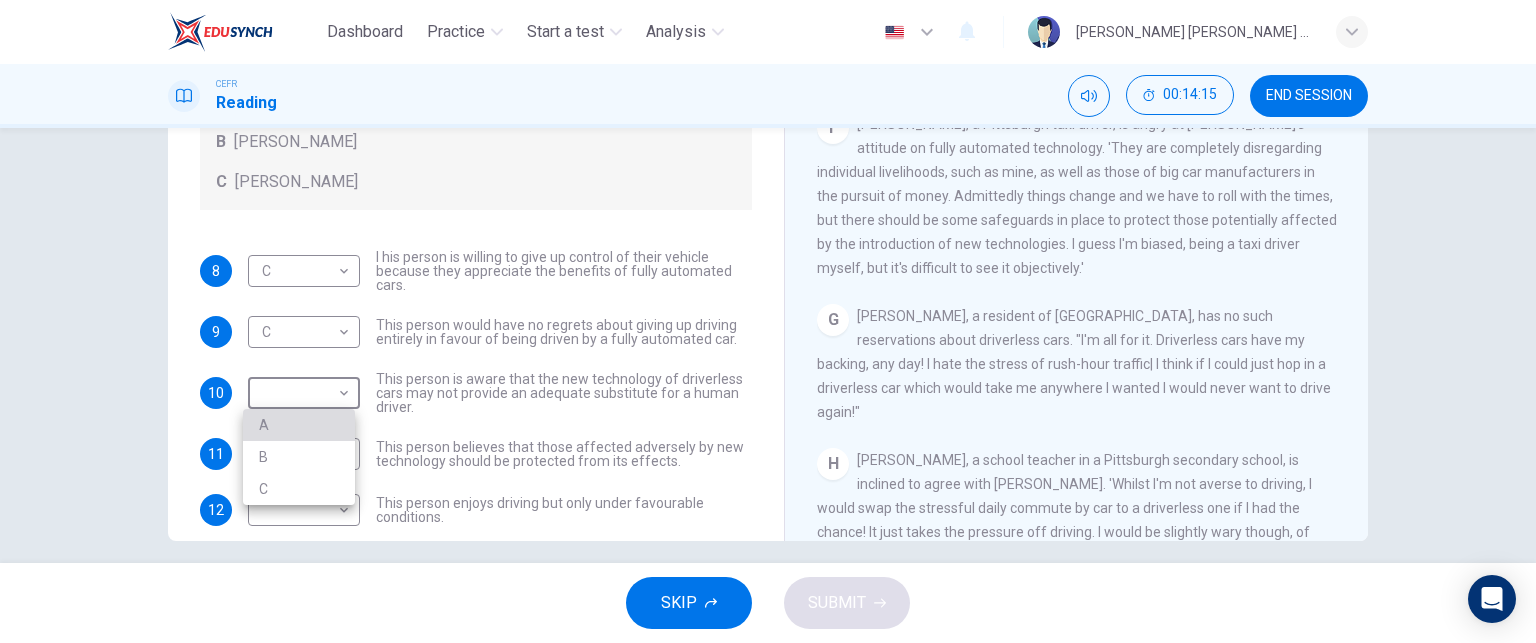 click on "A" at bounding box center (299, 425) 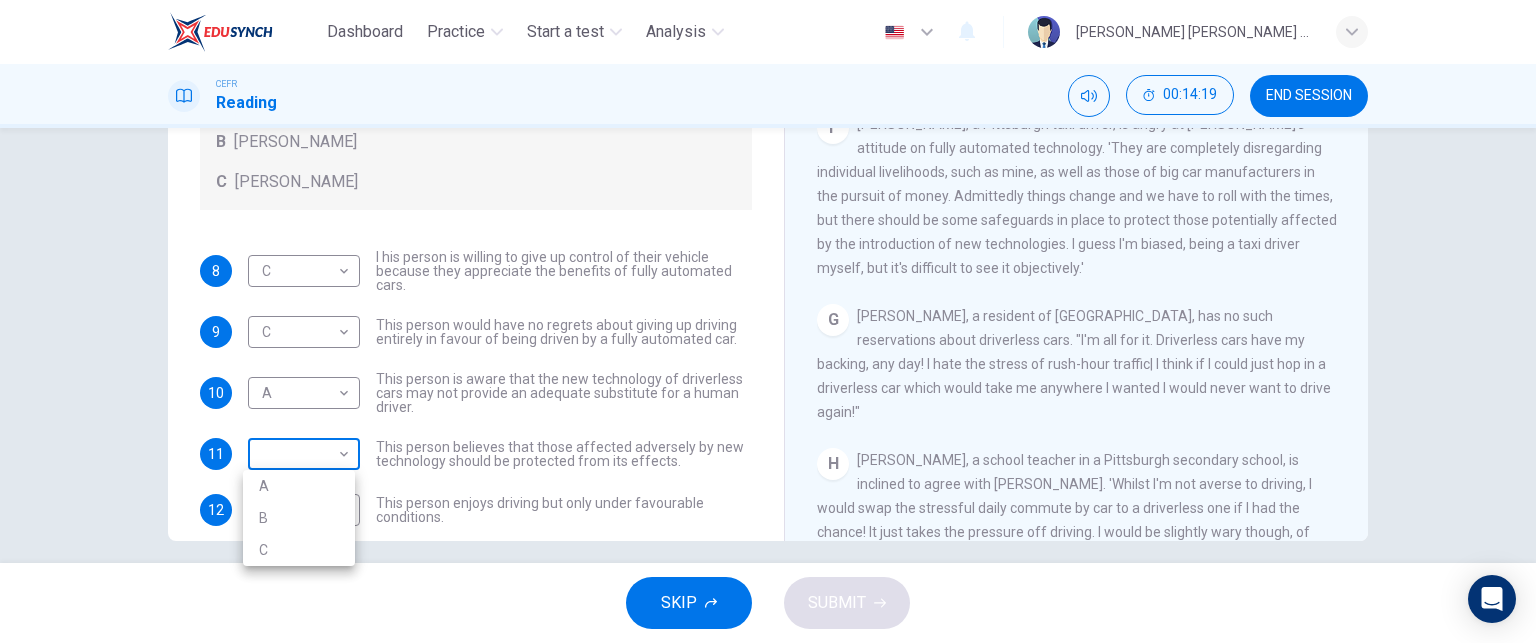click on "Dashboard Practice Start a test Analysis English en ​ JUDITH OLIVIA JAOS CEFR Reading 00:14:19 END SESSION Questions 8 - 12 Look at the following statements, and the list of people. Match each statement to the correct person, A-C. You may use any letter more than once.
A John Reynolds B Susie Greenacre C Jason Steiner 8 C C ​ I his person is willing to give up control of their vehicle because they appreciate the benefits of fully automated cars. 9 C C ​ This person would have no regrets about giving up driving entirely in favour of being driven by a fully automated car. 10 A A ​ This person is aware that the new technology of driverless cars may not provide an adequate substitute for a human driver. 11 ​ ​ This person believes that those affected adversely by new technology should be protected from its effects. 12 ​ ​ This person enjoys driving but only under favourable conditions. Driverless cars CLICK TO ZOOM Click to Zoom A B C D E F G H SKIP SUBMIT Dashboard Practice Start a test Analysis" at bounding box center [768, 321] 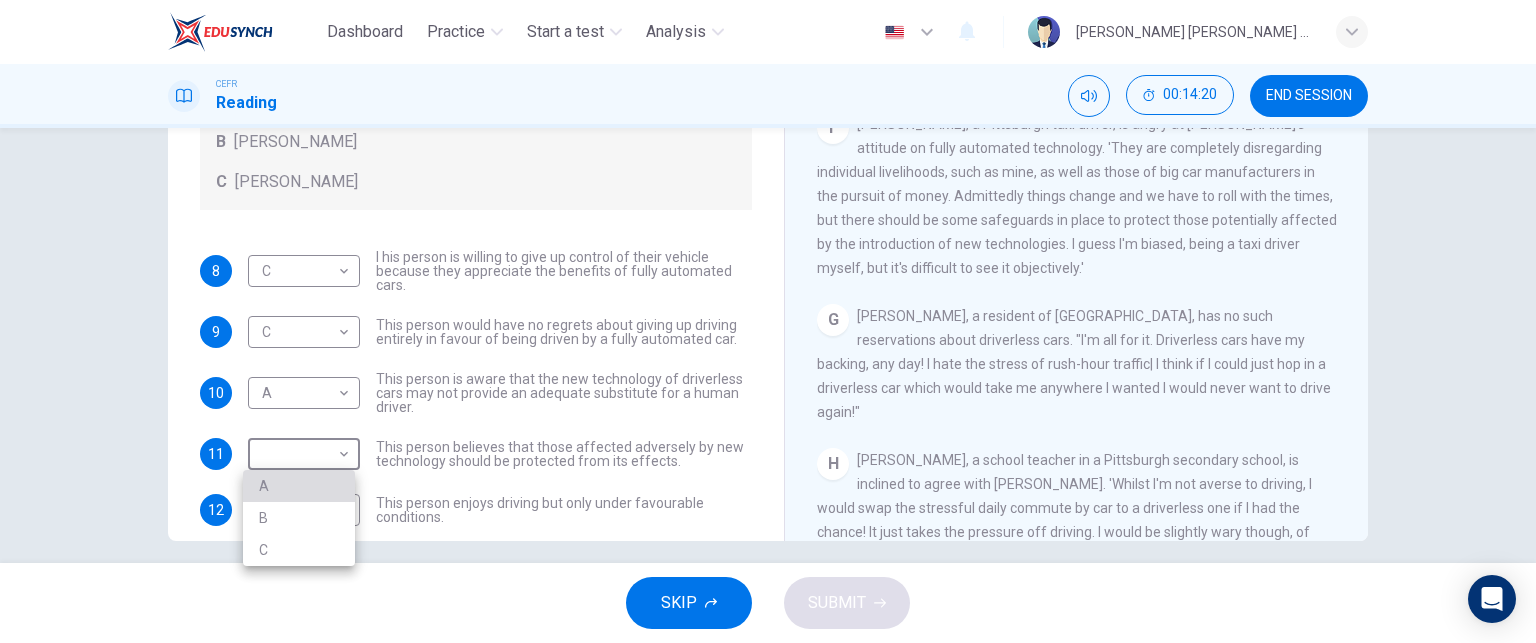 click on "A" at bounding box center (299, 486) 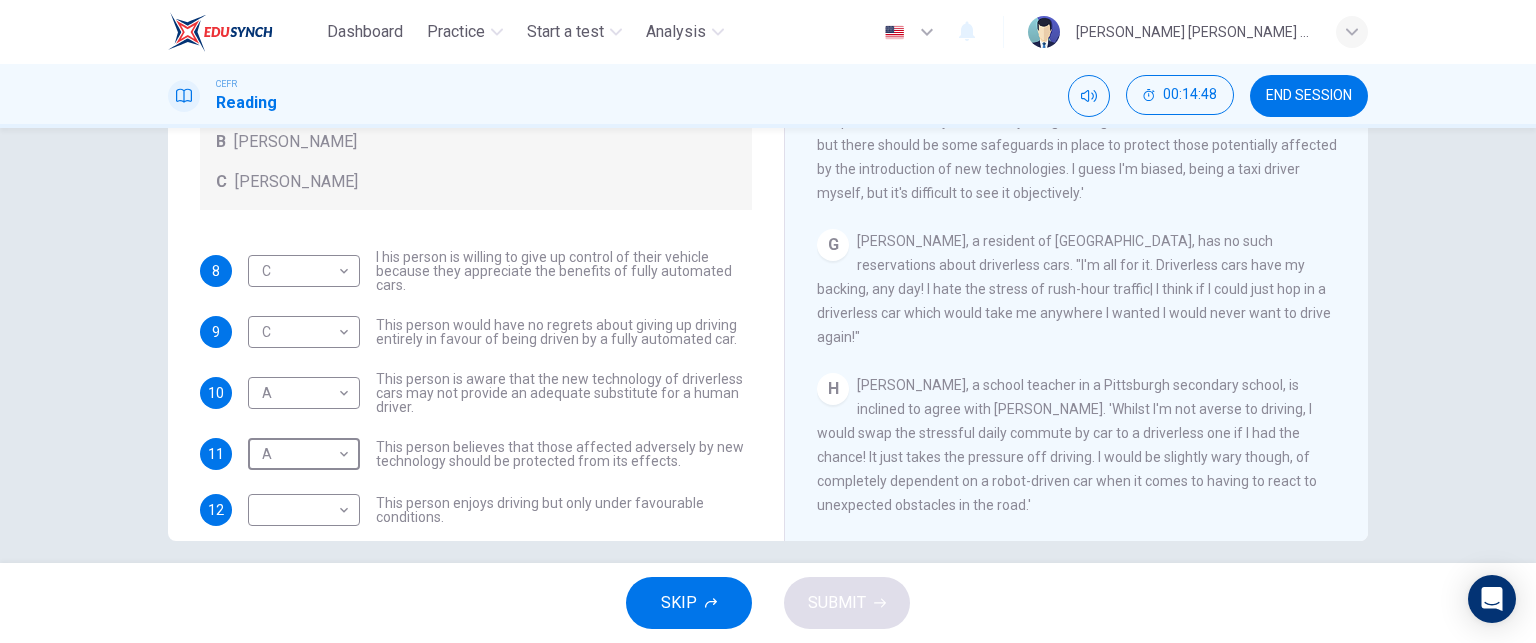 scroll, scrollTop: 1468, scrollLeft: 0, axis: vertical 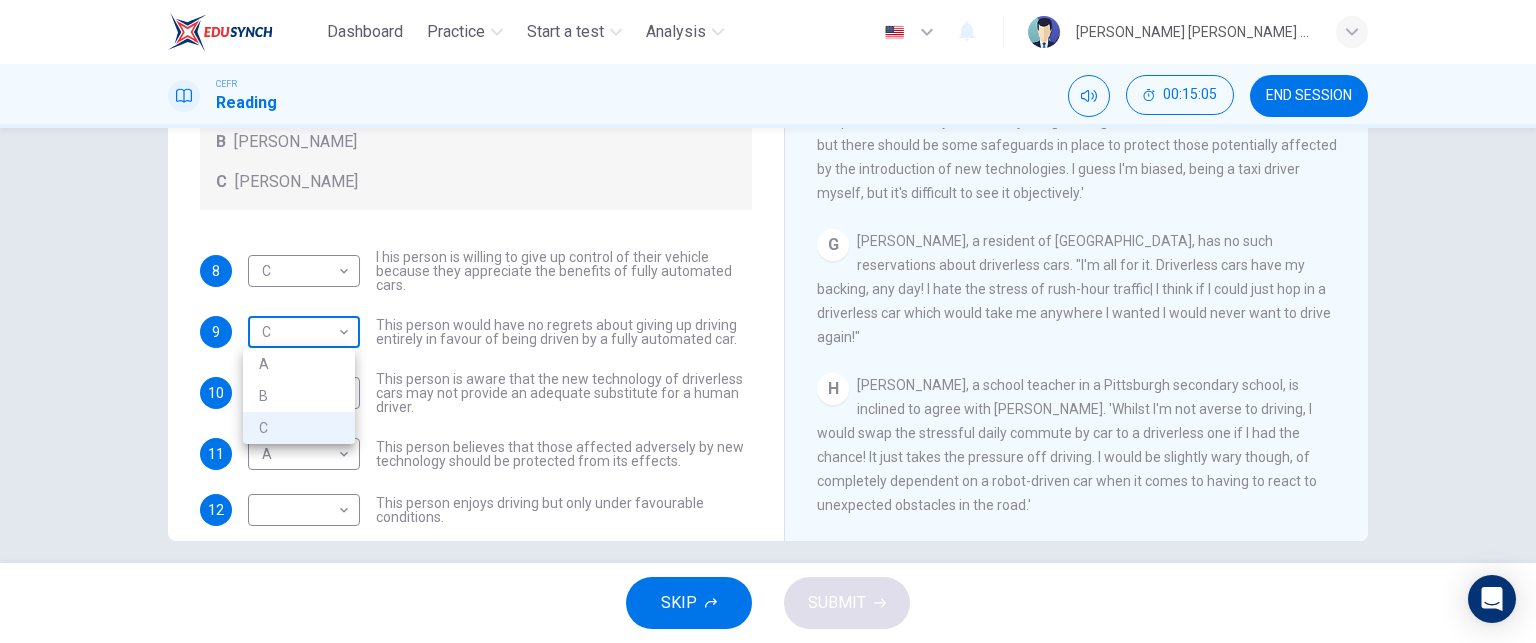 click on "Dashboard Practice Start a test Analysis English en ​ JUDITH OLIVIA JAOS CEFR Reading 00:15:05 END SESSION Questions 8 - 12 Look at the following statements, and the list of people. Match each statement to the correct person, A-C. You may use any letter more than once.
A John Reynolds B Susie Greenacre C Jason Steiner 8 C C ​ I his person is willing to give up control of their vehicle because they appreciate the benefits of fully automated cars. 9 C C ​ This person would have no regrets about giving up driving entirely in favour of being driven by a fully automated car. 10 A A ​ This person is aware that the new technology of driverless cars may not provide an adequate substitute for a human driver. 11 A A ​ This person believes that those affected adversely by new technology should be protected from its effects. 12 ​ ​ This person enjoys driving but only under favourable conditions. Driverless cars CLICK TO ZOOM Click to Zoom A B C D E F G H SKIP SUBMIT Dashboard Practice Start a test Analysis" at bounding box center [768, 321] 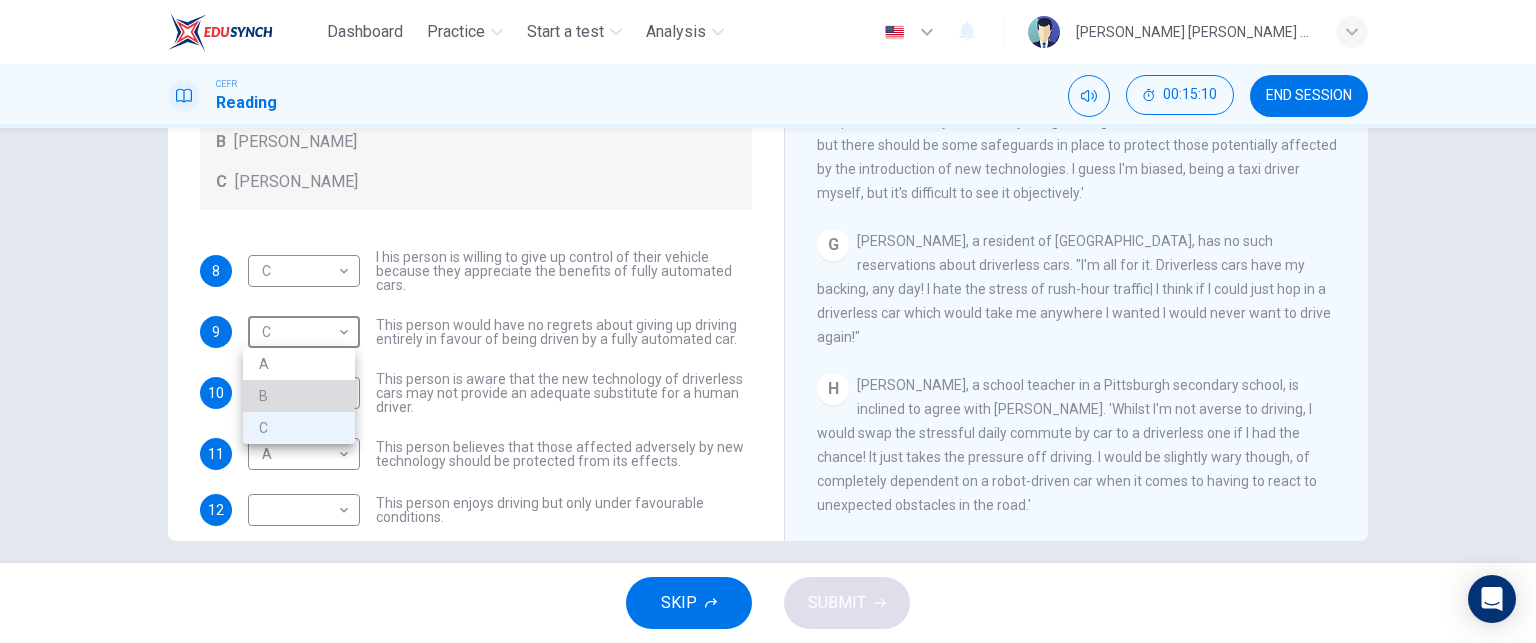 click on "B" at bounding box center (299, 396) 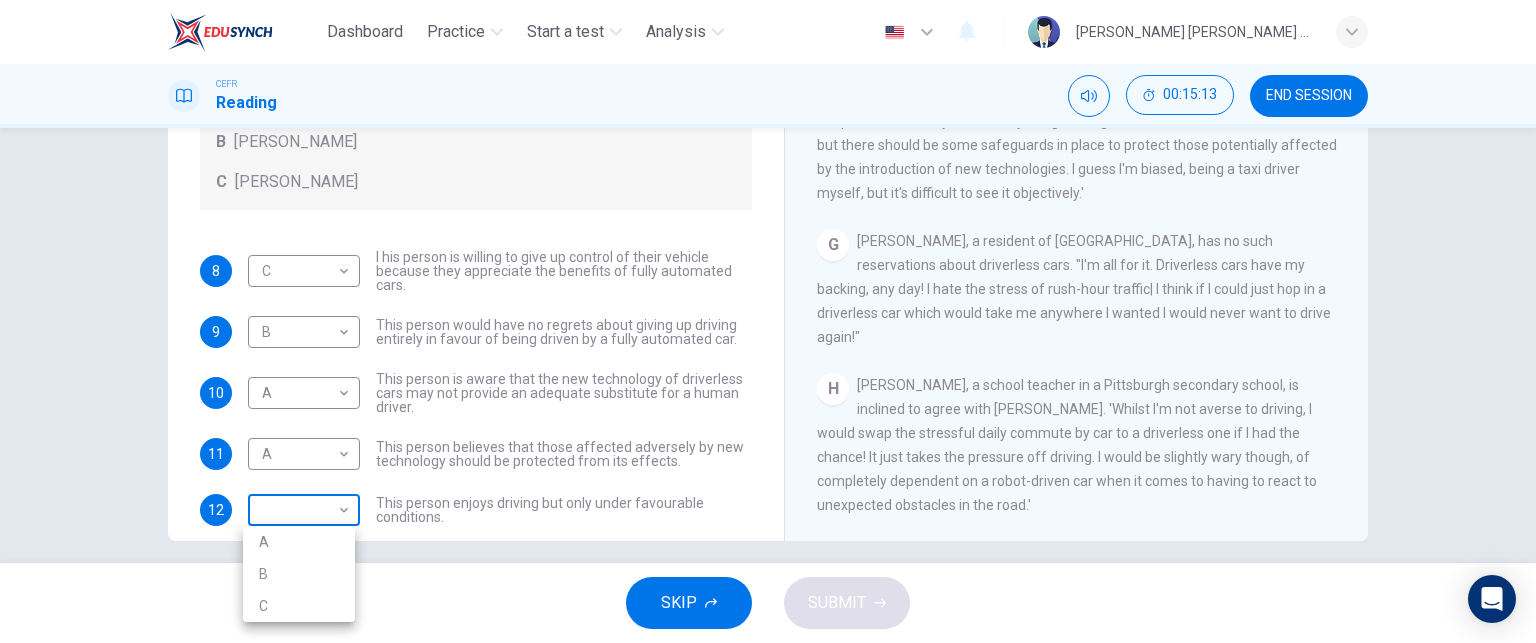 click on "Dashboard Practice Start a test Analysis English en ​ JUDITH OLIVIA JAOS CEFR Reading 00:15:13 END SESSION Questions 8 - 12 Look at the following statements, and the list of people. Match each statement to the correct person, A-C. You may use any letter more than once.
A John Reynolds B Susie Greenacre C Jason Steiner 8 C C ​ I his person is willing to give up control of their vehicle because they appreciate the benefits of fully automated cars. 9 B B ​ This person would have no regrets about giving up driving entirely in favour of being driven by a fully automated car. 10 A A ​ This person is aware that the new technology of driverless cars may not provide an adequate substitute for a human driver. 11 A A ​ This person believes that those affected adversely by new technology should be protected from its effects. 12 ​ ​ This person enjoys driving but only under favourable conditions. Driverless cars CLICK TO ZOOM Click to Zoom A B C D E F G H SKIP SUBMIT Dashboard Practice Start a test Analysis" at bounding box center (768, 321) 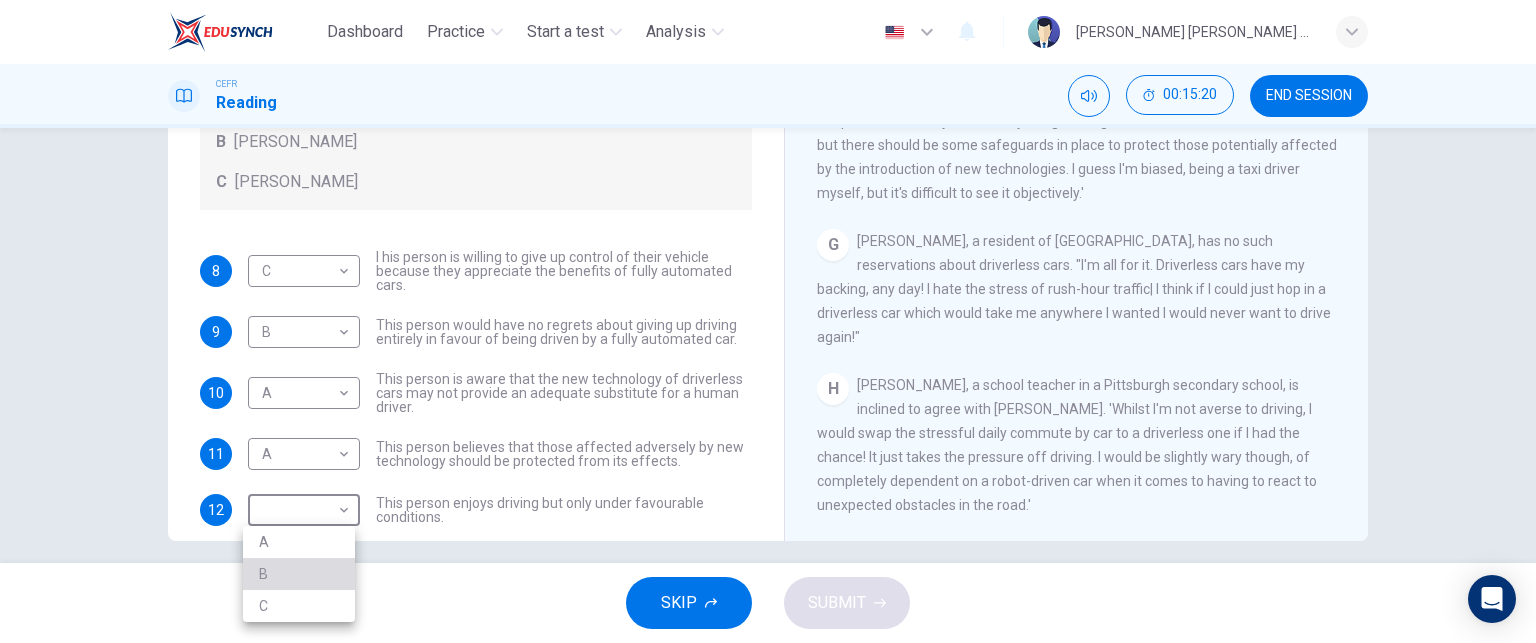 click on "B" at bounding box center [299, 574] 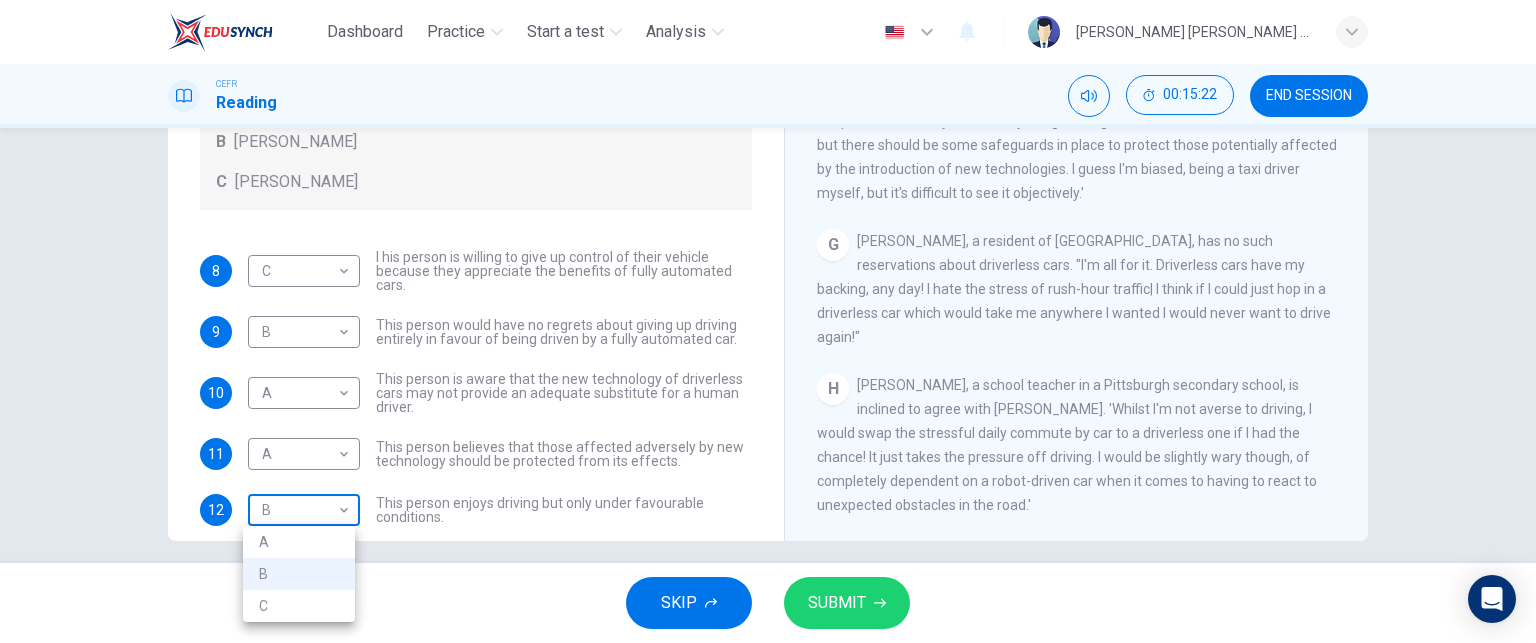 click on "Dashboard Practice Start a test Analysis English en ​ JUDITH OLIVIA JAOS CEFR Reading 00:15:22 END SESSION Questions 8 - 12 Look at the following statements, and the list of people. Match each statement to the correct person, A-C. You may use any letter more than once.
A John Reynolds B Susie Greenacre C Jason Steiner 8 C C ​ I his person is willing to give up control of their vehicle because they appreciate the benefits of fully automated cars. 9 B B ​ This person would have no regrets about giving up driving entirely in favour of being driven by a fully automated car. 10 A A ​ This person is aware that the new technology of driverless cars may not provide an adequate substitute for a human driver. 11 A A ​ This person believes that those affected adversely by new technology should be protected from its effects. 12 B B ​ This person enjoys driving but only under favourable conditions. Driverless cars CLICK TO ZOOM Click to Zoom A B C D E F G H SKIP SUBMIT Dashboard Practice Start a test Analysis" at bounding box center (768, 321) 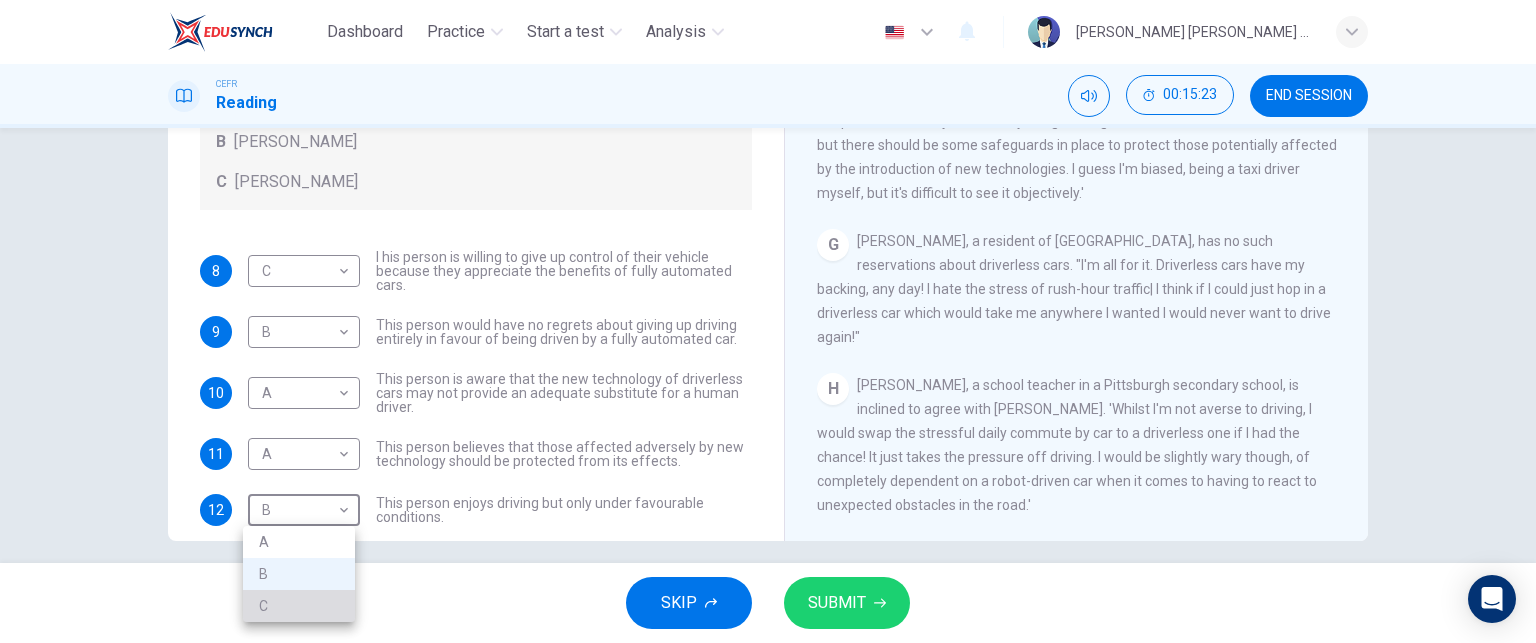 click on "C" at bounding box center [299, 606] 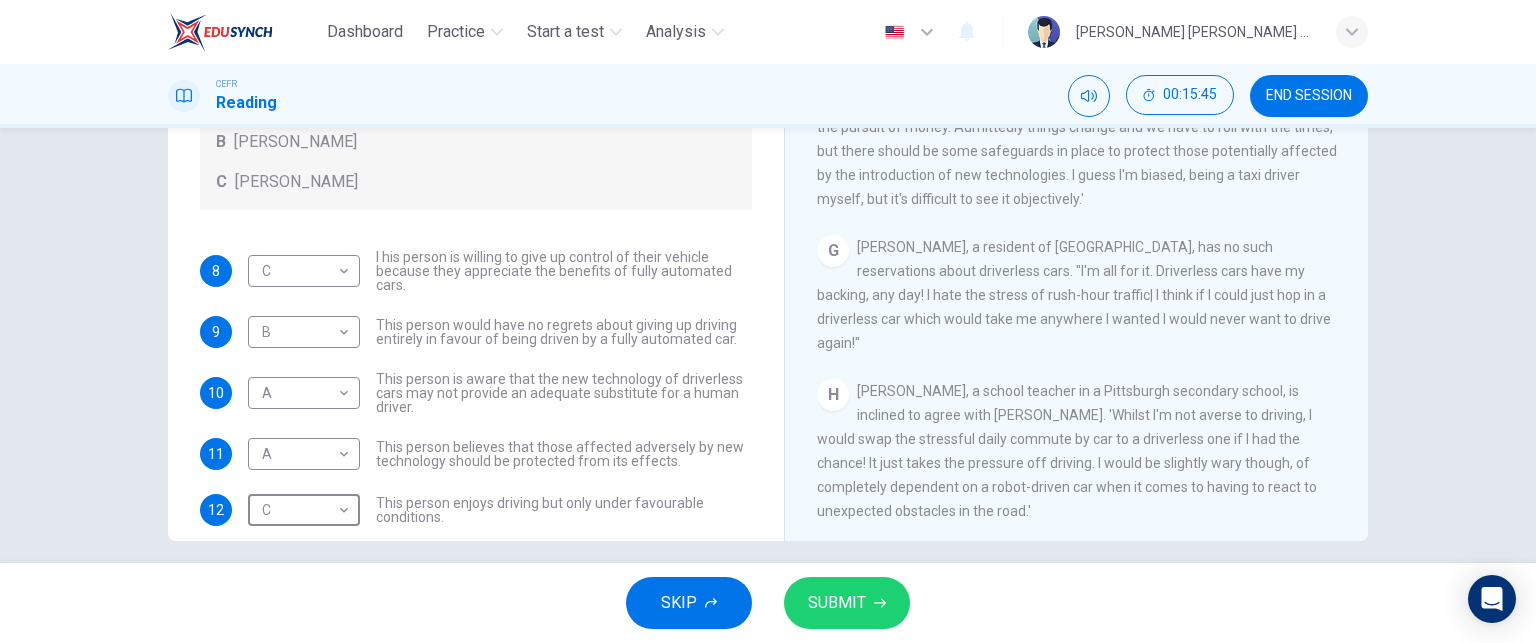 scroll, scrollTop: 1468, scrollLeft: 0, axis: vertical 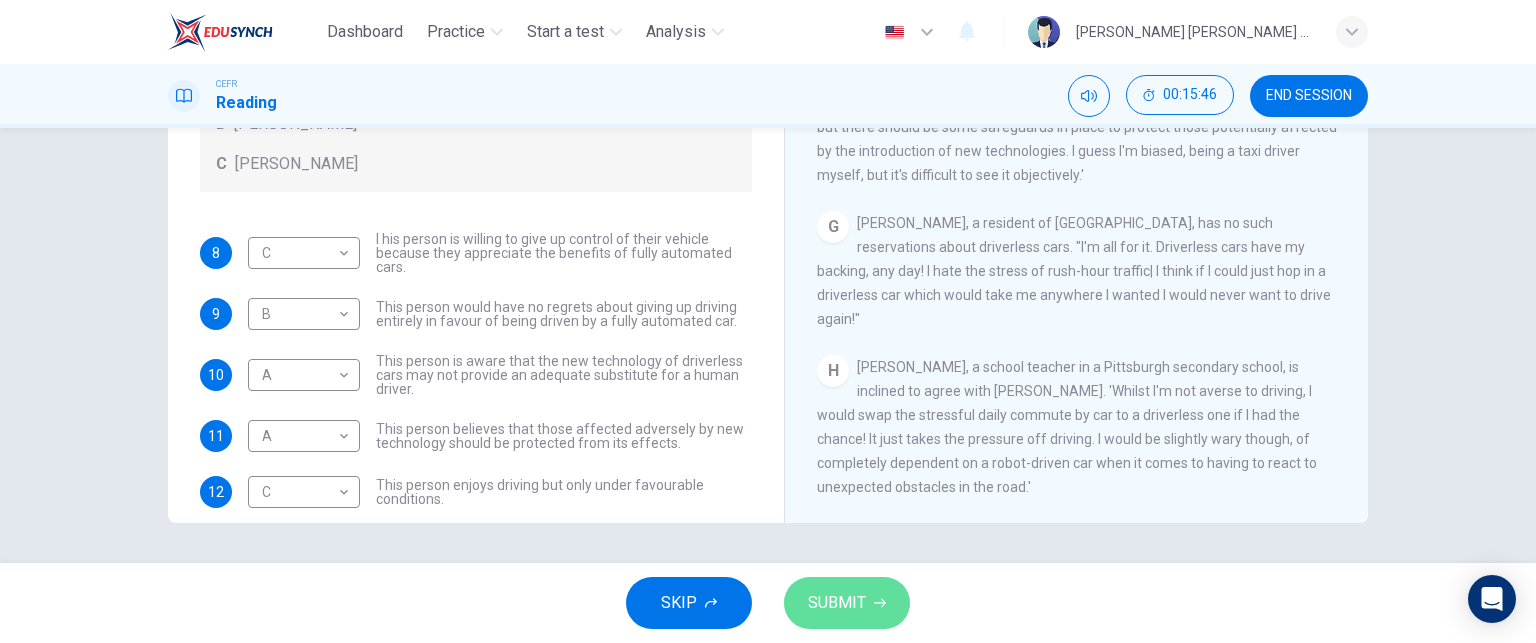 click on "SUBMIT" at bounding box center [847, 603] 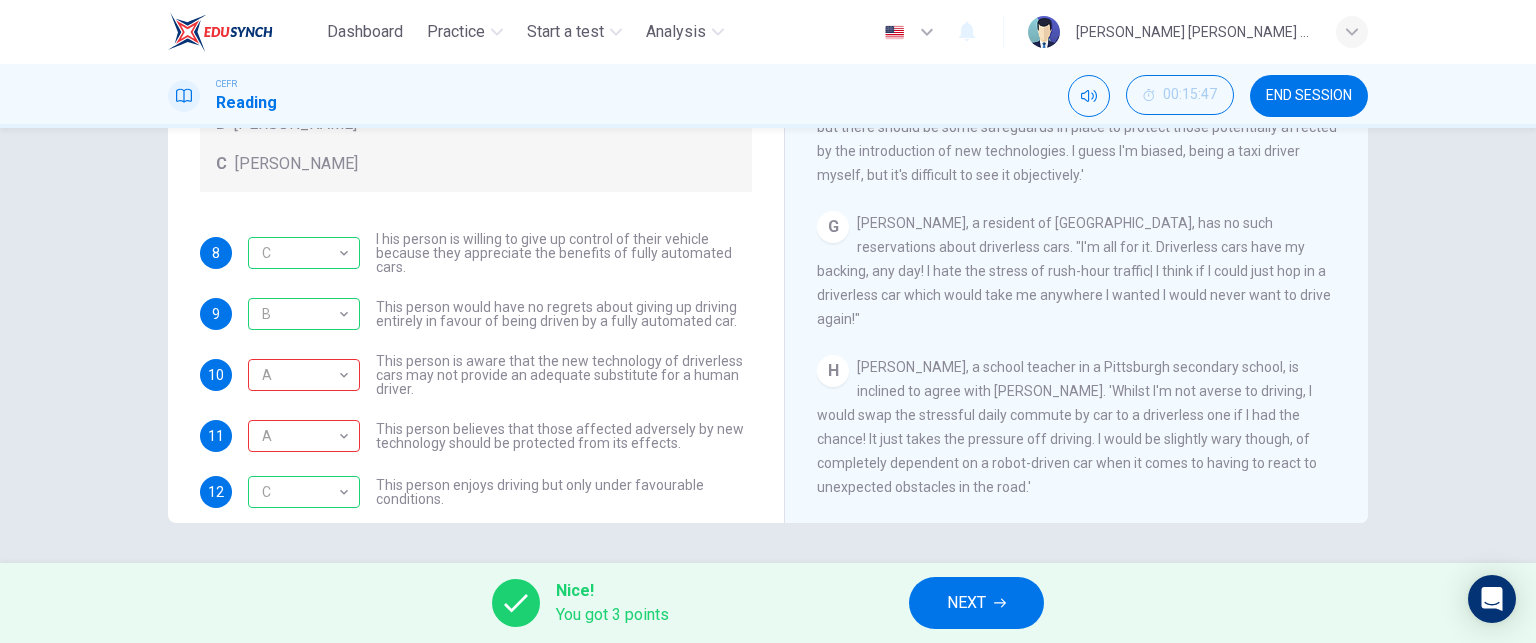 scroll, scrollTop: 0, scrollLeft: 0, axis: both 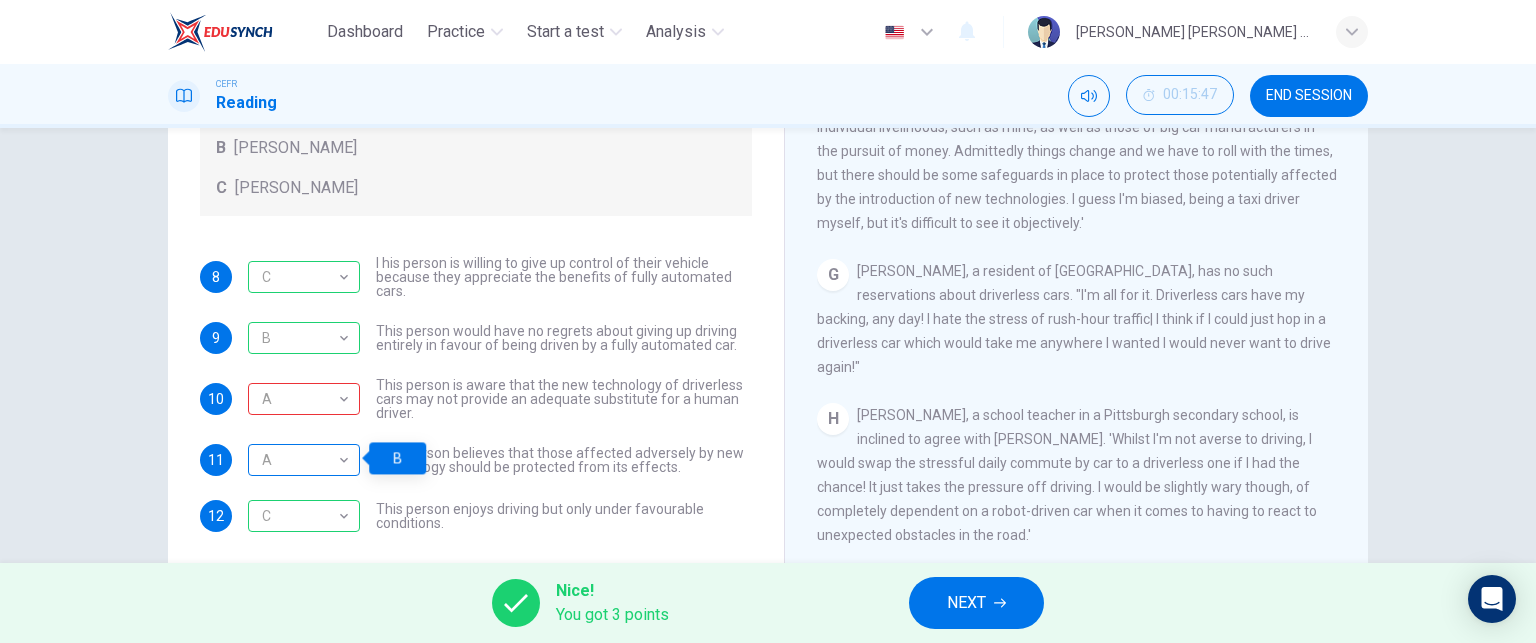 click on "A" at bounding box center [300, 460] 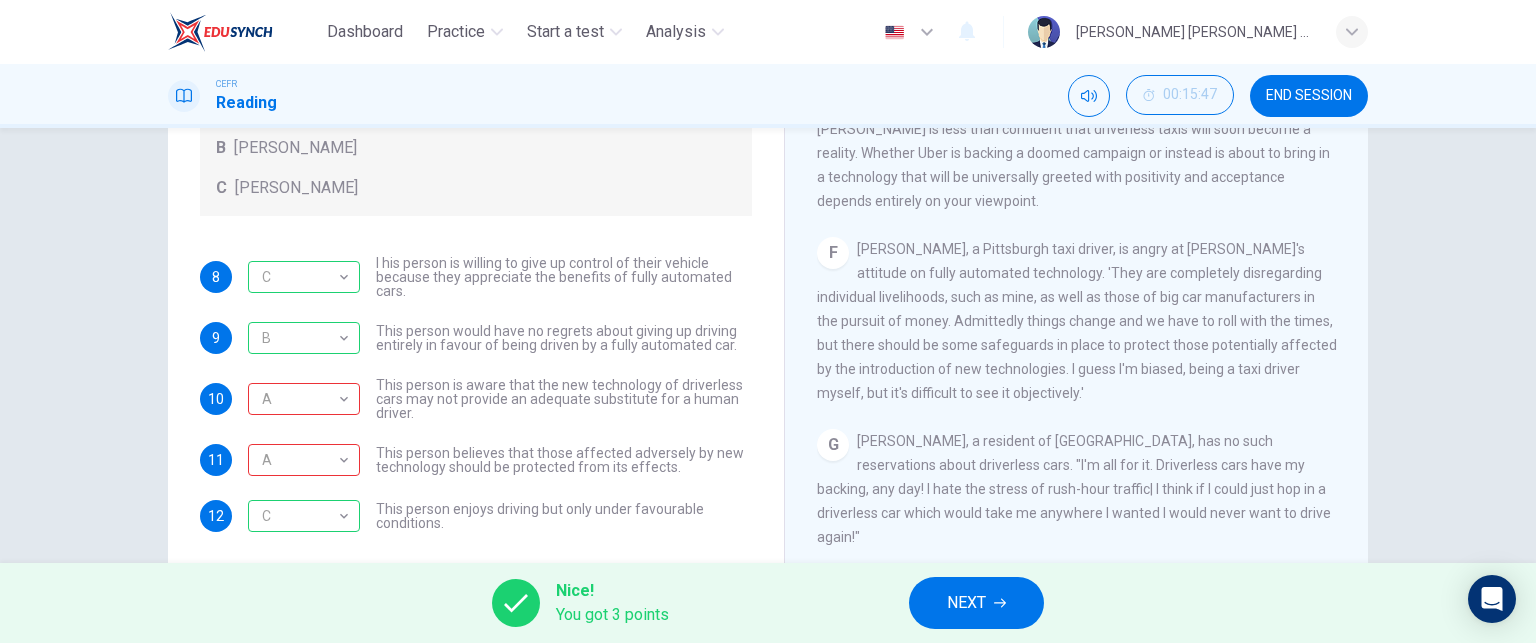 scroll, scrollTop: 1277, scrollLeft: 0, axis: vertical 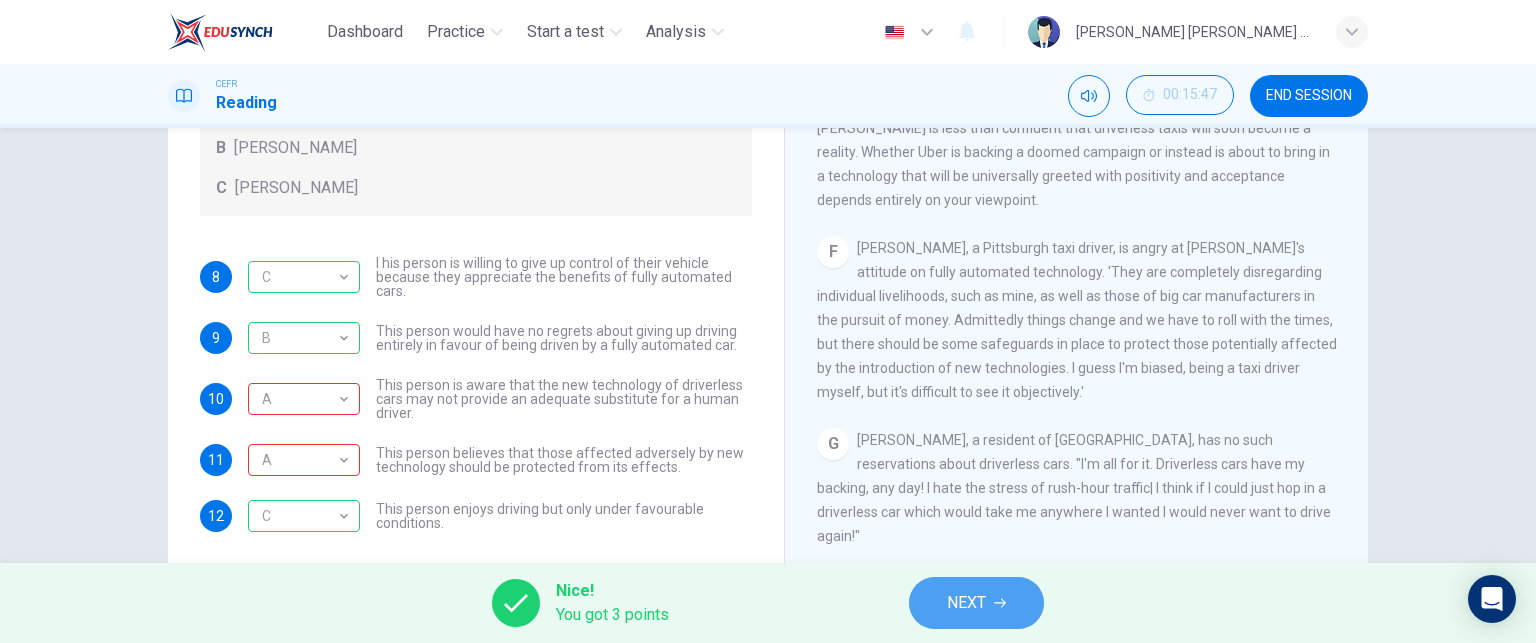 click on "NEXT" at bounding box center (966, 603) 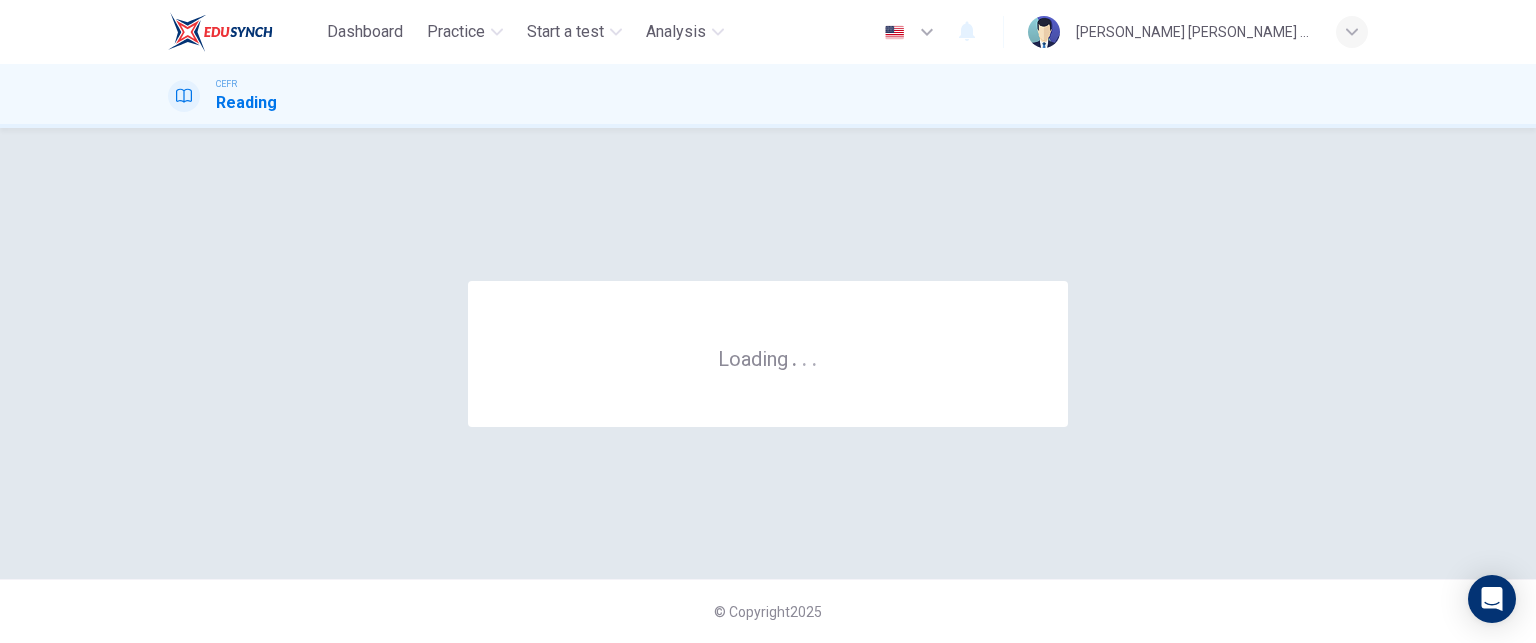 scroll, scrollTop: 0, scrollLeft: 0, axis: both 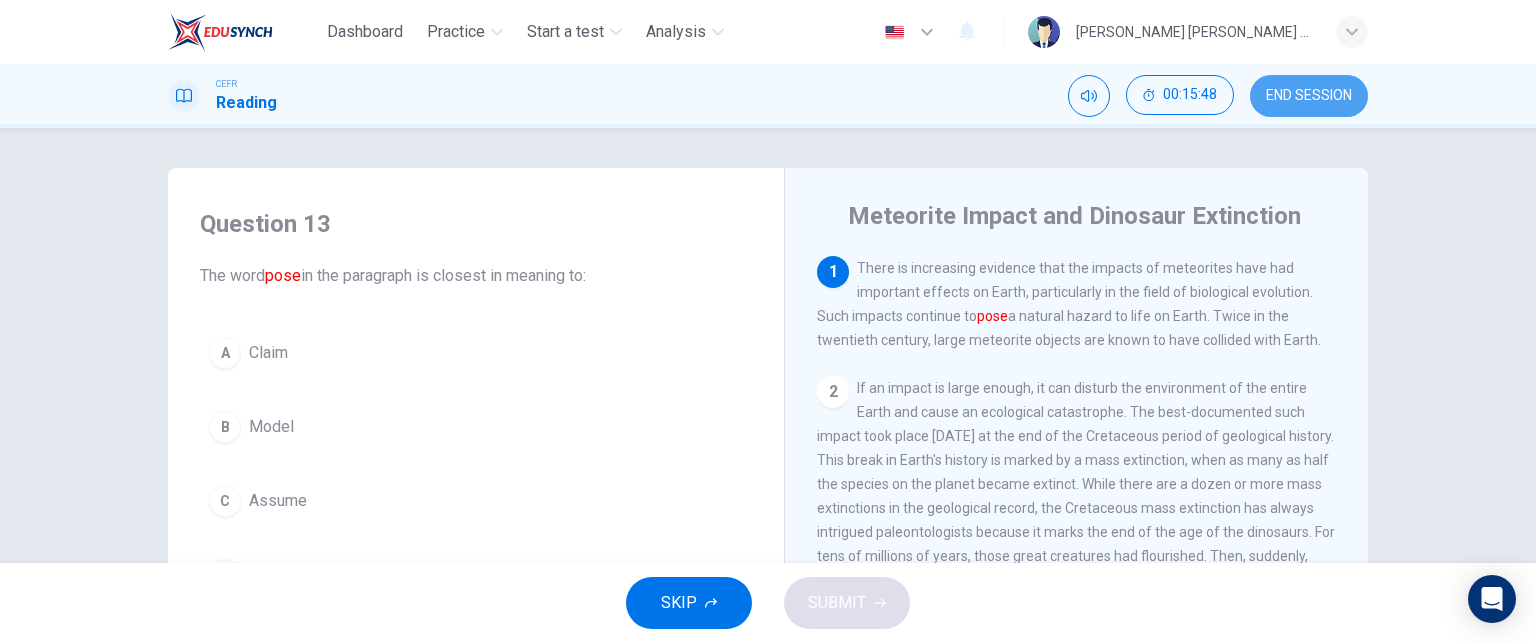 click on "END SESSION" at bounding box center [1309, 96] 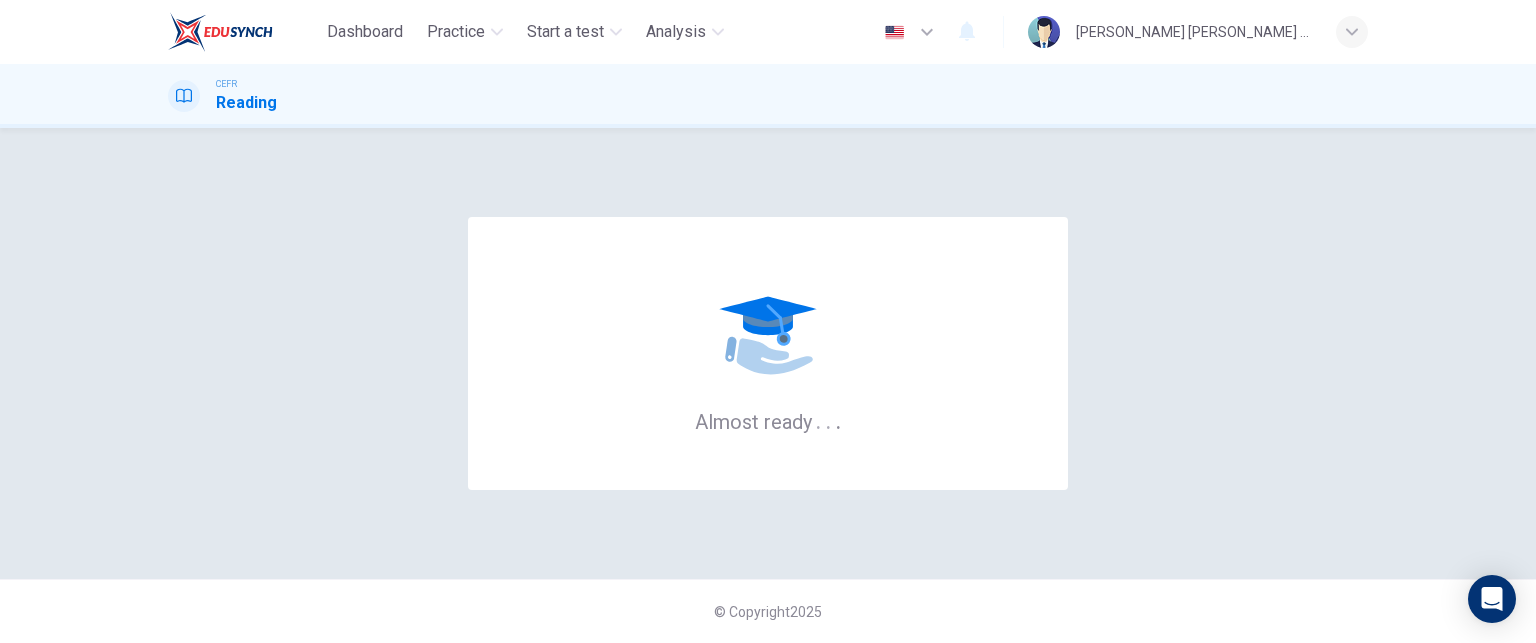 click on "Almost ready . . ." at bounding box center [768, 353] 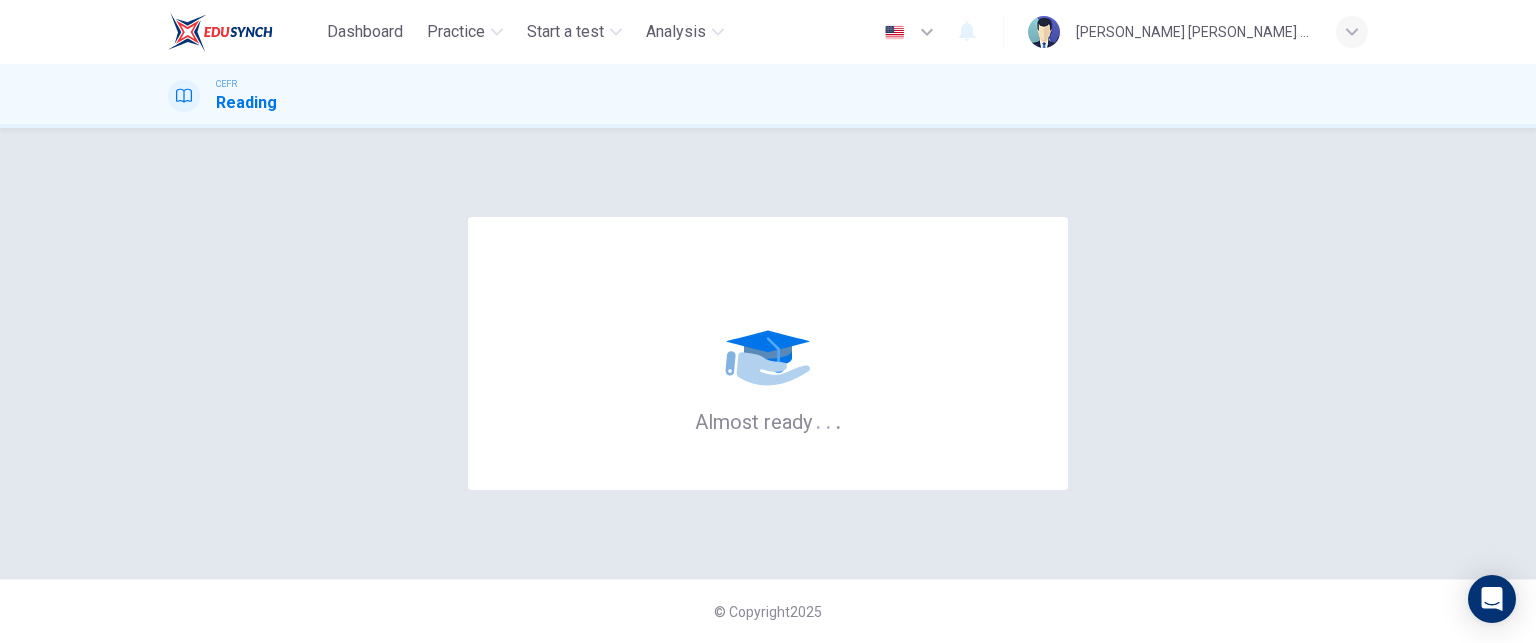 click on "Almost ready . . ." at bounding box center [768, 353] 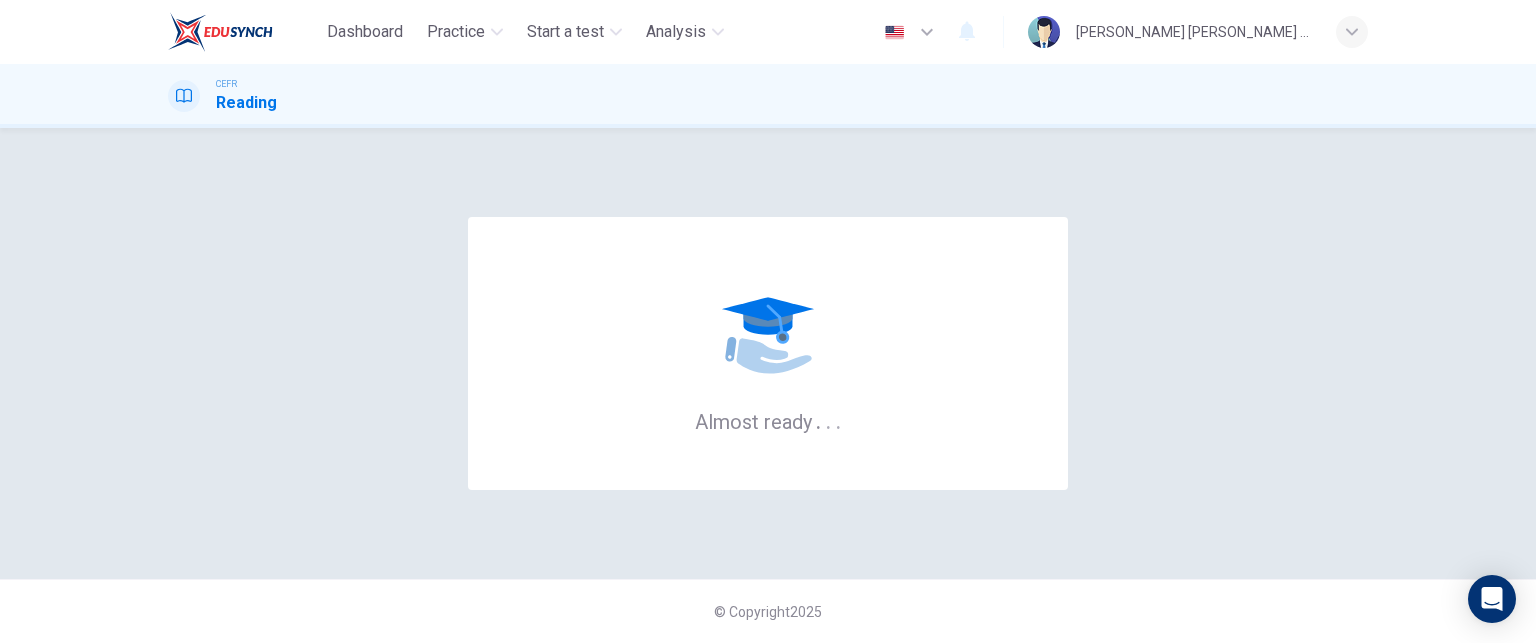 click on "Dashboard Practice Start a test Analysis English en ​ JUDITH OLIVIA JAOS" at bounding box center [768, 32] 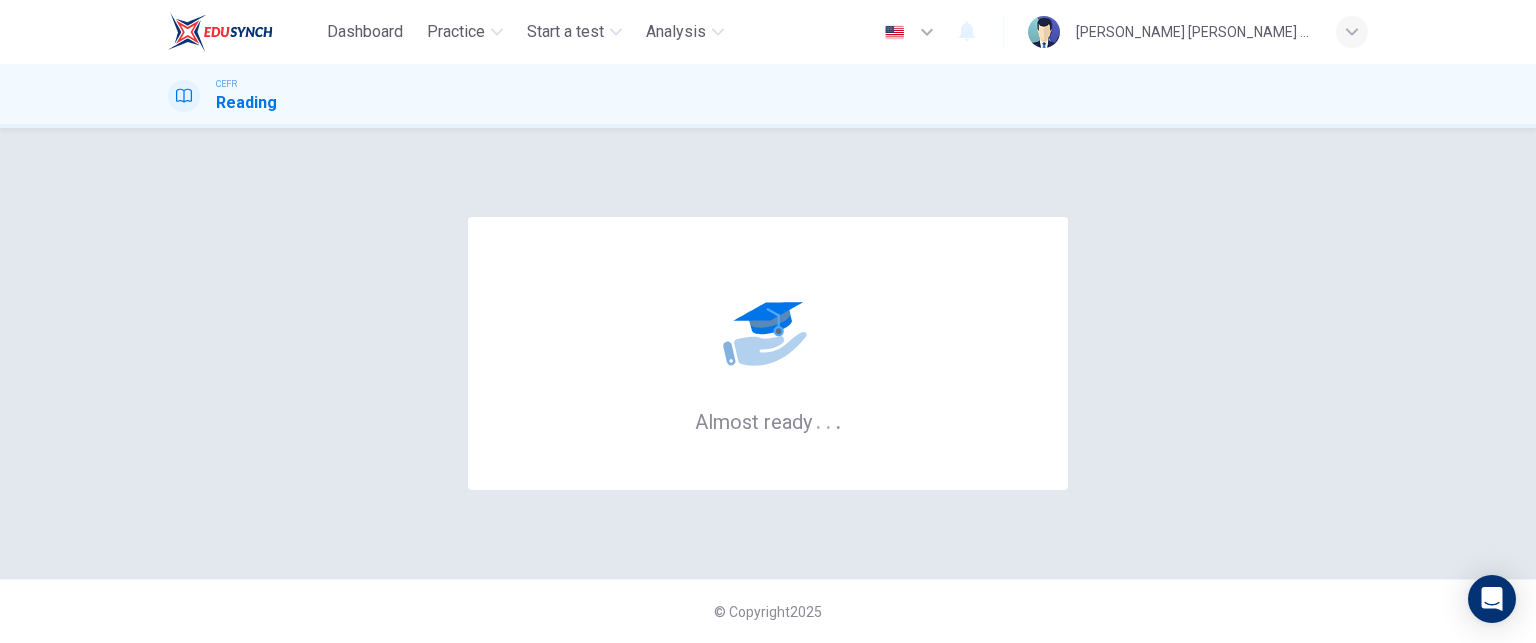 click on "Almost ready . . ." at bounding box center [768, 353] 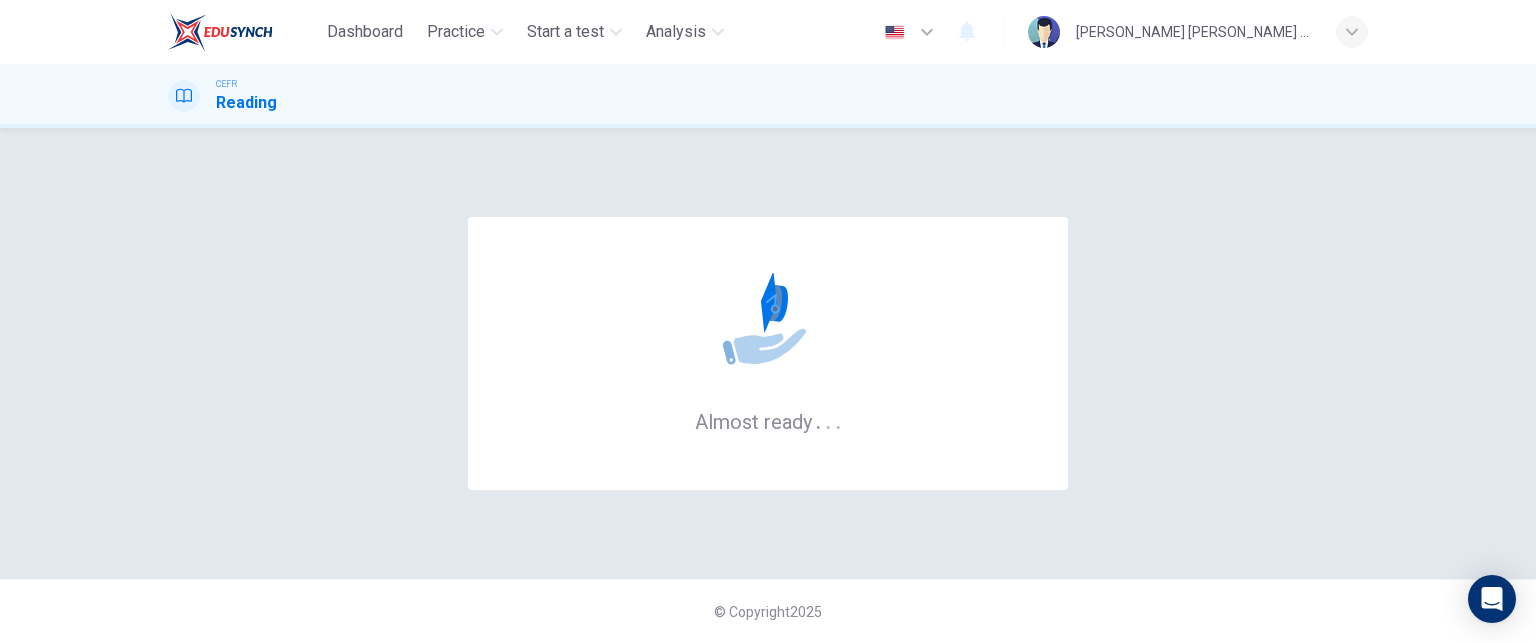 click on "Almost ready . . ." at bounding box center [768, 353] 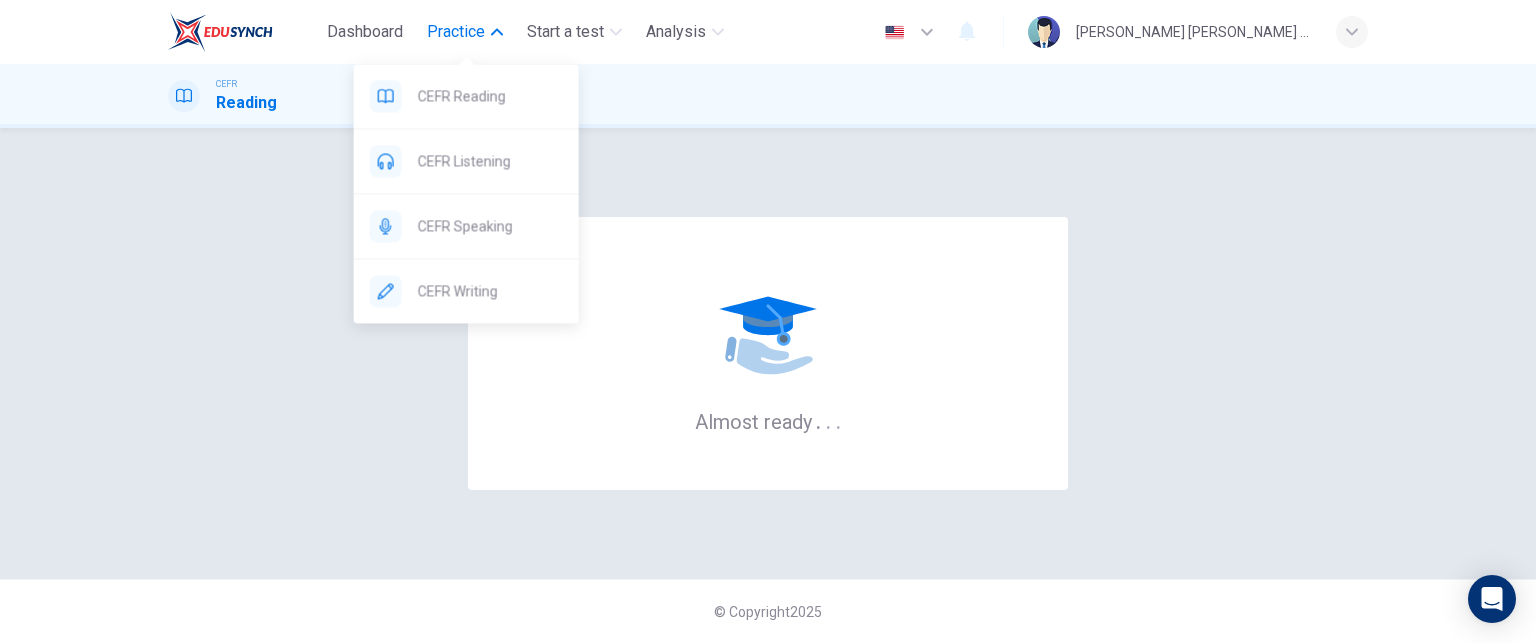click on "Practice" at bounding box center [456, 32] 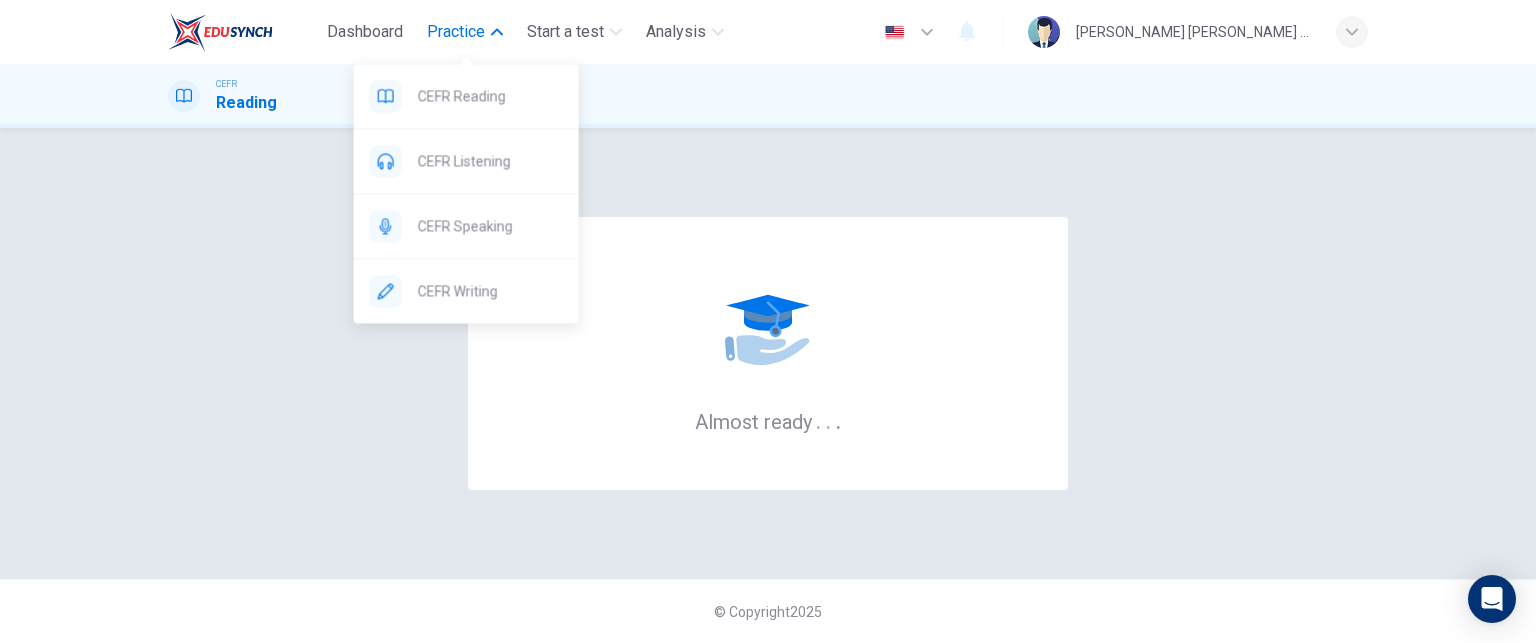 click on "Practice" at bounding box center (456, 32) 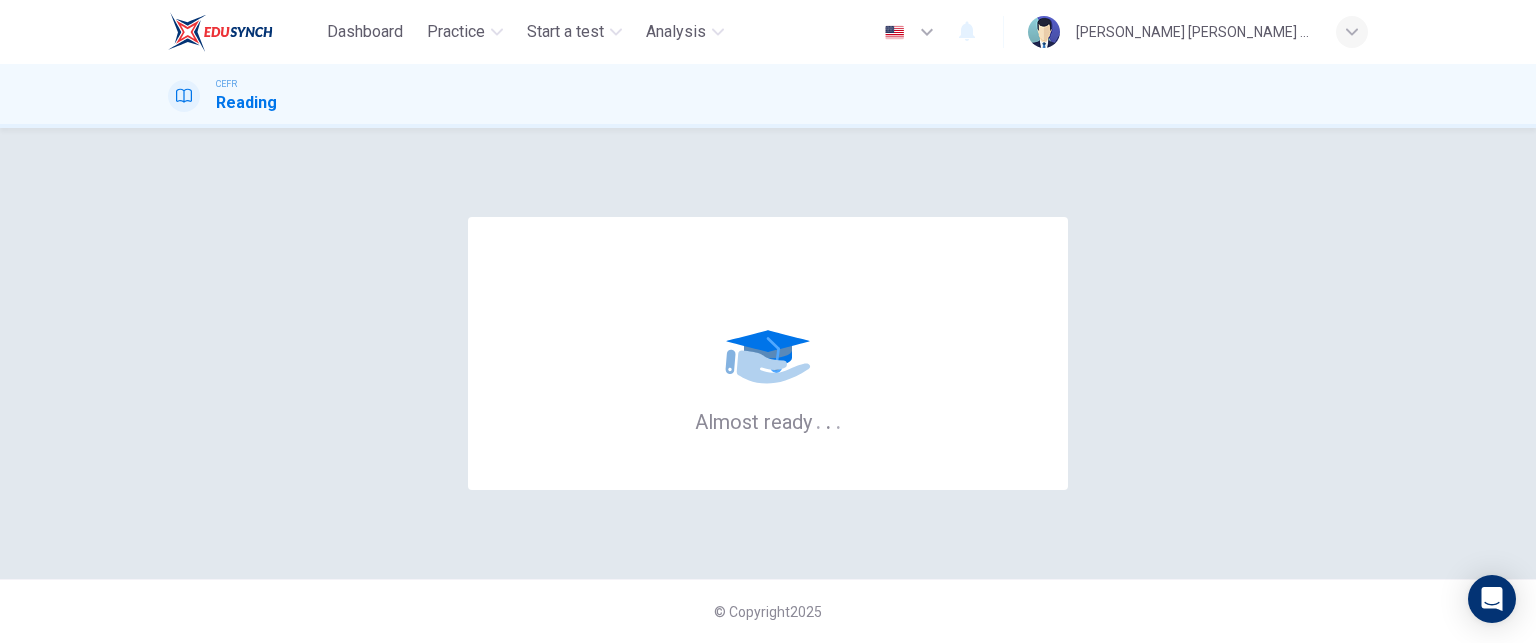 click on "Almost ready . . ." at bounding box center (768, 353) 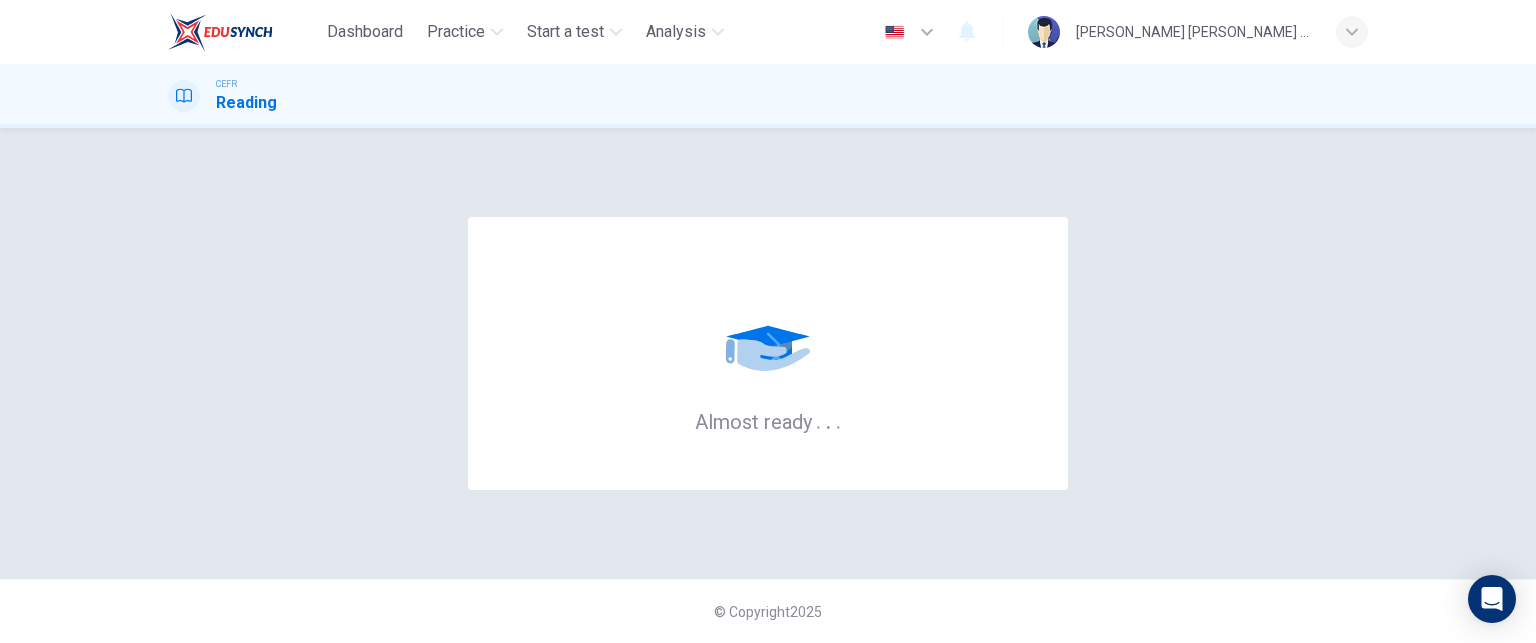 click on "Almost ready . . ." at bounding box center (768, 353) 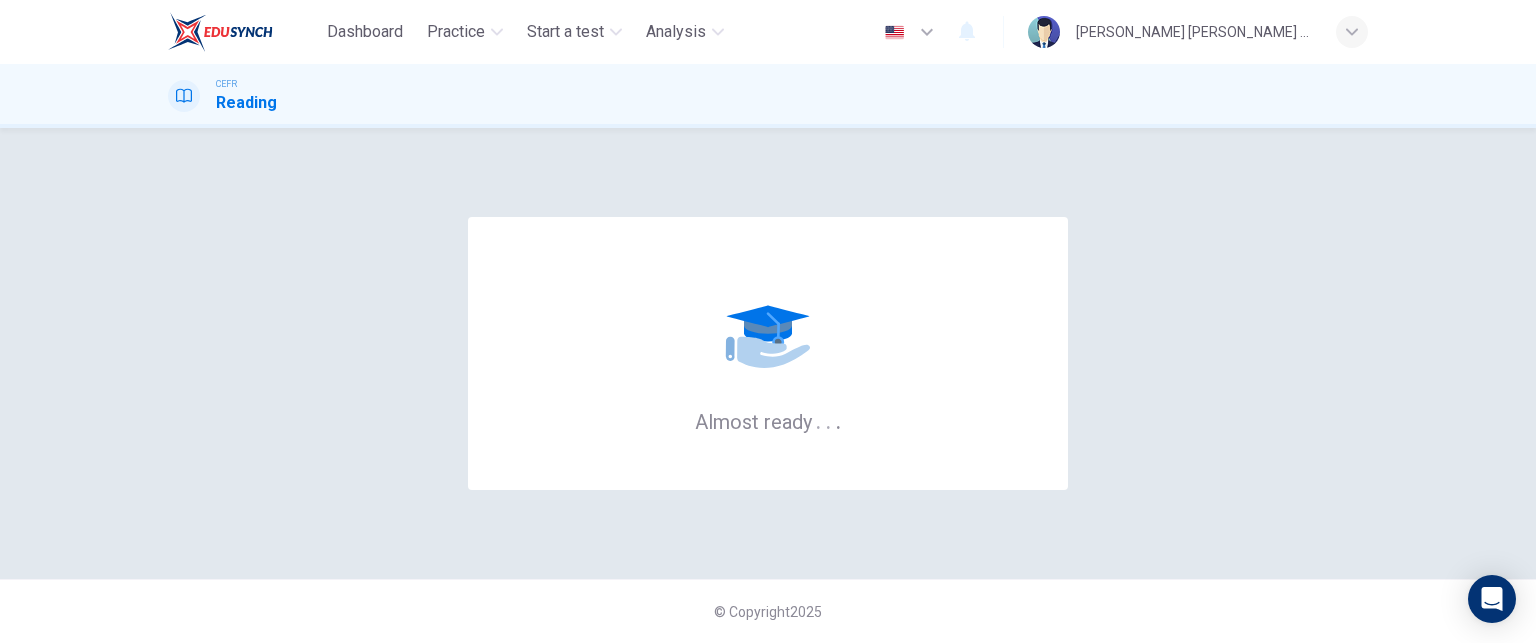 click on "Almost ready . . ." at bounding box center (768, 353) 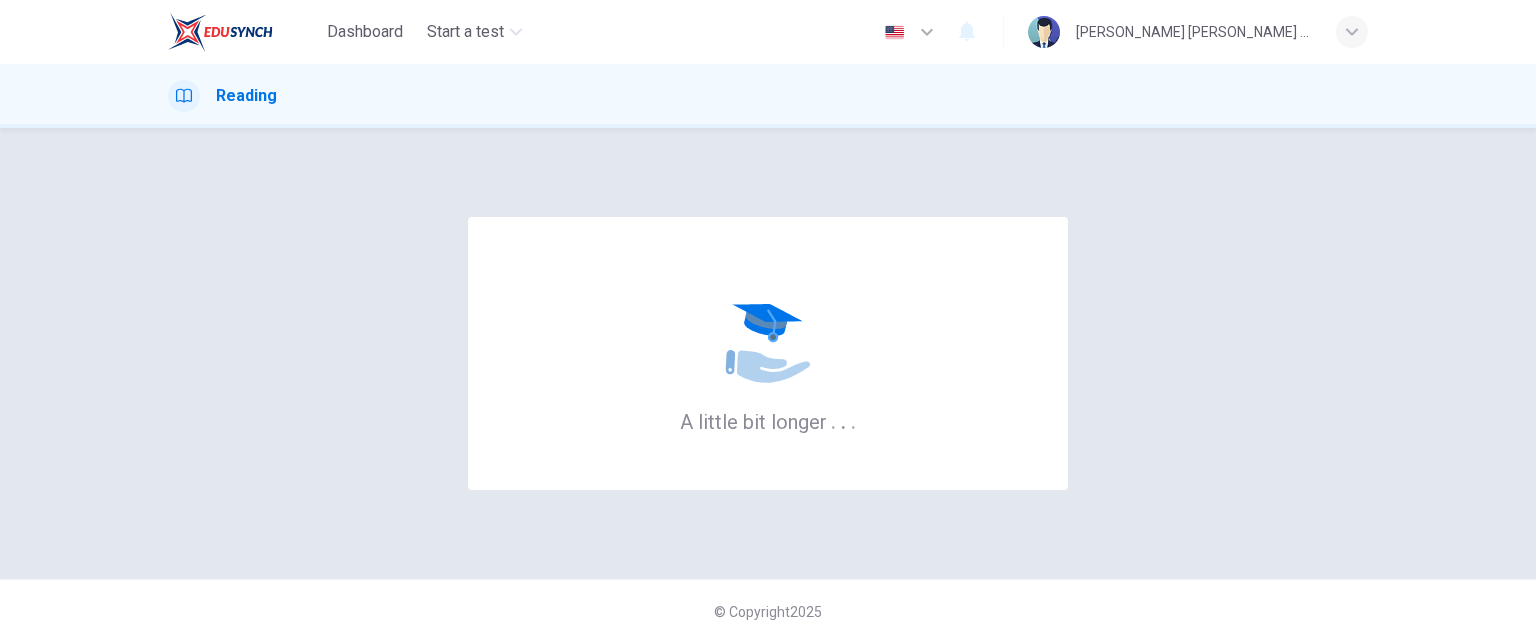 scroll, scrollTop: 0, scrollLeft: 0, axis: both 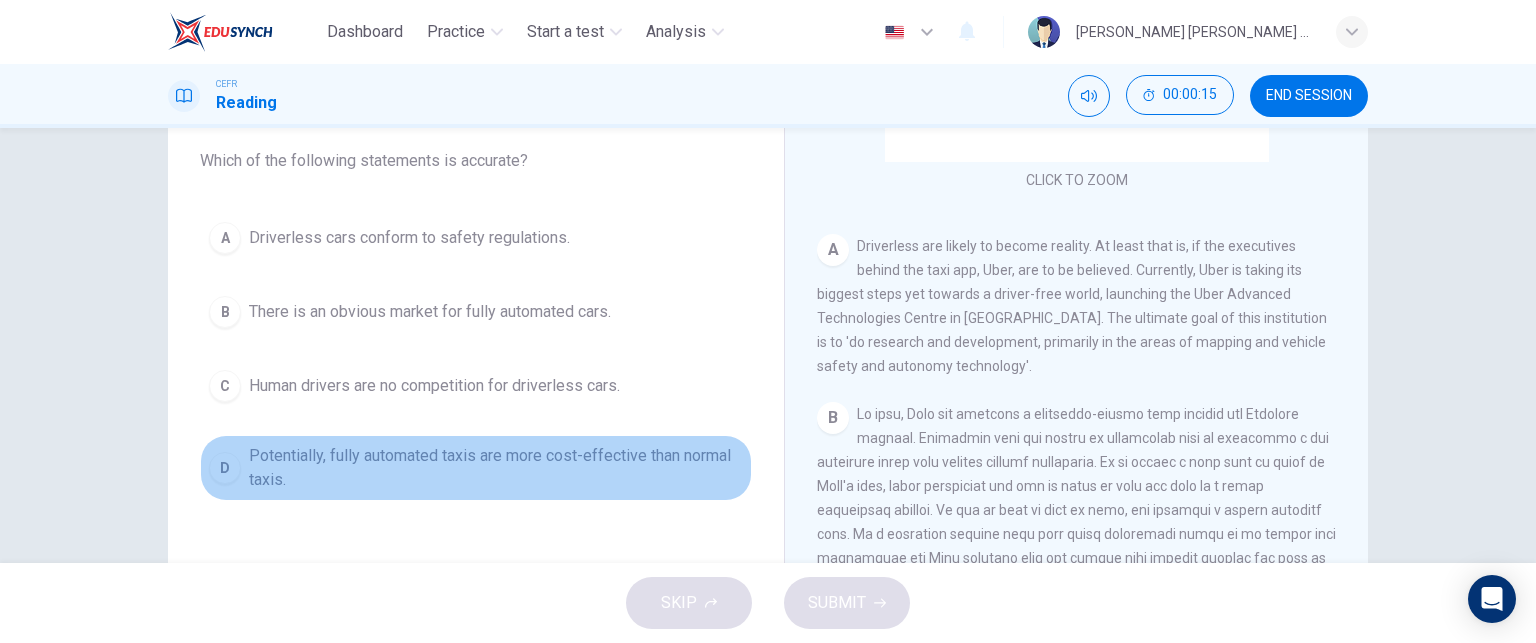 click on "Potentially, fully automated taxis are more cost-effective than normal taxis." at bounding box center [496, 468] 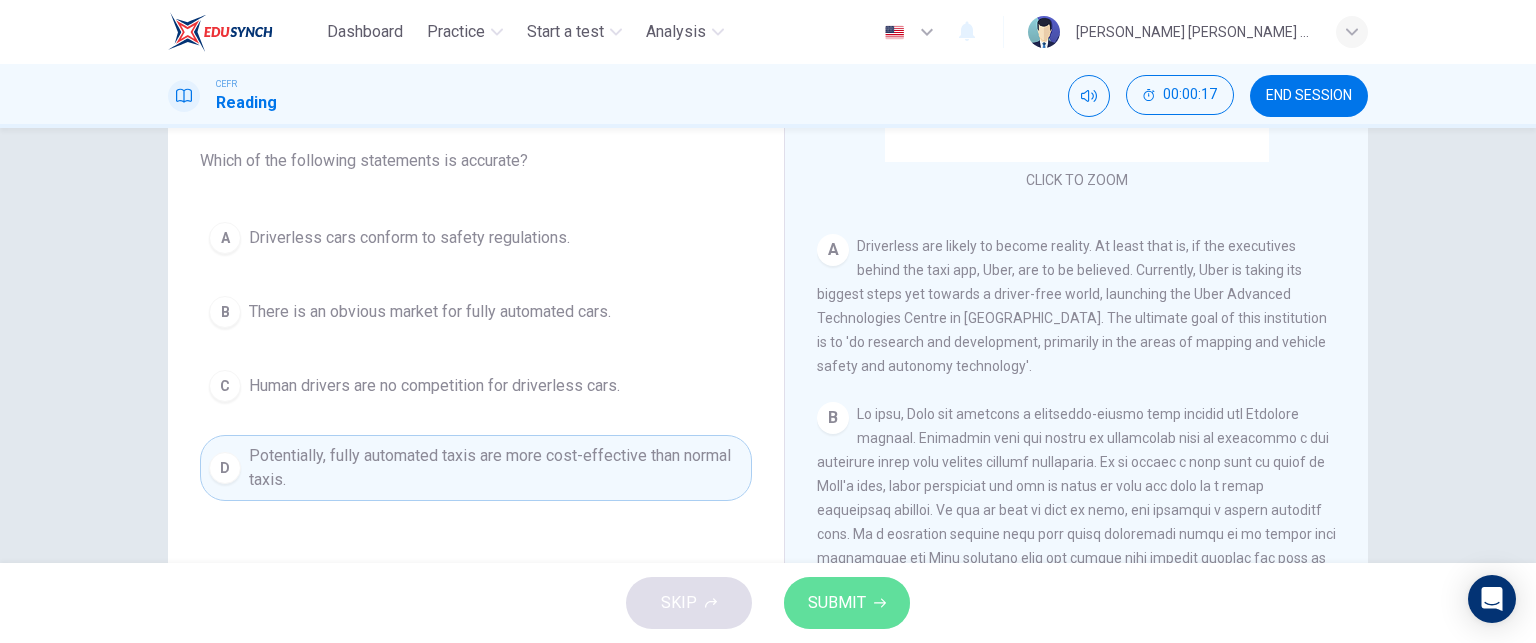 click on "SUBMIT" at bounding box center (837, 603) 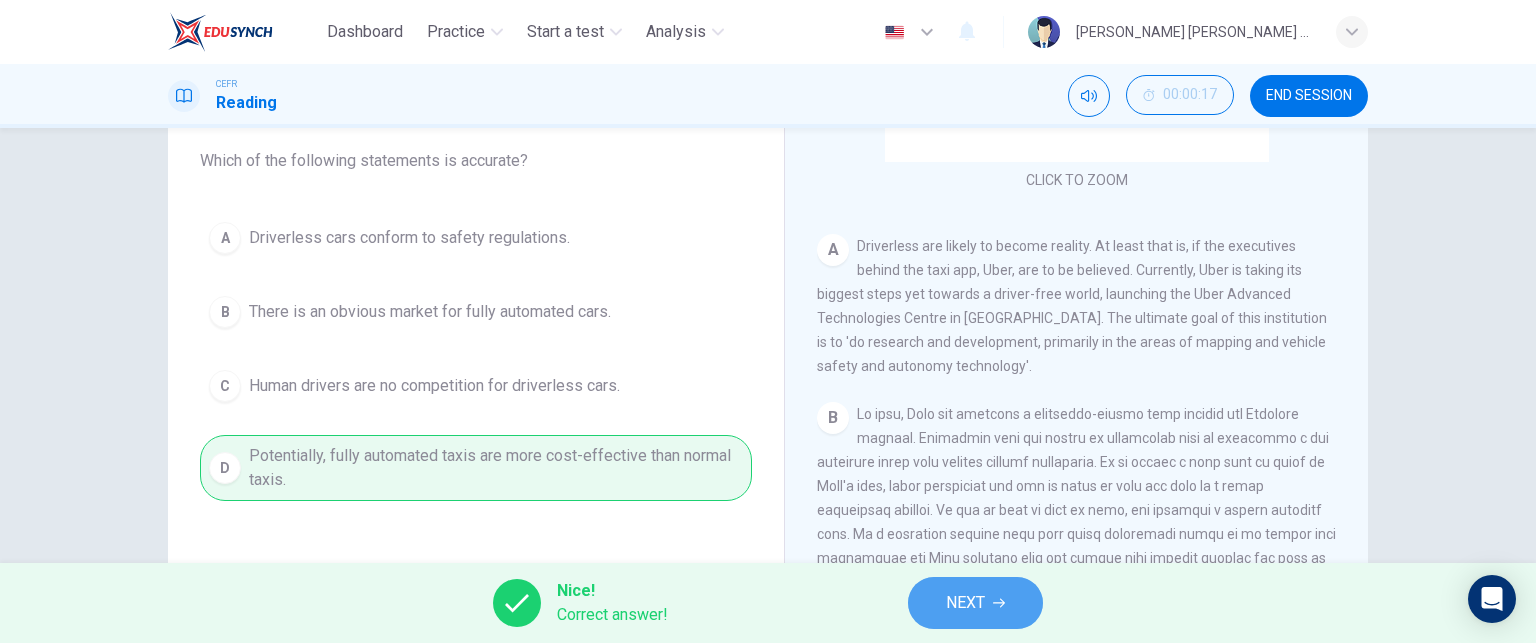 click on "NEXT" at bounding box center [965, 603] 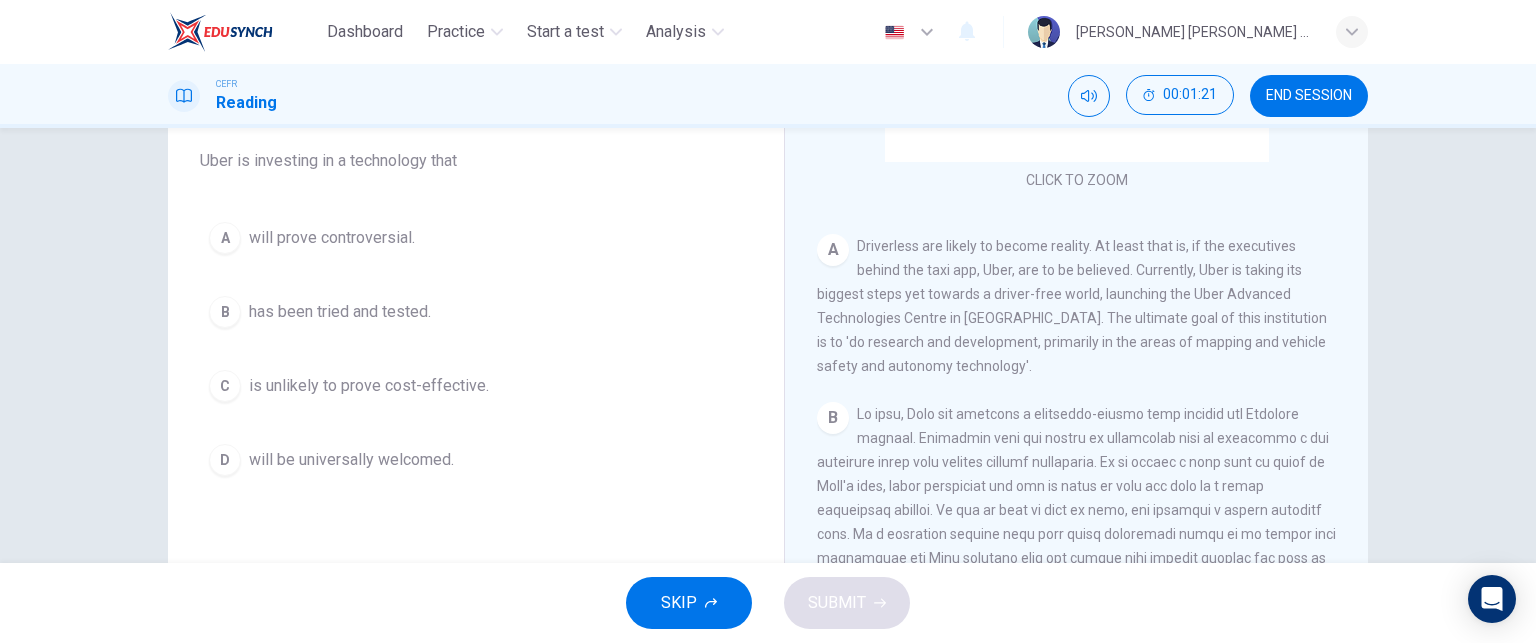 scroll, scrollTop: 0, scrollLeft: 0, axis: both 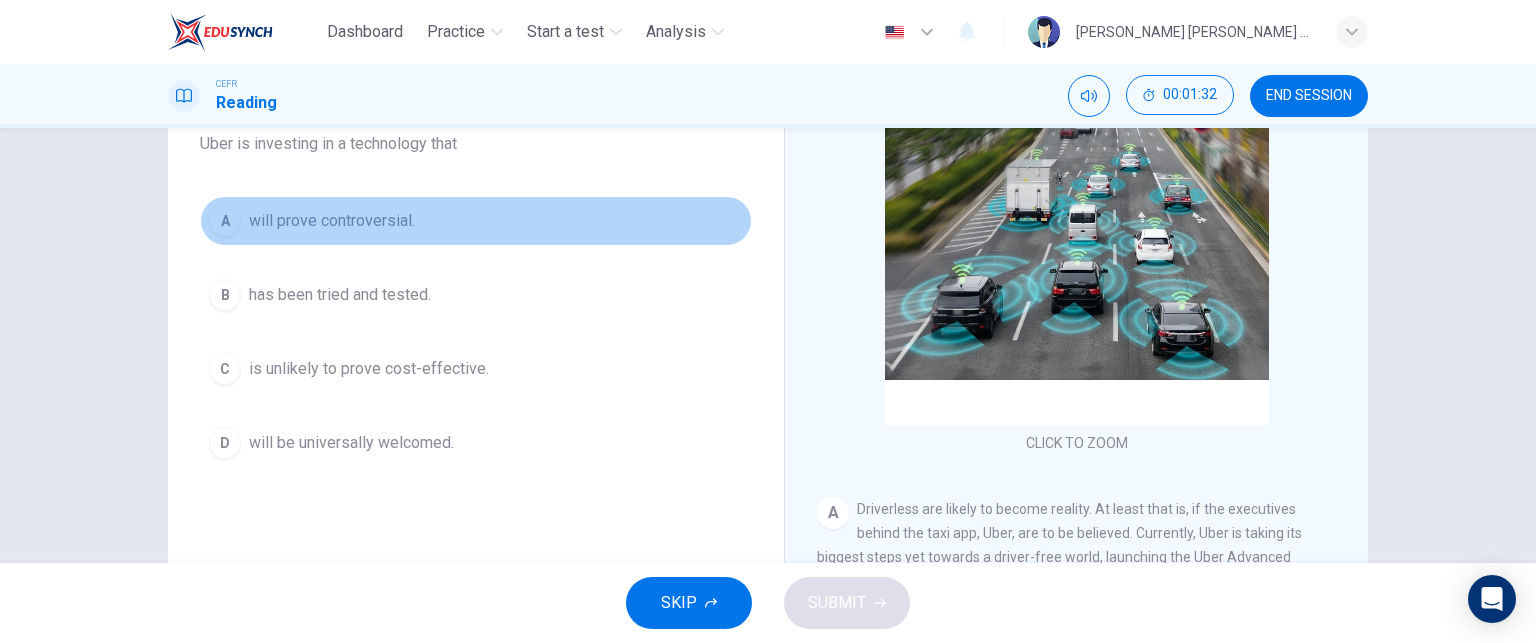 click on "A" at bounding box center [225, 221] 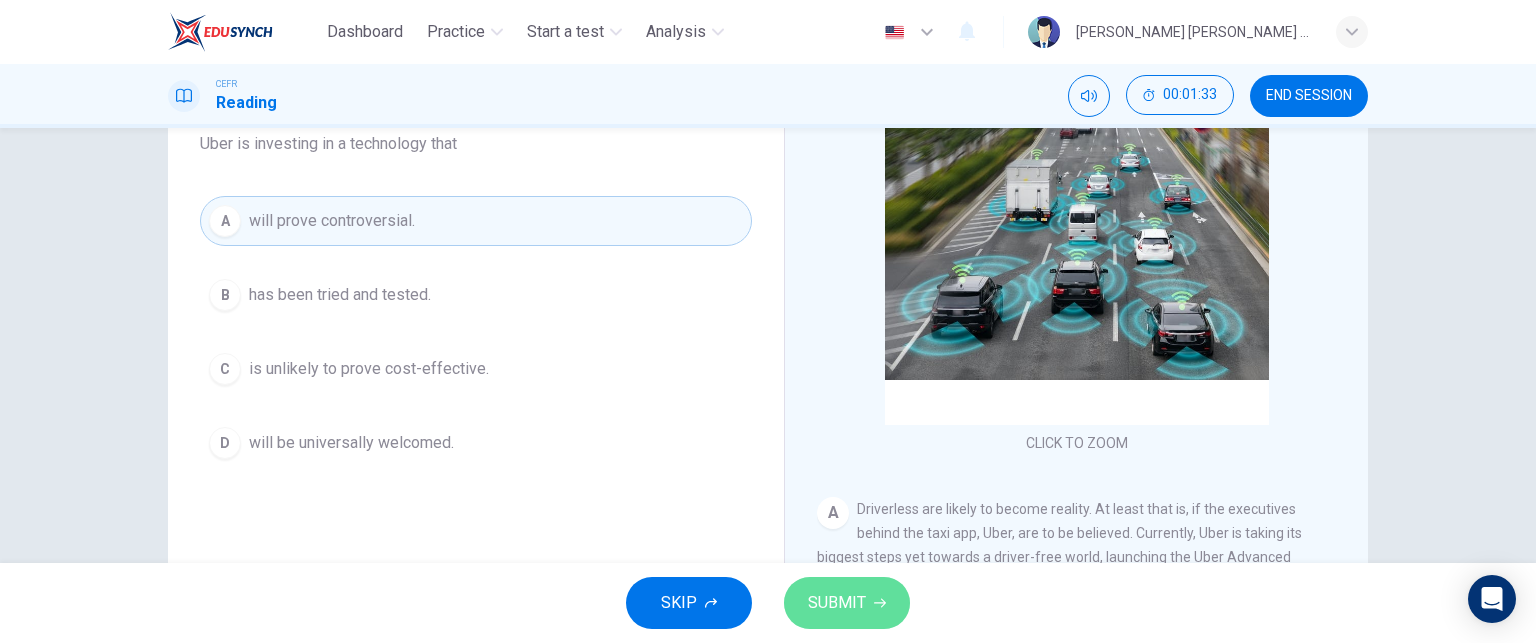 click on "SUBMIT" at bounding box center [847, 603] 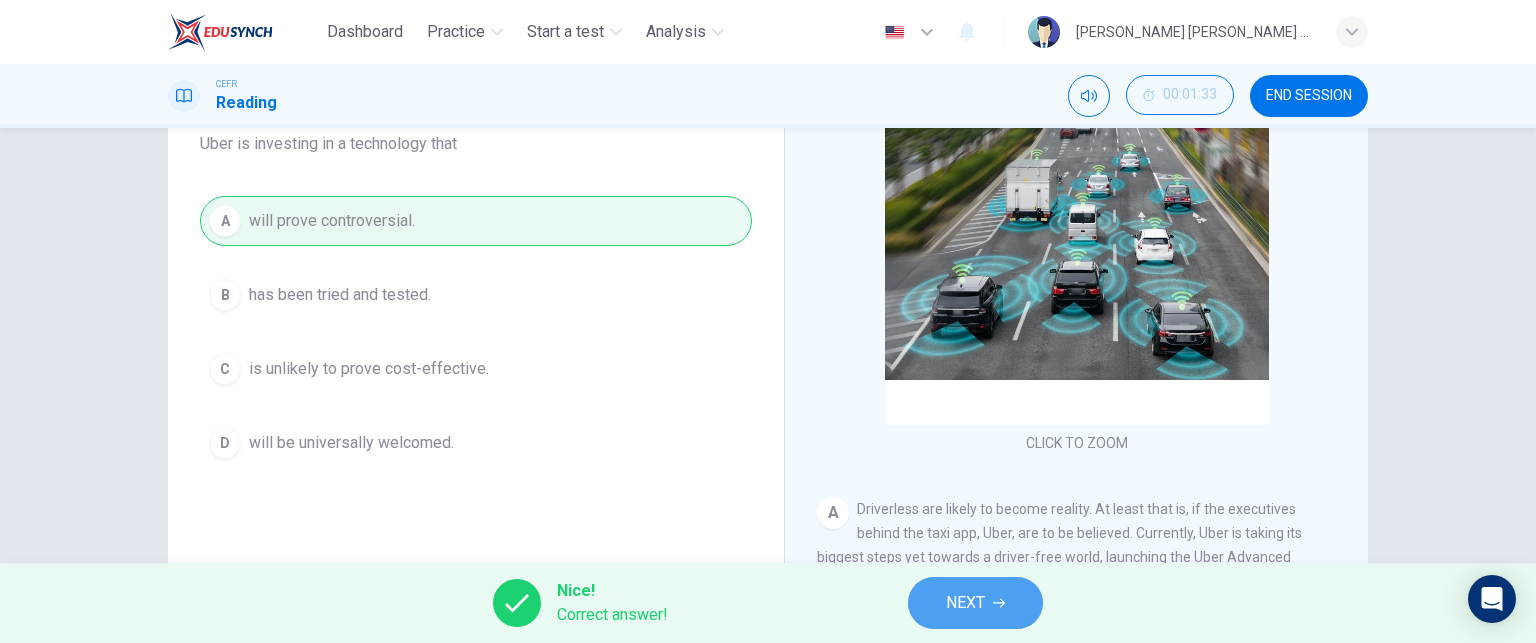 click on "NEXT" at bounding box center [975, 603] 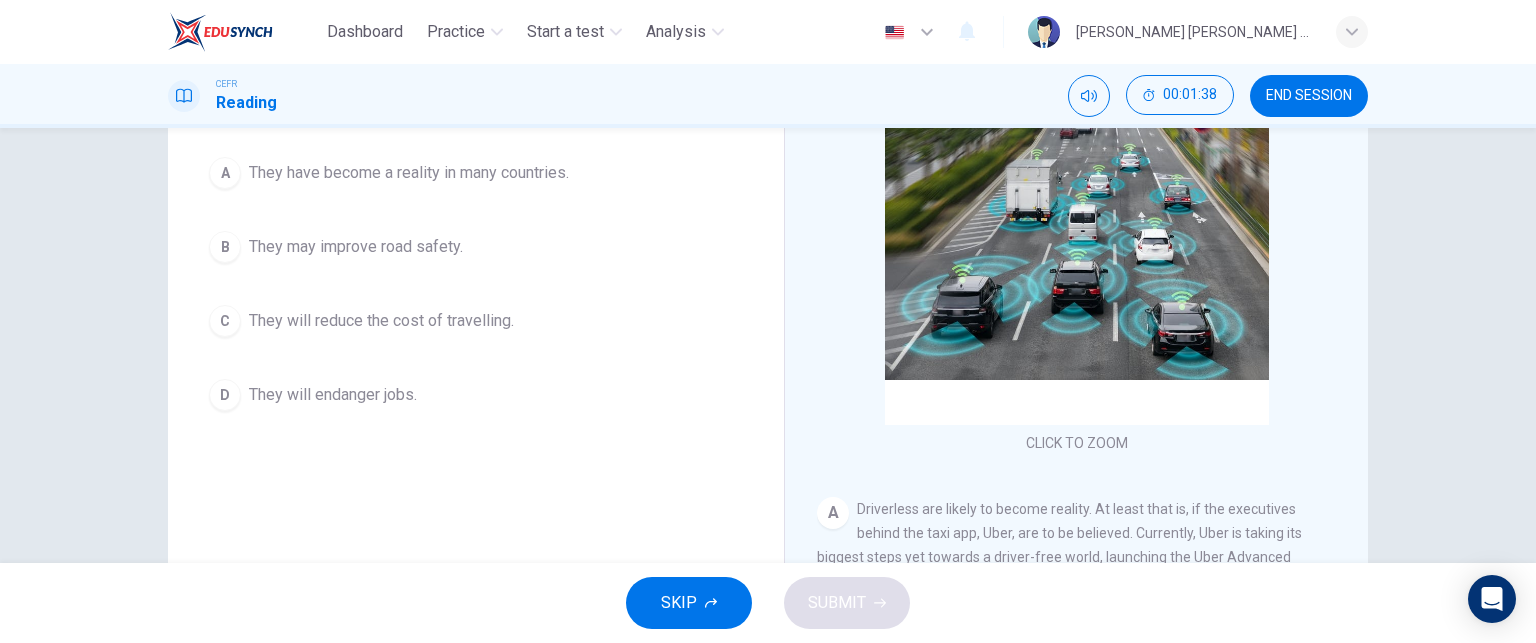 scroll, scrollTop: 100, scrollLeft: 0, axis: vertical 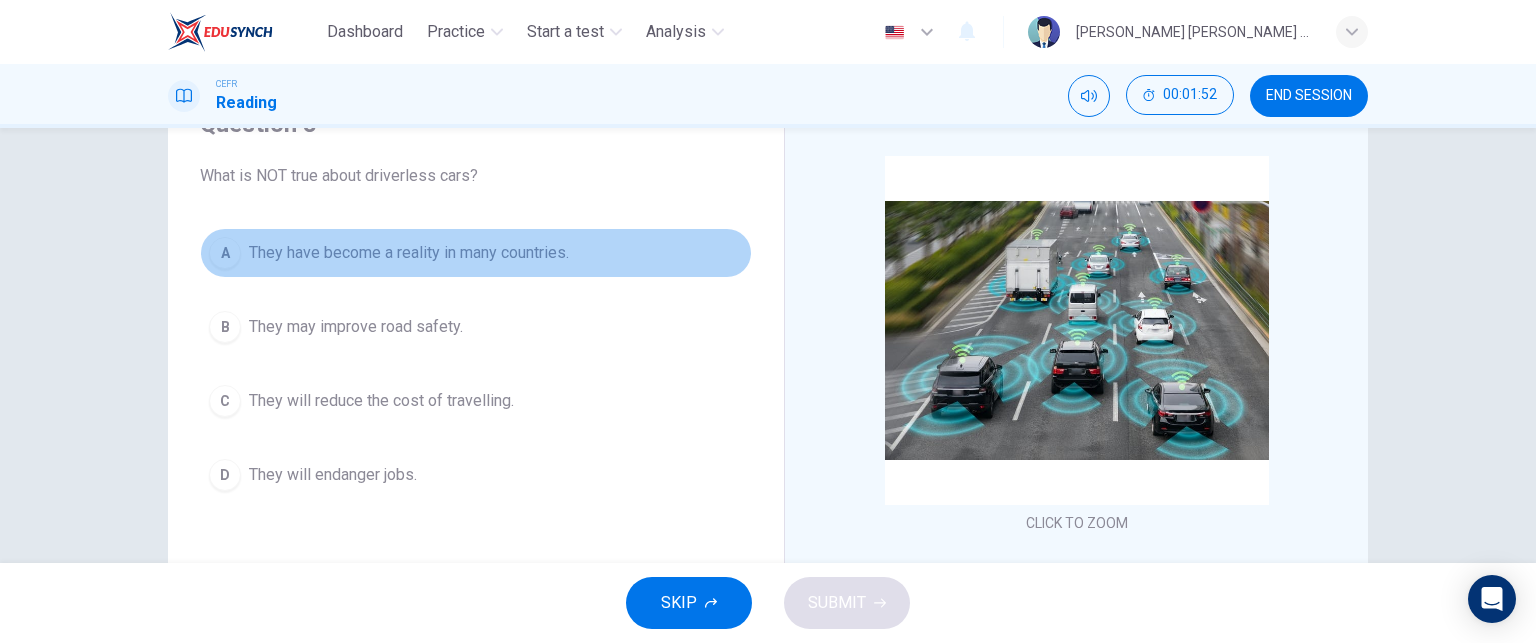 click on "A" at bounding box center [225, 253] 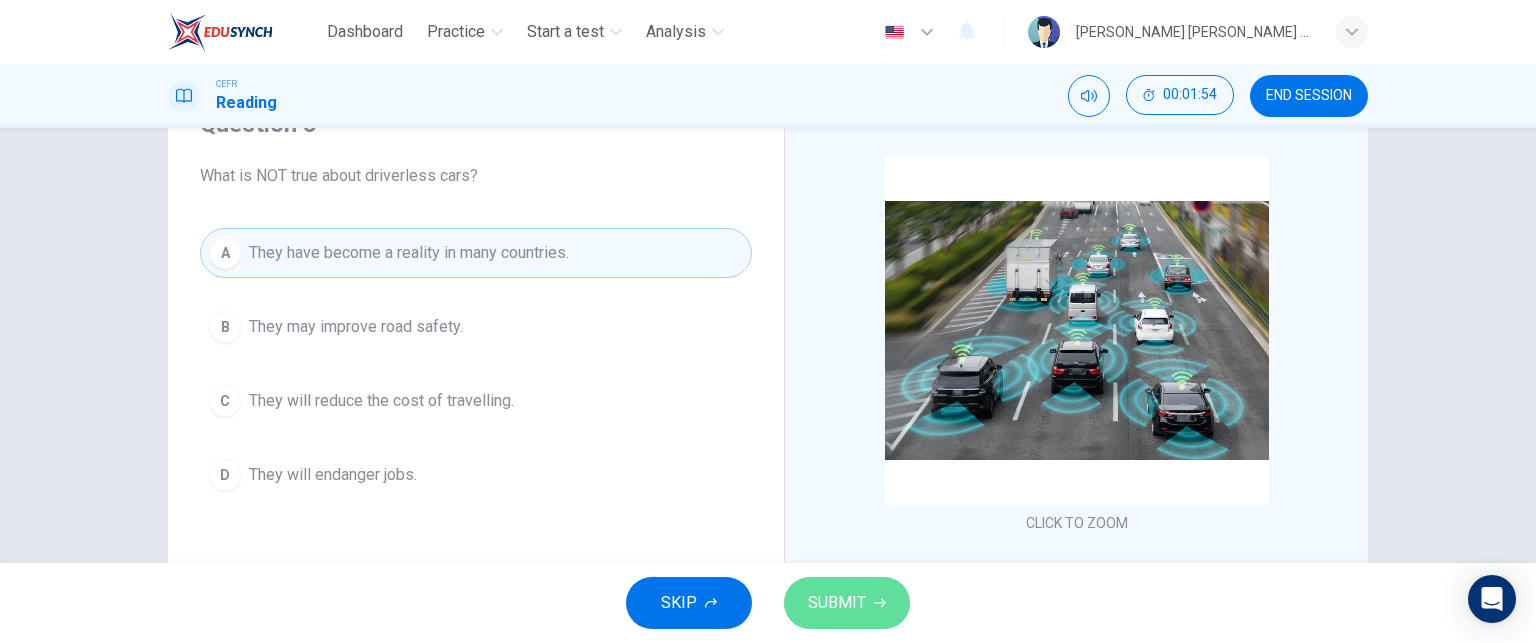 click on "SUBMIT" at bounding box center (837, 603) 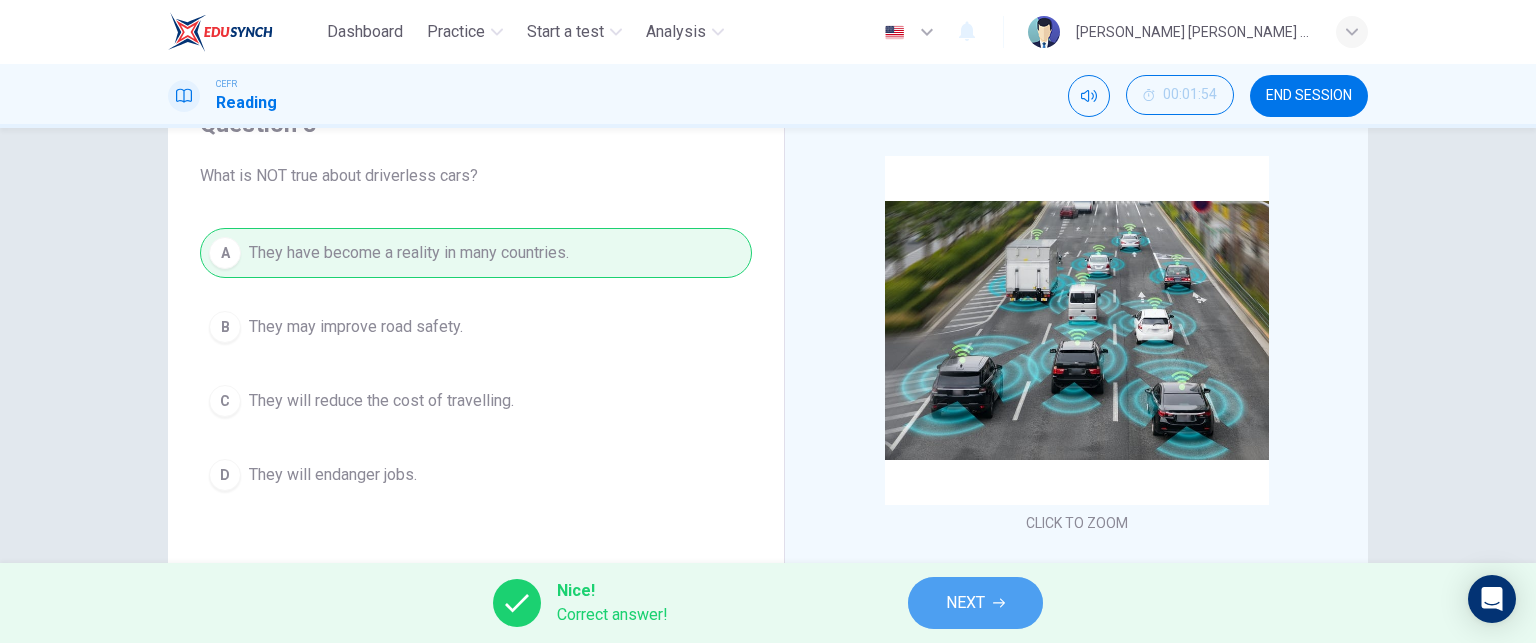 click on "NEXT" at bounding box center [965, 603] 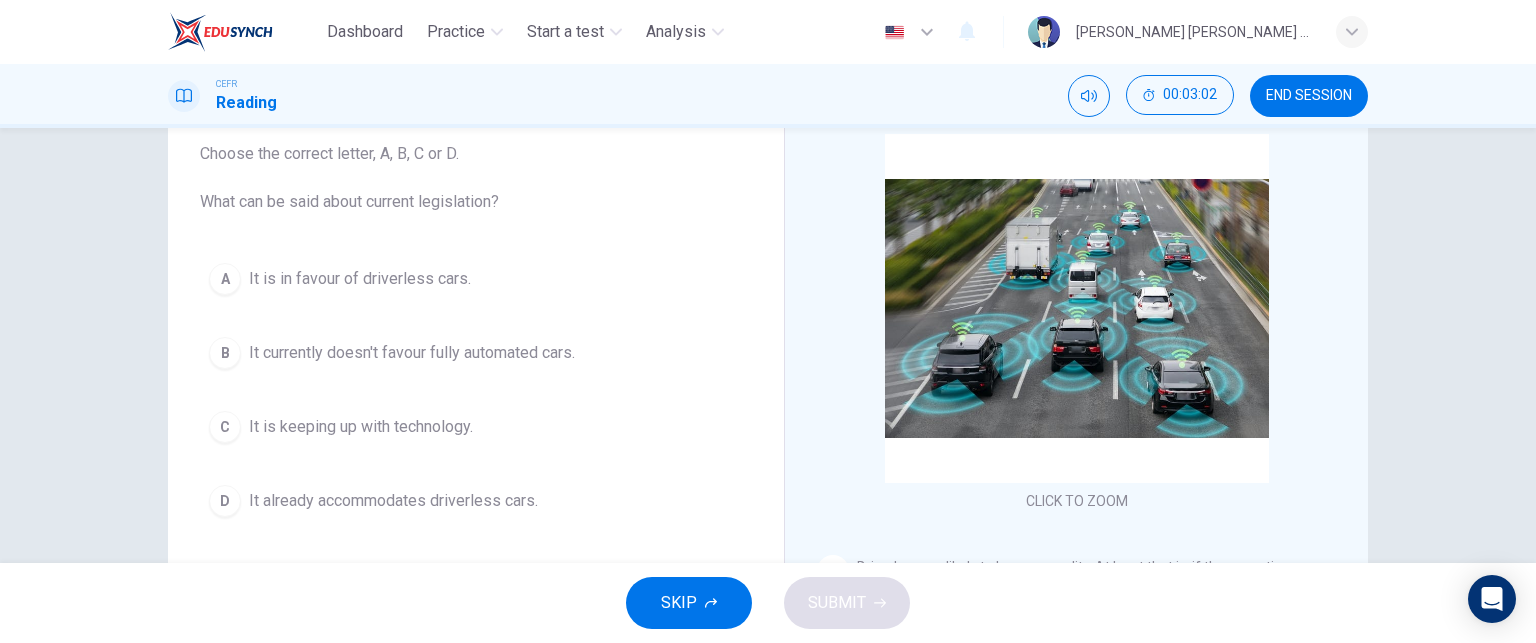 scroll, scrollTop: 122, scrollLeft: 0, axis: vertical 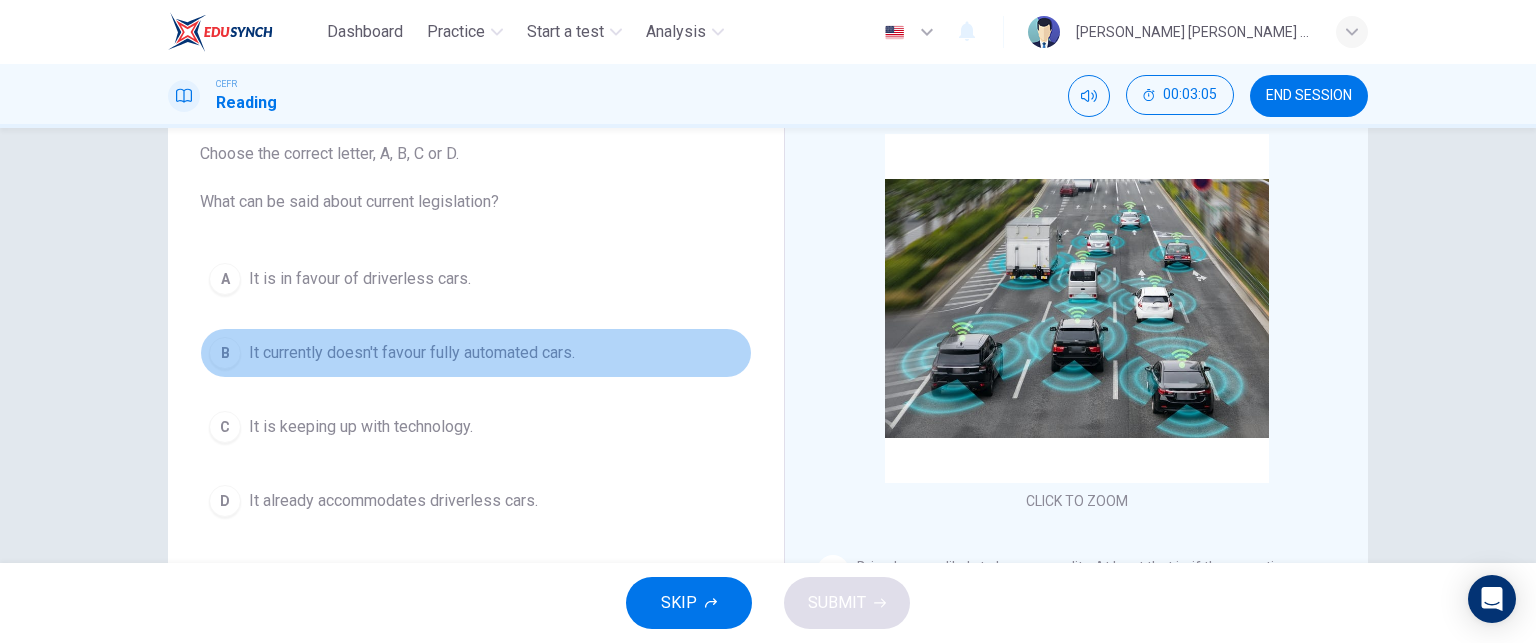 click on "B" at bounding box center (225, 353) 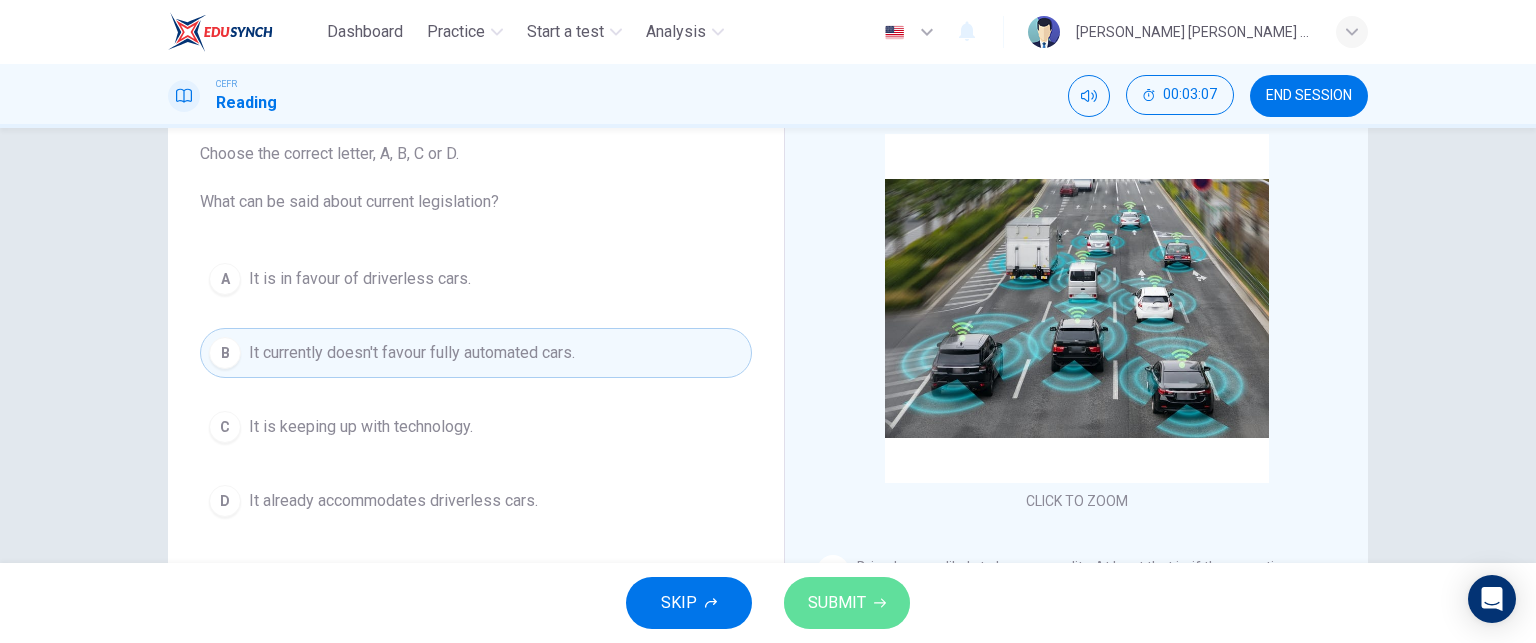click on "SUBMIT" at bounding box center (847, 603) 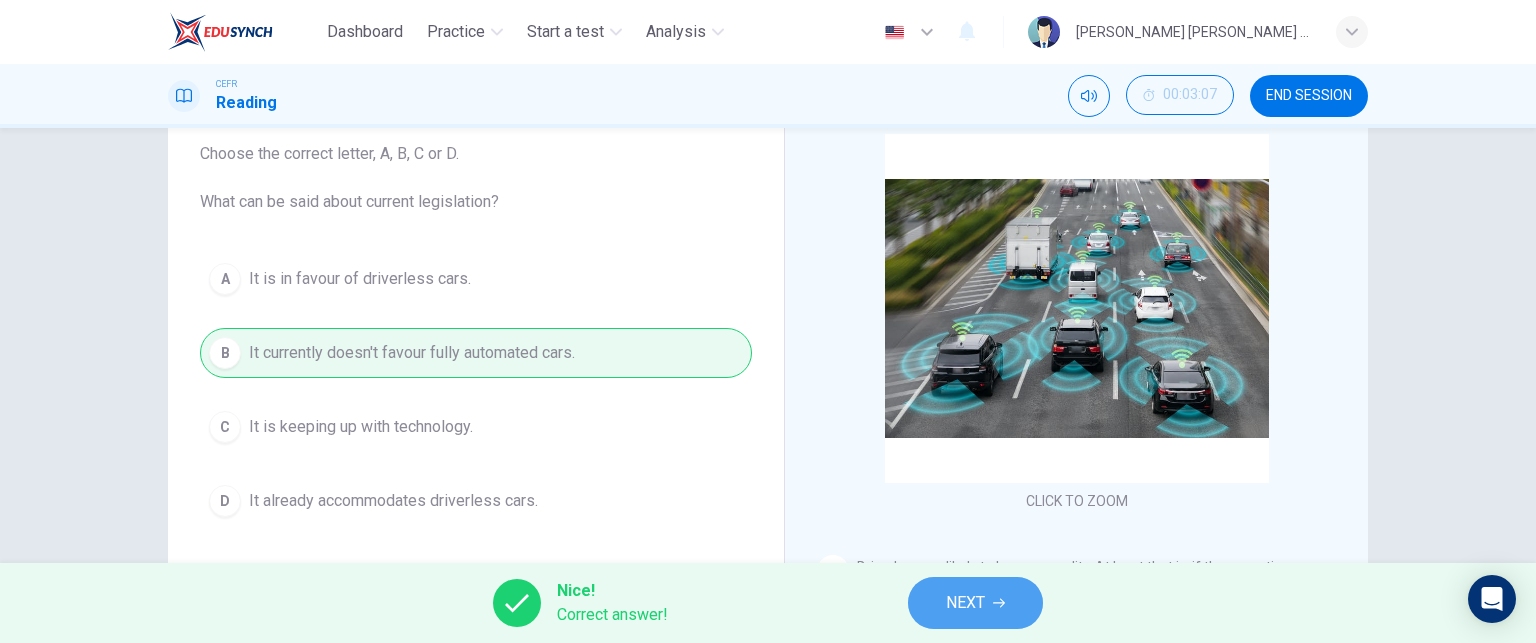 click on "NEXT" at bounding box center [965, 603] 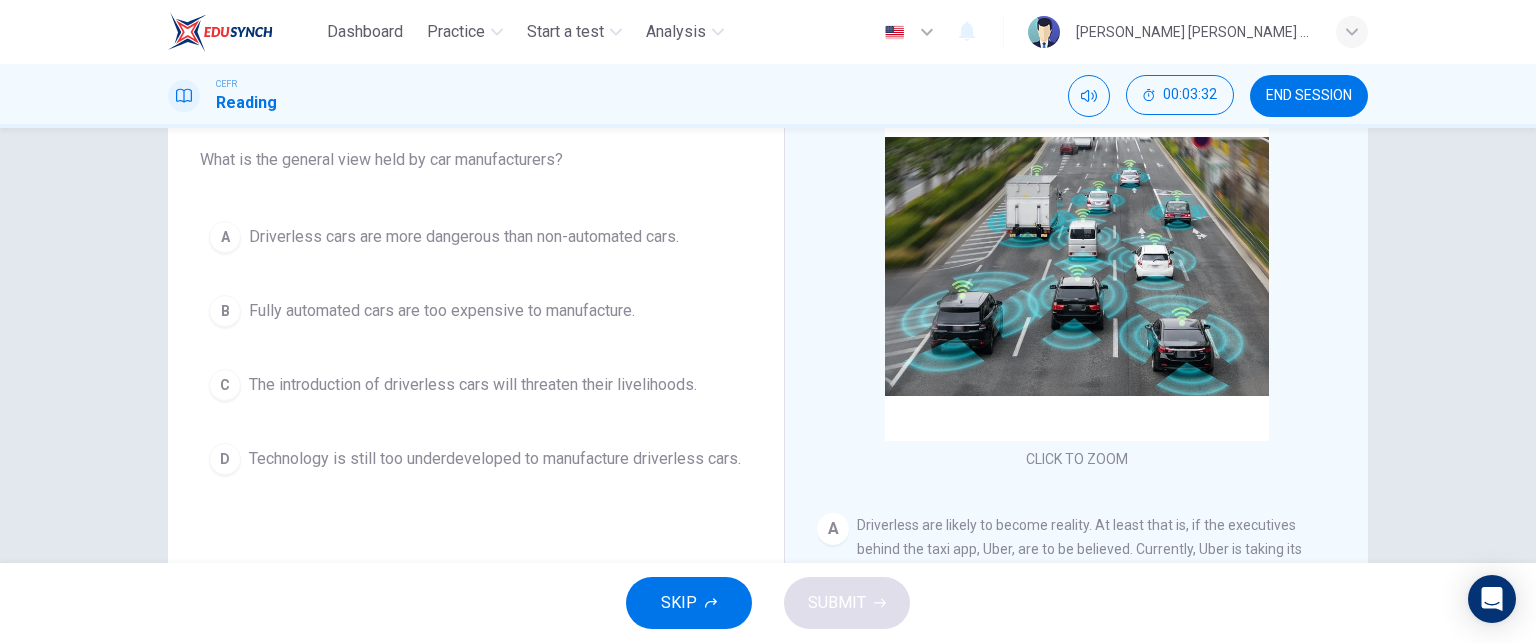 scroll, scrollTop: 164, scrollLeft: 0, axis: vertical 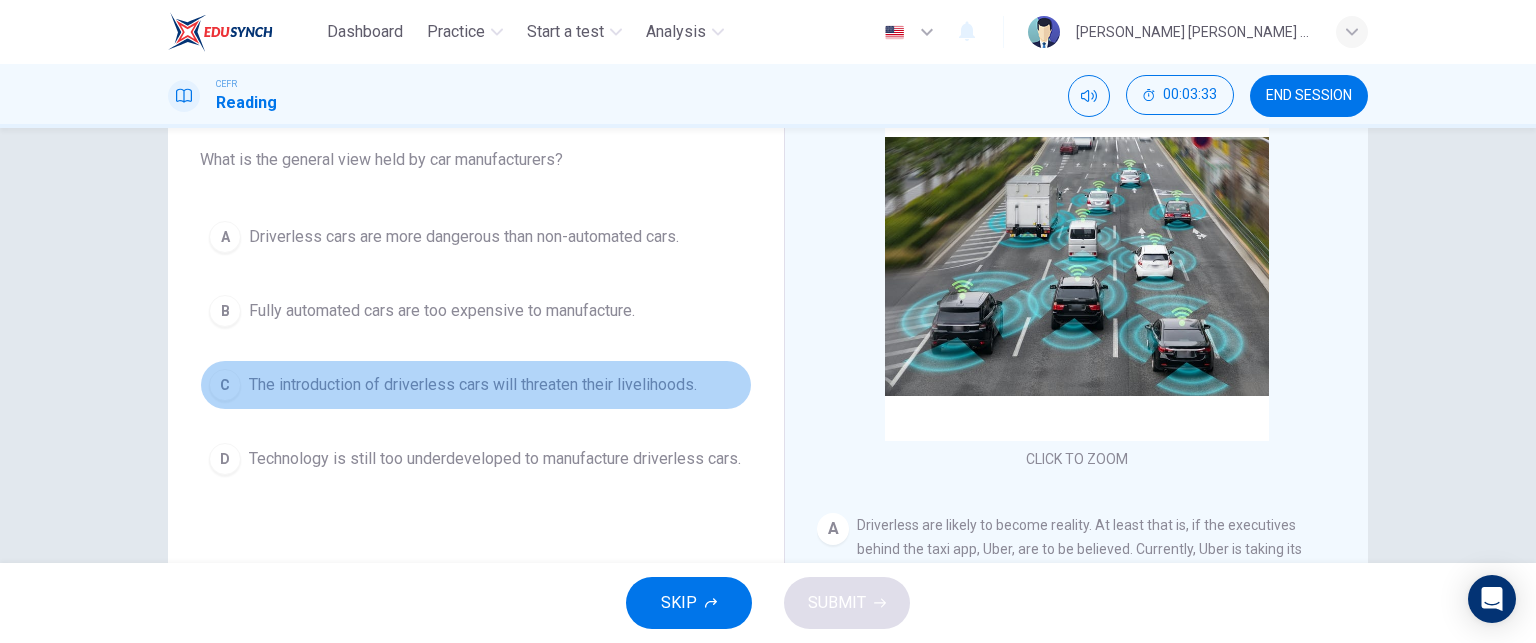click on "C" at bounding box center [225, 385] 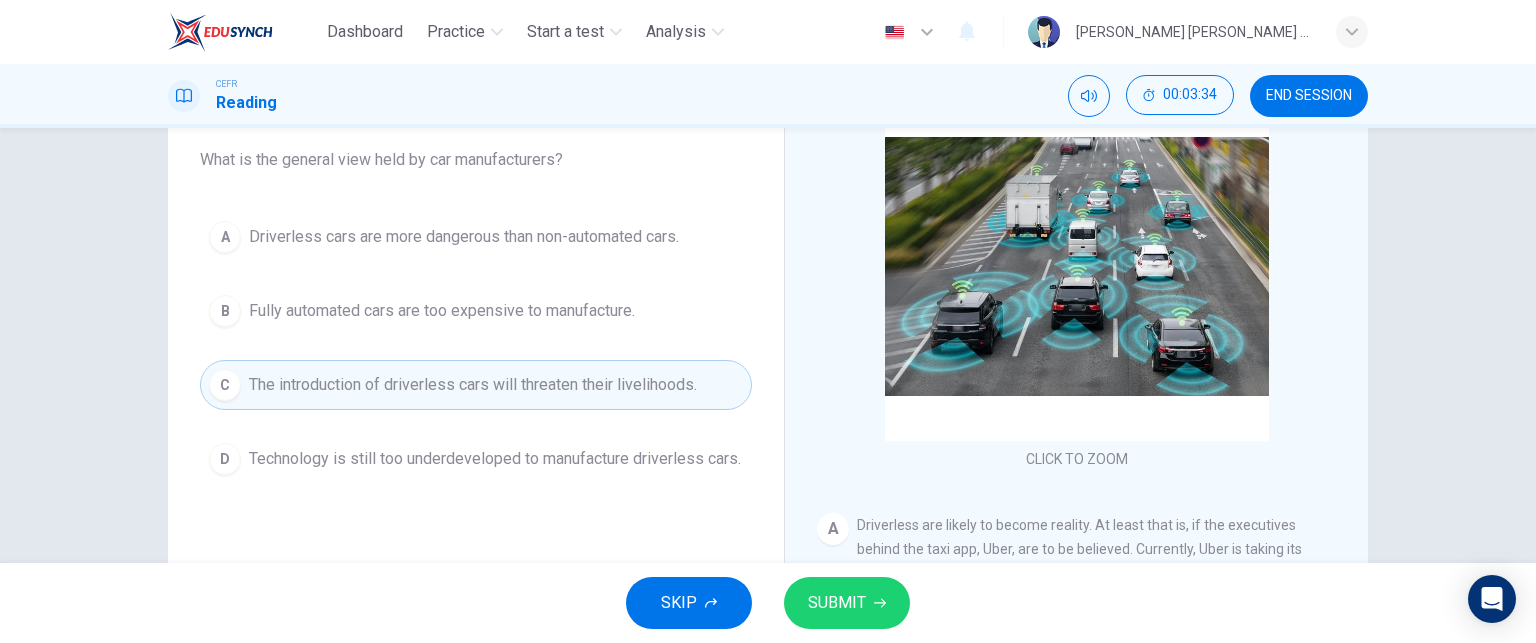 scroll, scrollTop: 0, scrollLeft: 0, axis: both 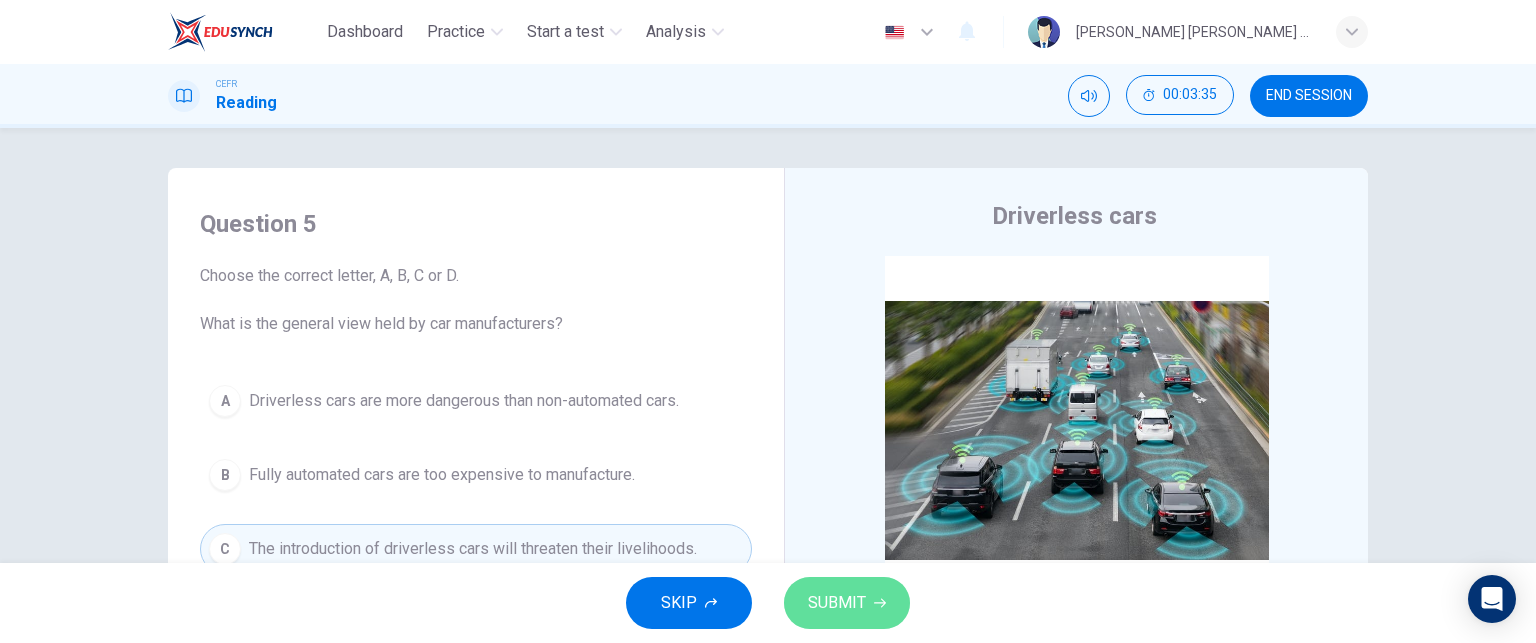 click on "SUBMIT" at bounding box center (837, 603) 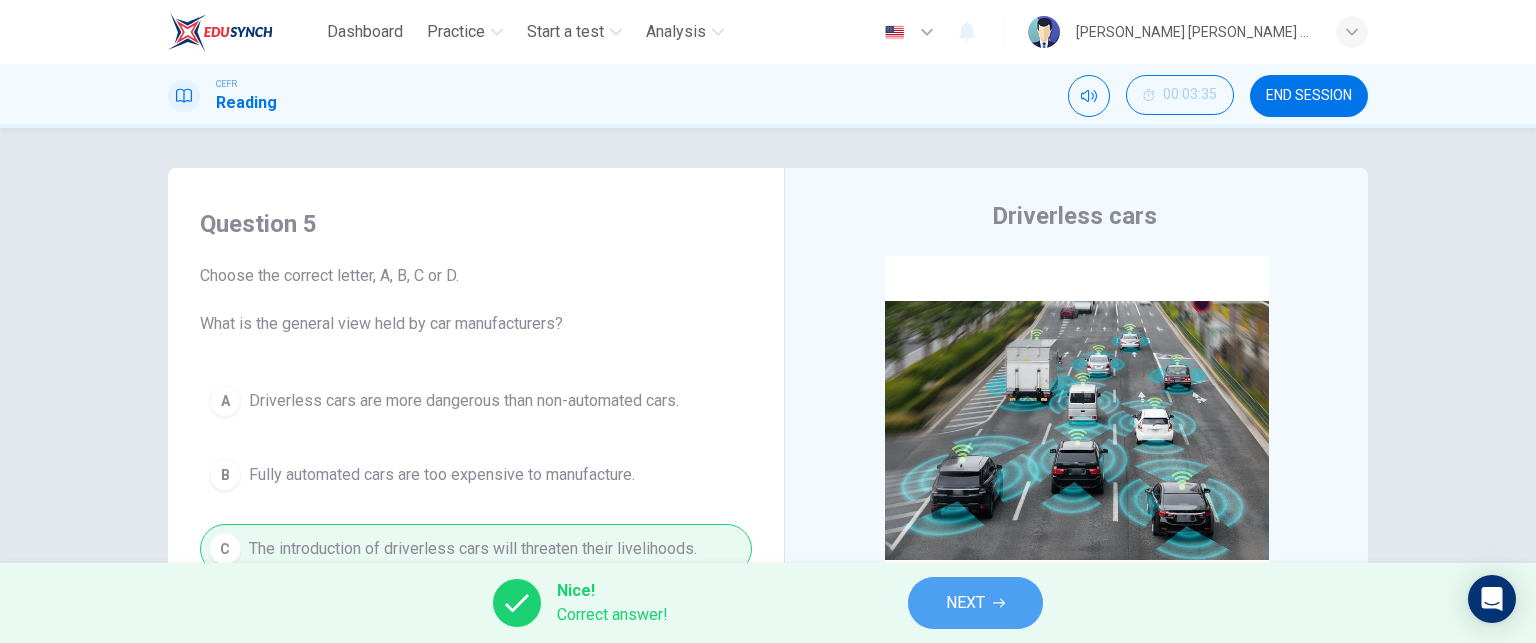 click on "NEXT" at bounding box center (965, 603) 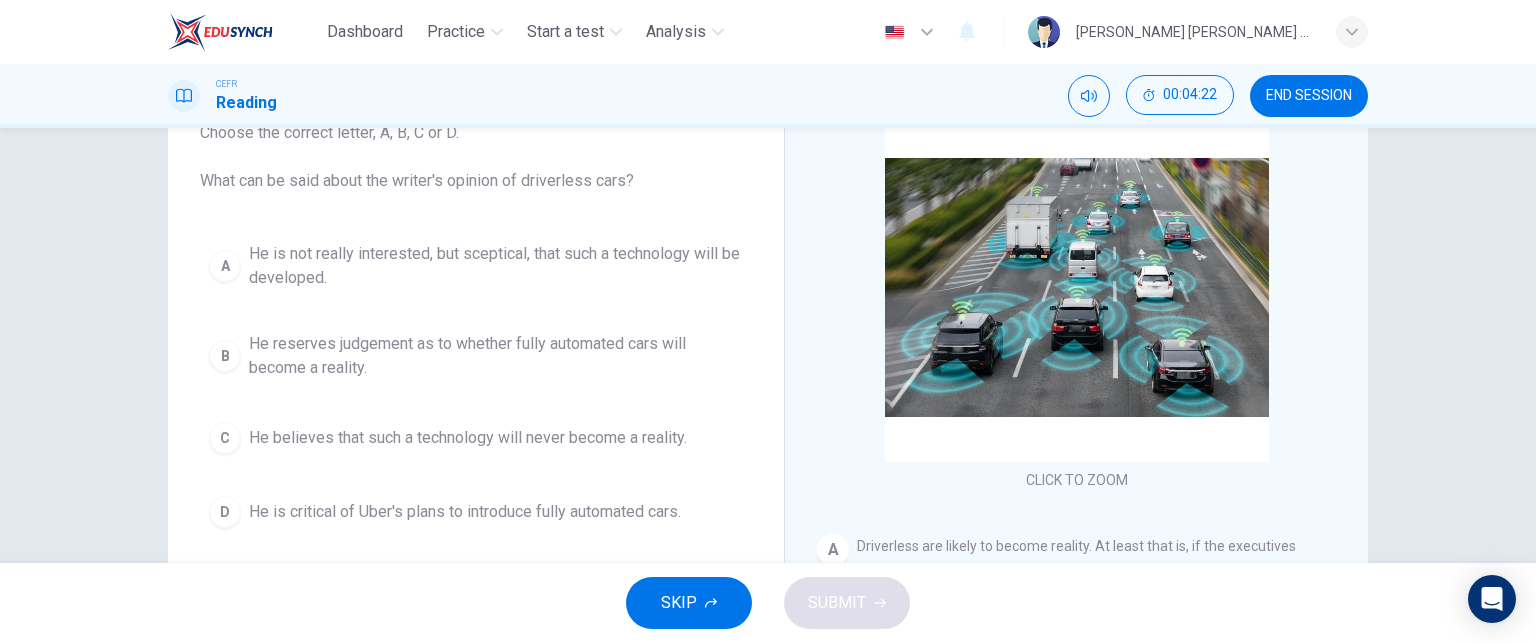 scroll, scrollTop: 144, scrollLeft: 0, axis: vertical 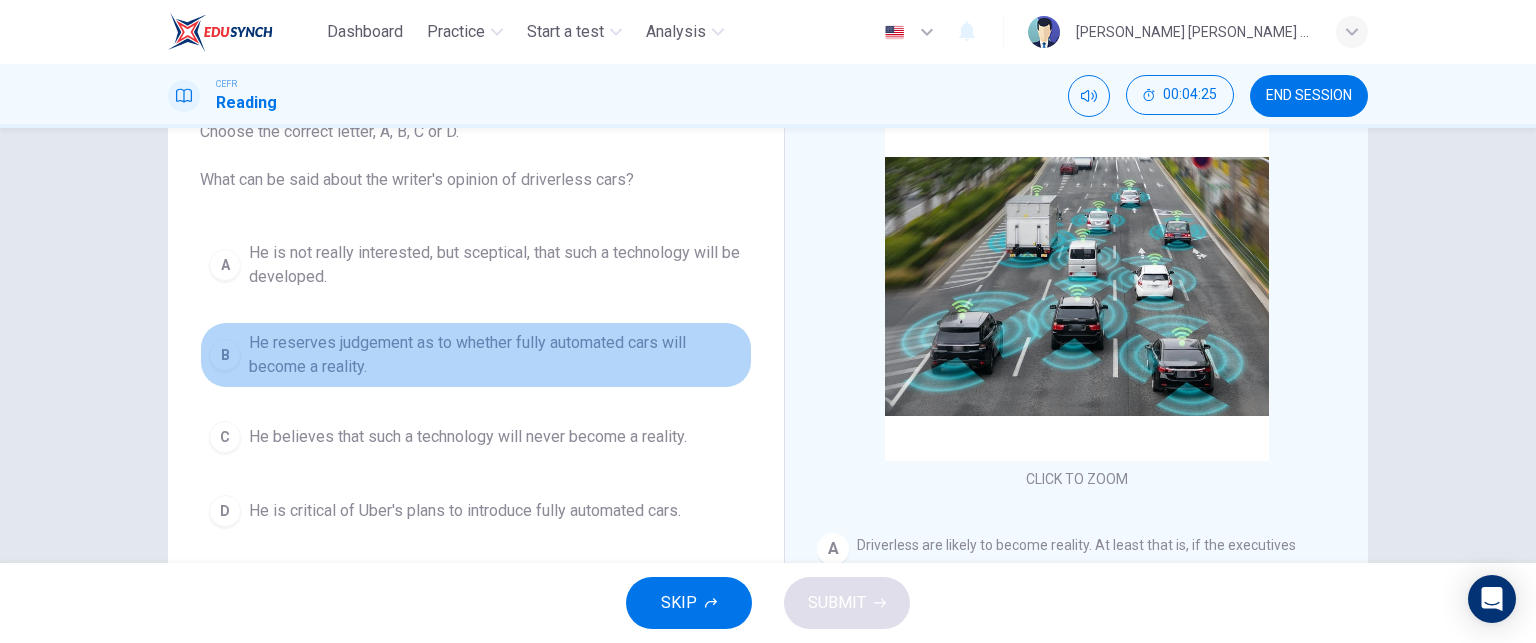click on "B" at bounding box center [225, 355] 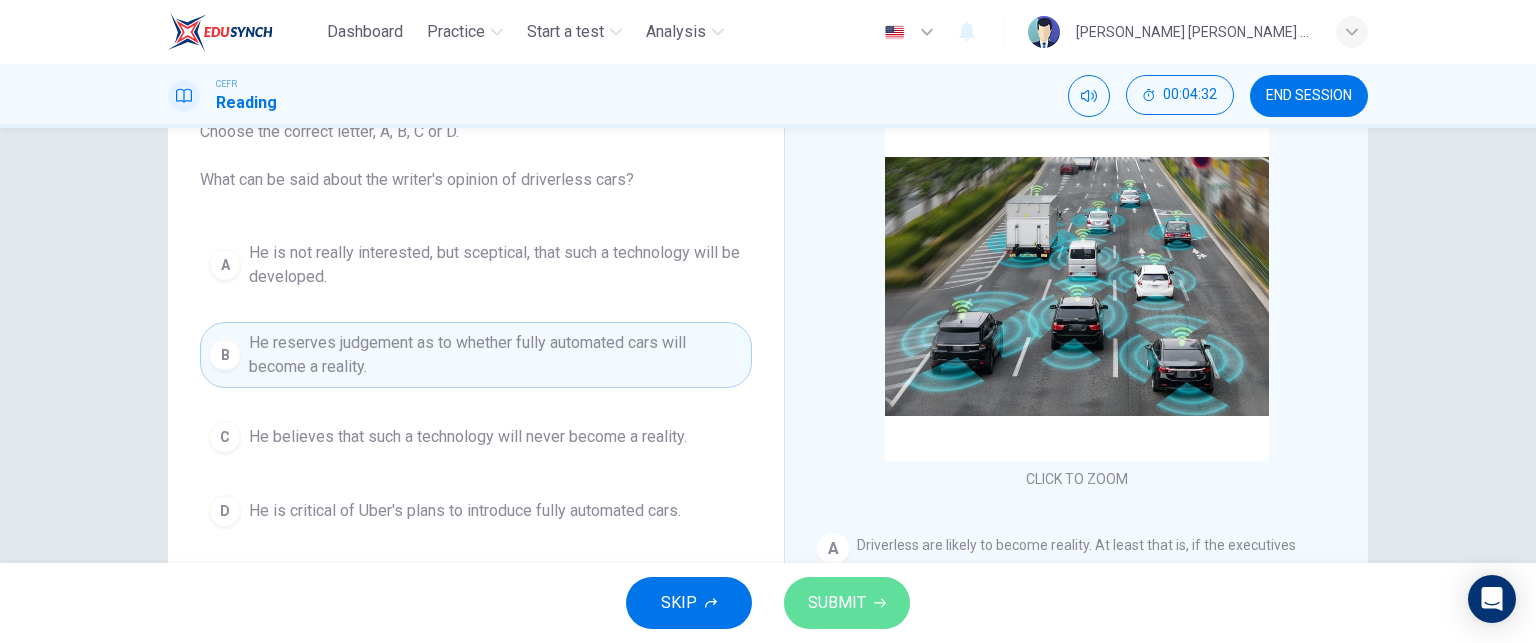 click on "SUBMIT" at bounding box center [837, 603] 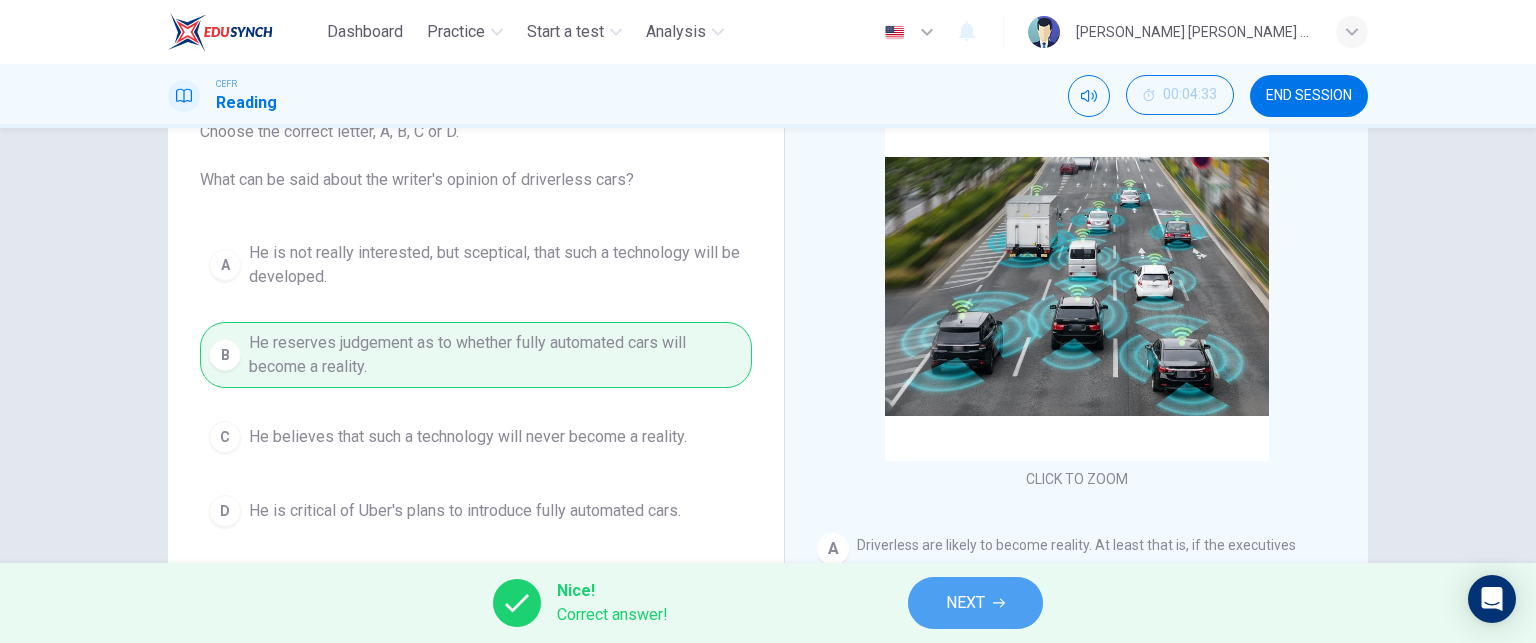 click 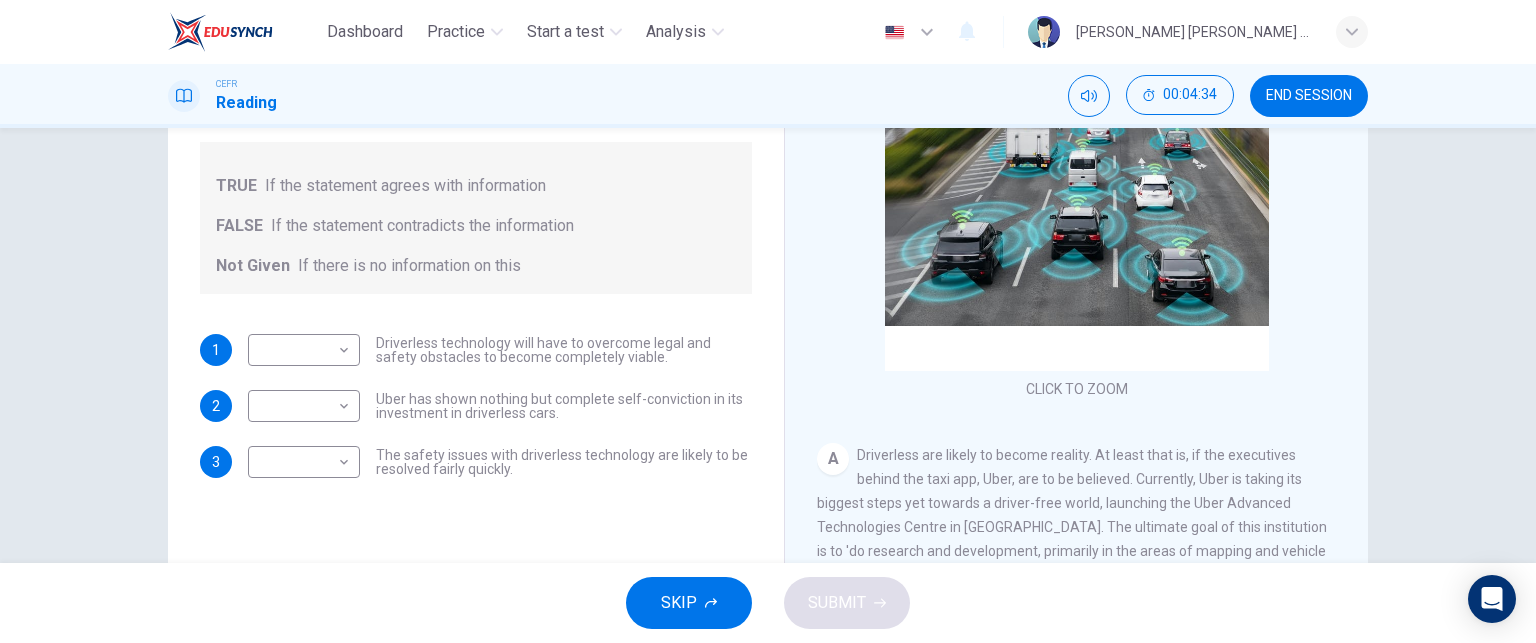 scroll, scrollTop: 271, scrollLeft: 0, axis: vertical 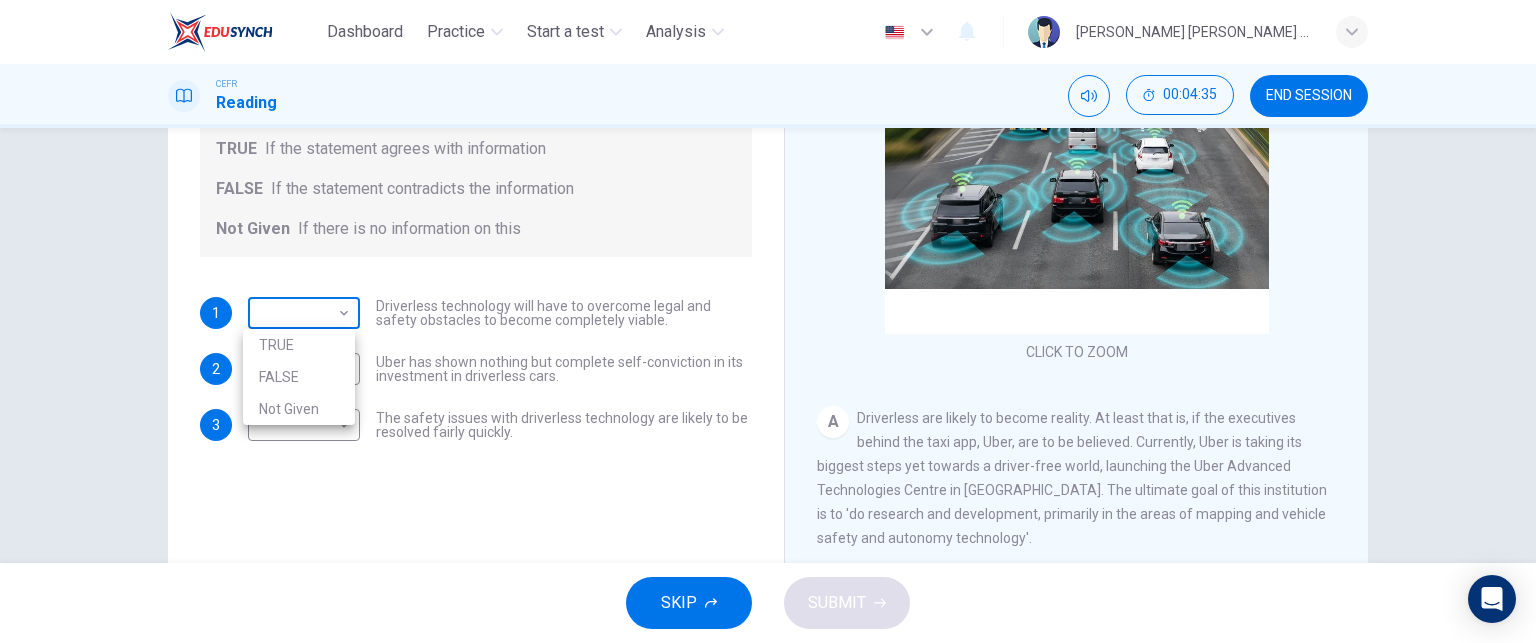 click on "Dashboard Practice Start a test Analysis English en ​ [PERSON_NAME] [PERSON_NAME] JAOS CEFR Reading 00:04:35 END SESSION Question 7 Do the following statements agree with the information given in the text? For questions following questions, write TRUE If the statement agrees with information FALSE If the statement contradicts the information Not Given If there is no information on this 1 ​ ​ Driverless technology will have to overcome legal and safety obstacles to become completely viable. 2 ​ ​ Uber has shown nothing but complete self-conviction in its investment in driverless cars. 3 ​ ​ The safety issues with driverless technology are likely to be resolved fairly quickly. Driverless cars CLICK TO ZOOM Click to Zoom A B C D E F G H SKIP SUBMIT Dashboard Practice Start a test Analysis Notifications © Copyright  2025
TRUE FALSE Not Given" at bounding box center (768, 321) 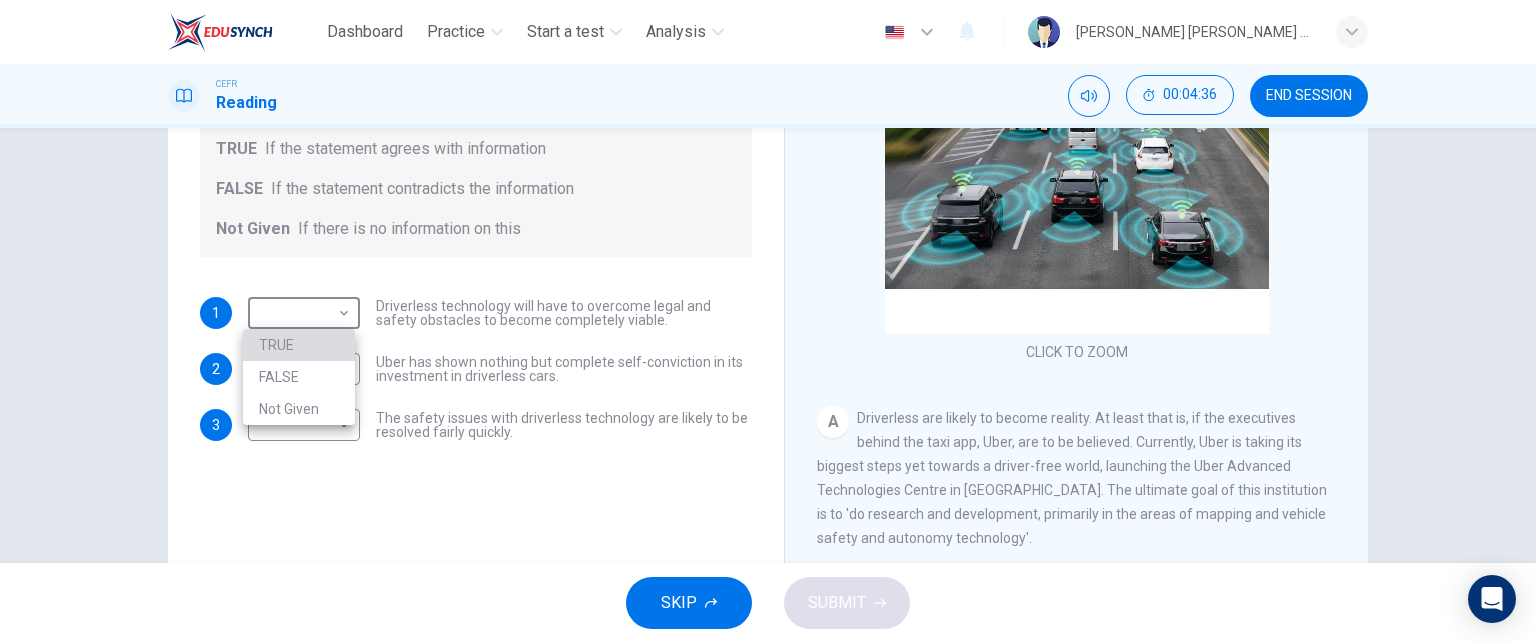 click on "TRUE" at bounding box center [299, 345] 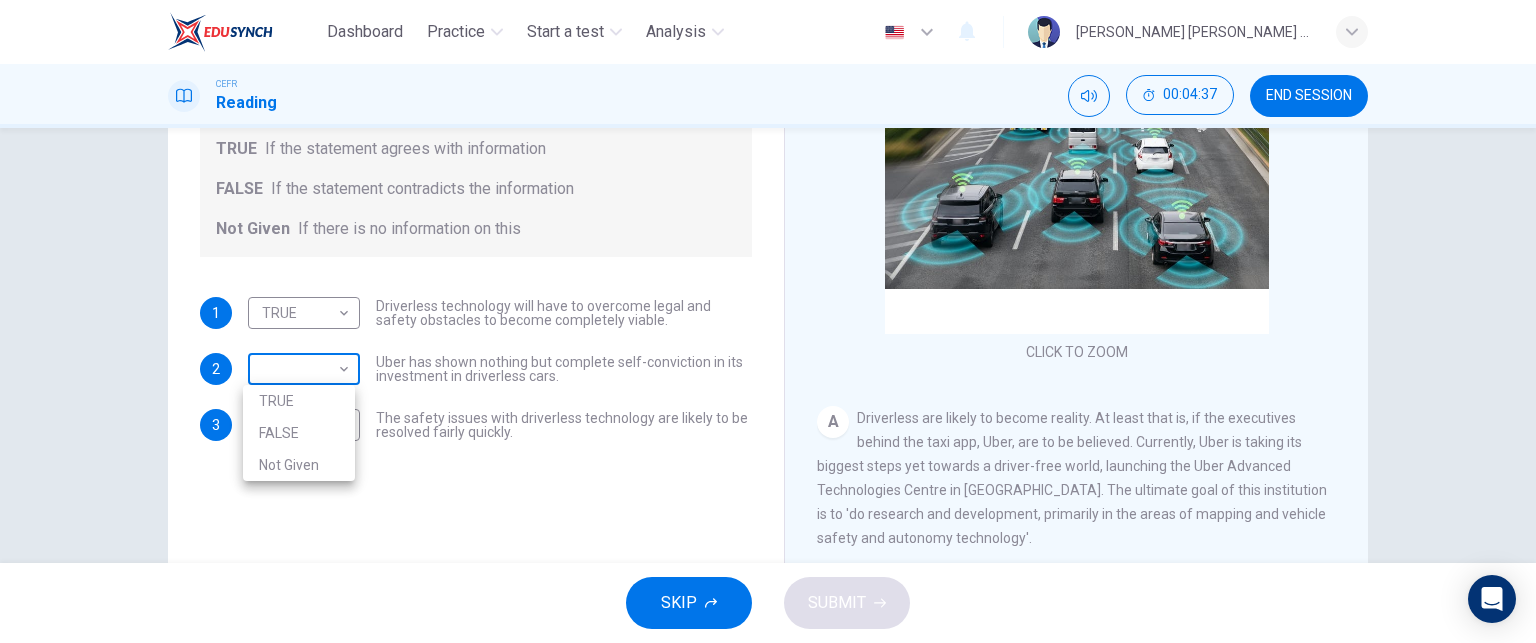 click on "Dashboard Practice Start a test Analysis English en ​ [PERSON_NAME] [PERSON_NAME] JAOS CEFR Reading 00:04:37 END SESSION Question 7 Do the following statements agree with the information given in the text? For questions following questions, write TRUE If the statement agrees with information FALSE If the statement contradicts the information Not Given If there is no information on this 1 TRUE TRUE ​ Driverless technology will have to overcome legal and safety obstacles to become completely viable. 2 ​ ​ Uber has shown nothing but complete self-conviction in its investment in driverless cars. 3 ​ ​ The safety issues with driverless technology are likely to be resolved fairly quickly. Driverless cars CLICK TO ZOOM Click to Zoom A B C D E F G H SKIP SUBMIT Dashboard Practice Start a test Analysis Notifications © Copyright  2025
TRUE FALSE Not Given" at bounding box center (768, 321) 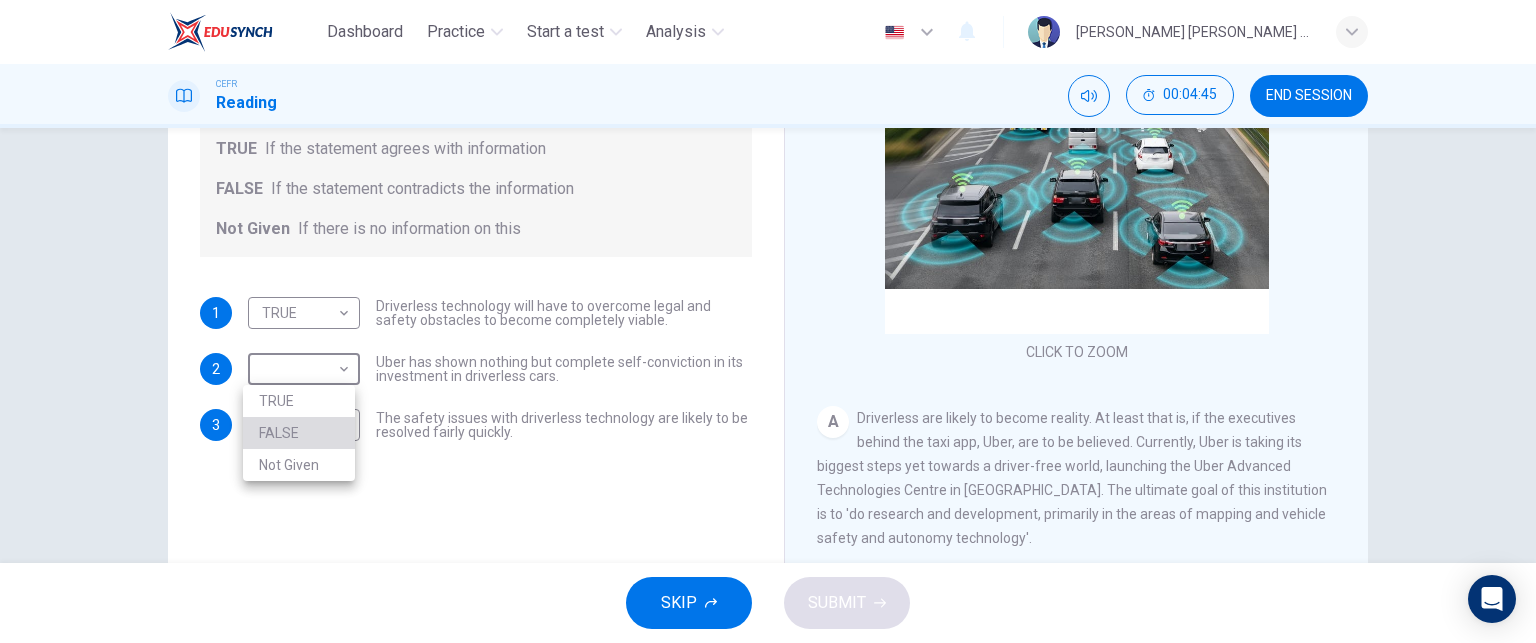 click on "FALSE" at bounding box center [299, 433] 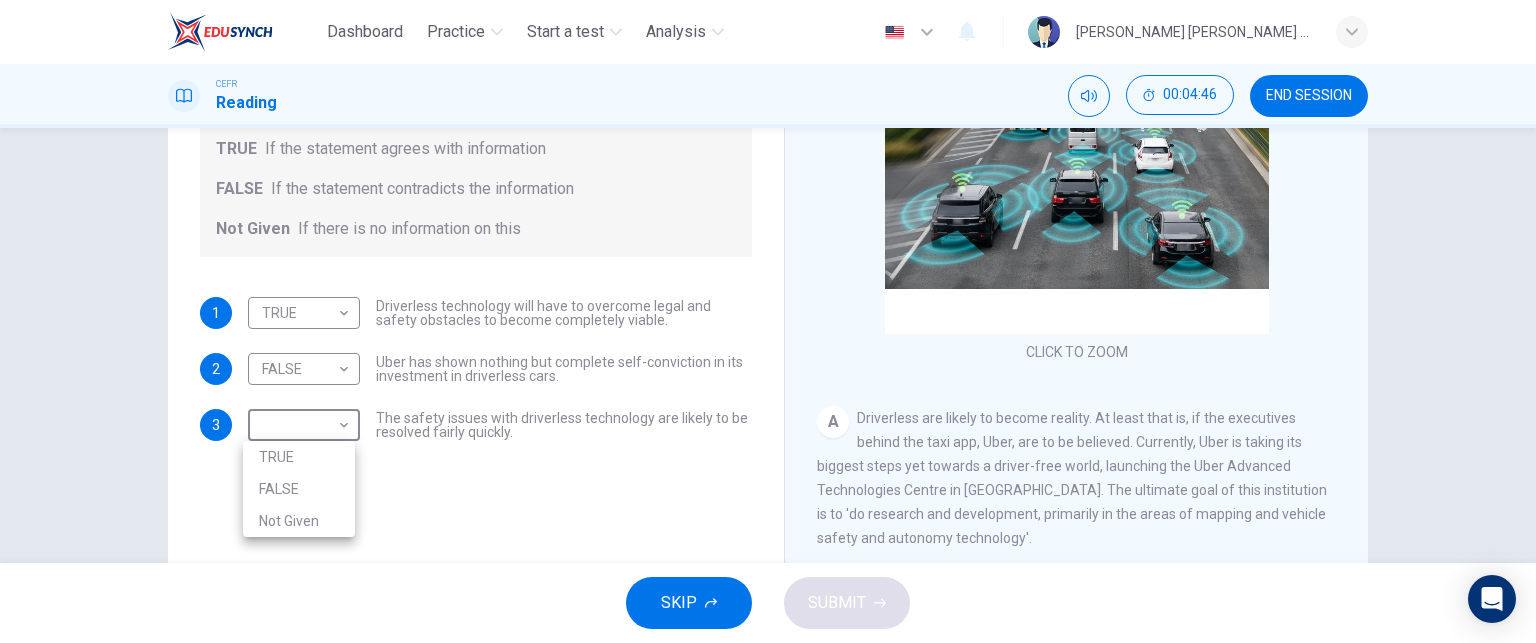 click on "Dashboard Practice Start a test Analysis English en ​ [PERSON_NAME] [PERSON_NAME] JAOS CEFR Reading 00:04:46 END SESSION Question 7 Do the following statements agree with the information given in the text? For questions following questions, write TRUE If the statement agrees with information FALSE If the statement contradicts the information Not Given If there is no information on this 1 TRUE TRUE ​ Driverless technology will have to overcome legal and safety obstacles to become completely viable. 2 FALSE FALSE ​ Uber has shown nothing but complete self-conviction in its investment in driverless cars. 3 ​ ​ The safety issues with driverless technology are likely to be resolved fairly quickly. Driverless cars CLICK TO ZOOM Click to Zoom A B C D E F G H SKIP SUBMIT Dashboard Practice Start a test Analysis Notifications © Copyright  2025
TRUE FALSE Not Given" at bounding box center (768, 321) 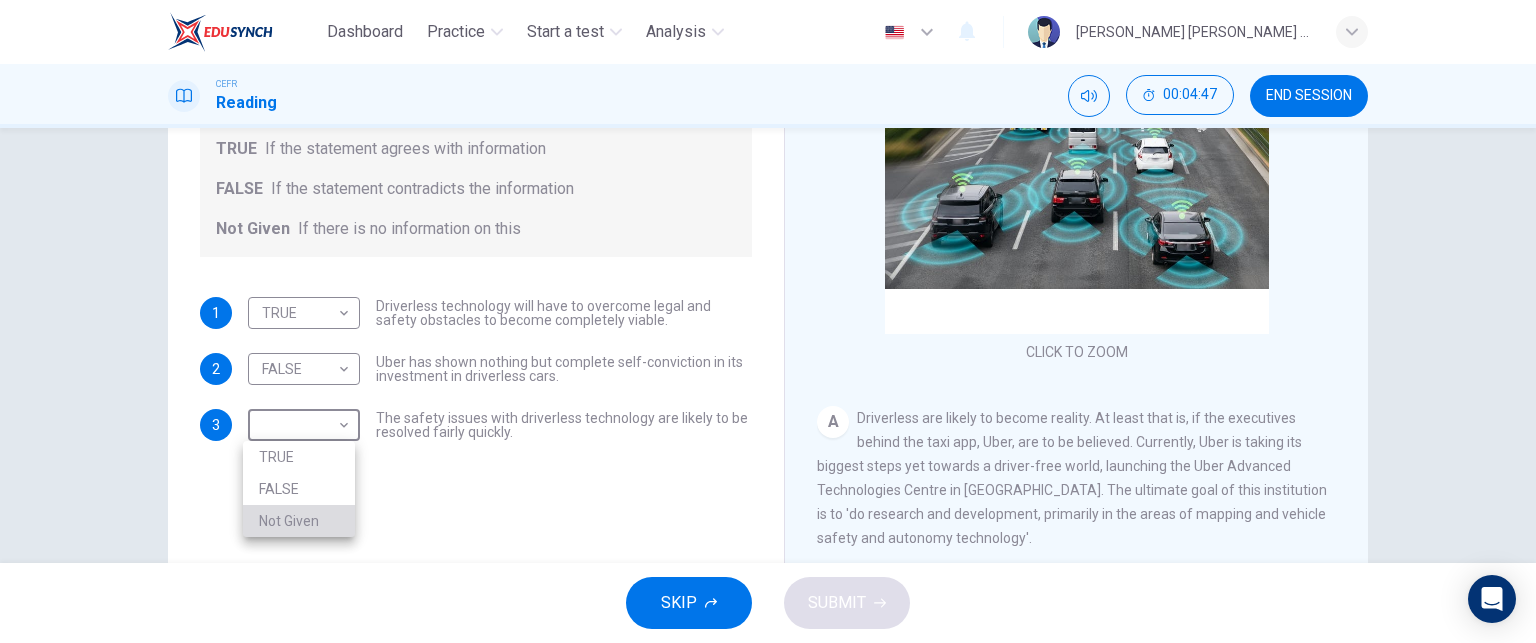 click on "Not Given" at bounding box center (299, 521) 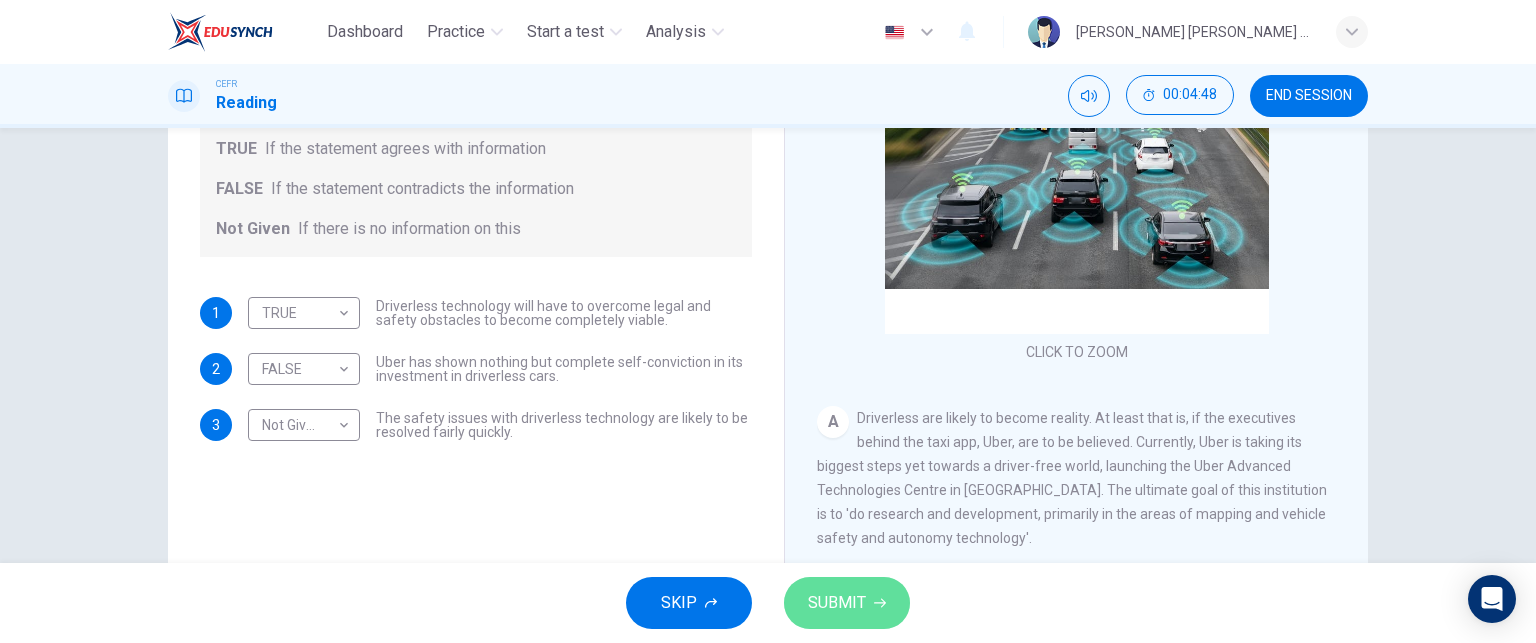 click on "SUBMIT" at bounding box center (847, 603) 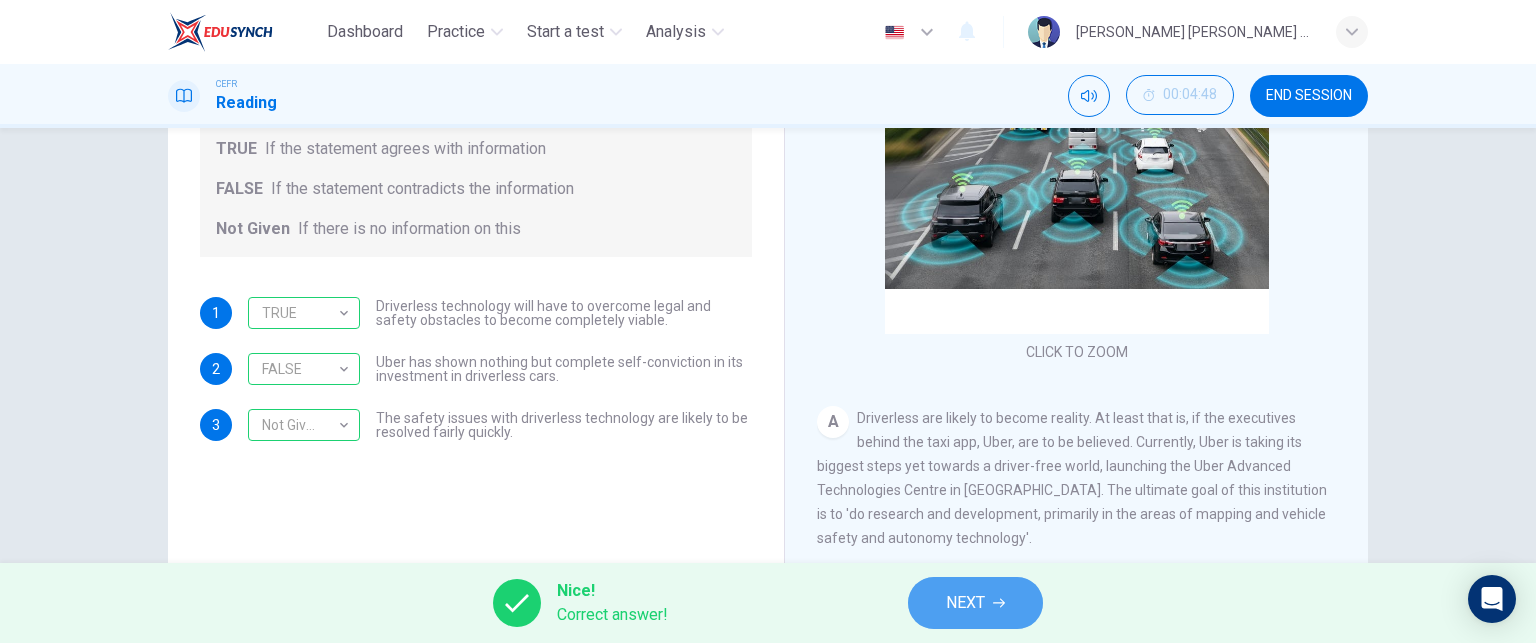 click on "NEXT" at bounding box center [975, 603] 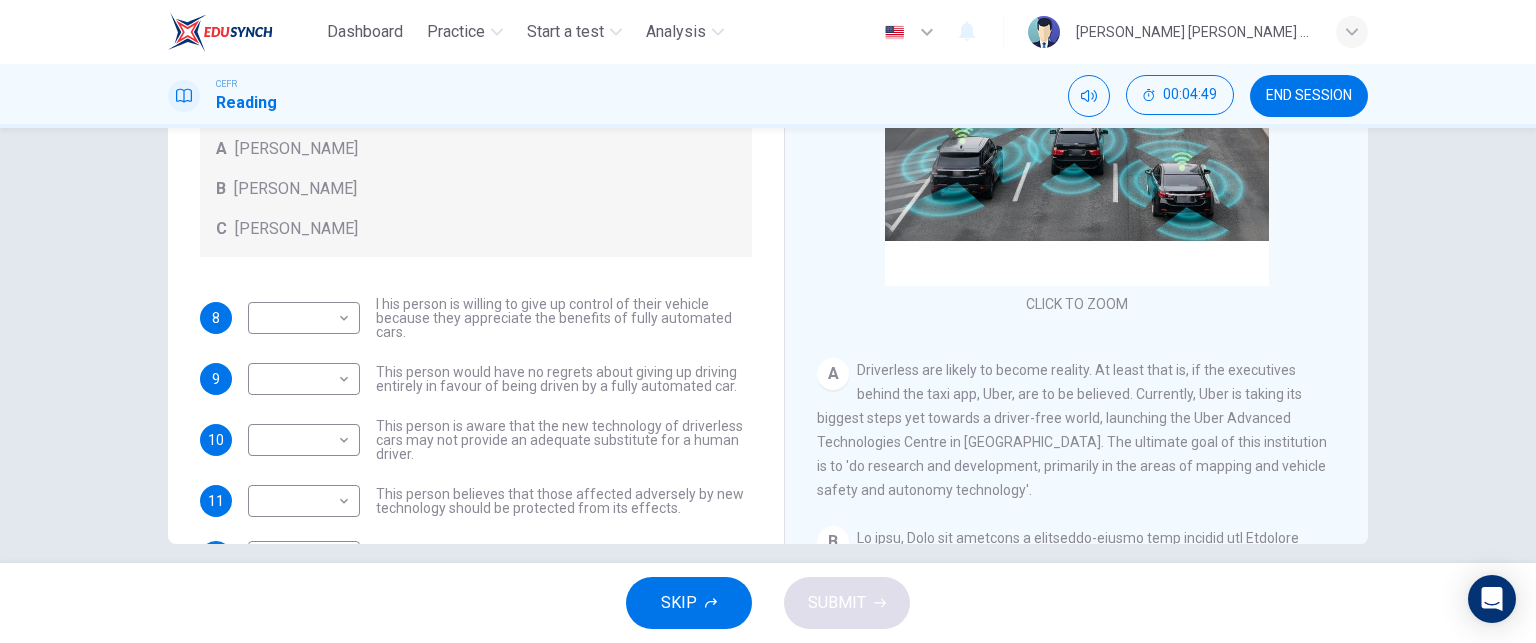 scroll, scrollTop: 68, scrollLeft: 0, axis: vertical 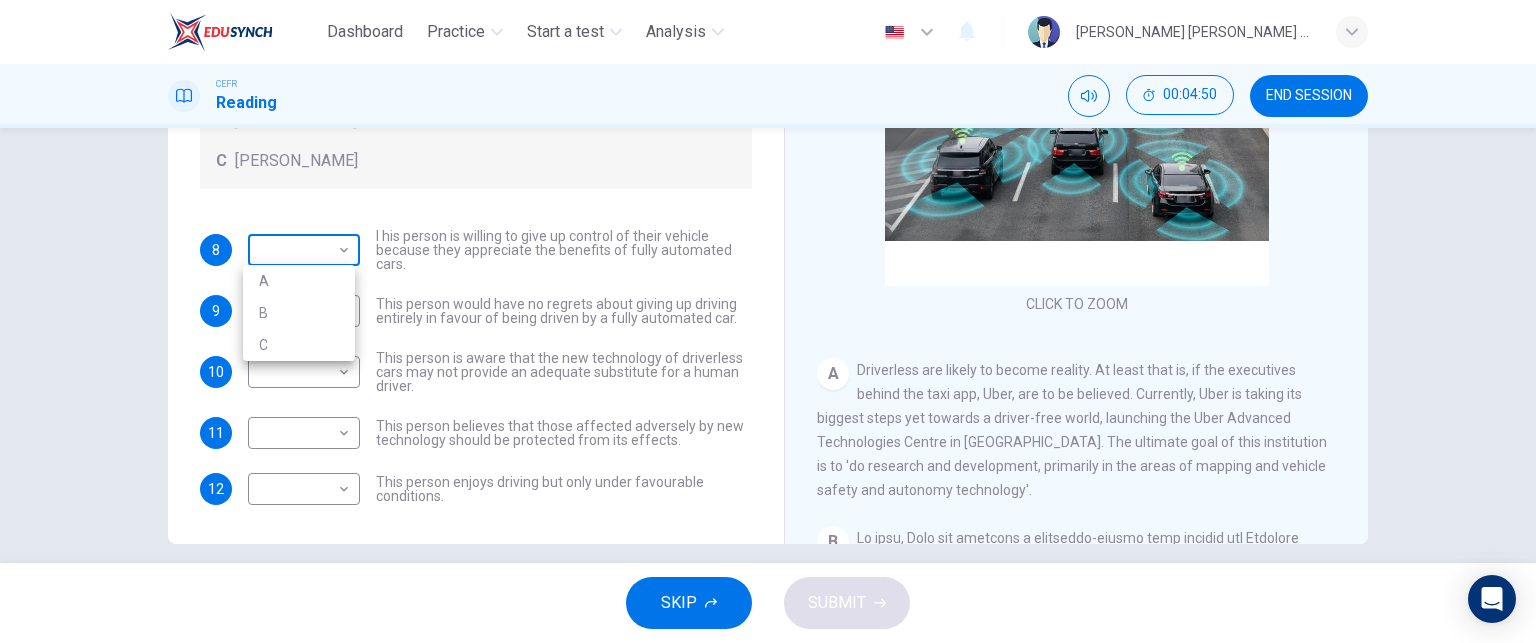 click on "Dashboard Practice Start a test Analysis English en ​ [PERSON_NAME] [PERSON_NAME] JAOS CEFR Reading 00:04:50 END SESSION Questions 8 - 12 Look at the following statements, and the list of people. Match each statement to the correct person, A-C. You may use any letter more than once.
A [PERSON_NAME] B [PERSON_NAME] C [PERSON_NAME] 8 ​ ​ I his person is willing to give up control of their vehicle because they appreciate the benefits of fully automated cars. 9 ​ ​ This person would have no regrets about giving up driving entirely in favour of being driven by a fully automated car. 10 ​ ​ This person is aware that the new technology of driverless cars may not provide an adequate substitute for a human driver. 11 ​ ​ This person believes that those affected adversely by new technology should be protected from its effects. 12 ​ ​ This person enjoys driving but only under favourable conditions. Driverless cars CLICK TO ZOOM Click to Zoom A B C D E F G H SKIP SUBMIT Dashboard Practice Start a test Analysis" at bounding box center (768, 321) 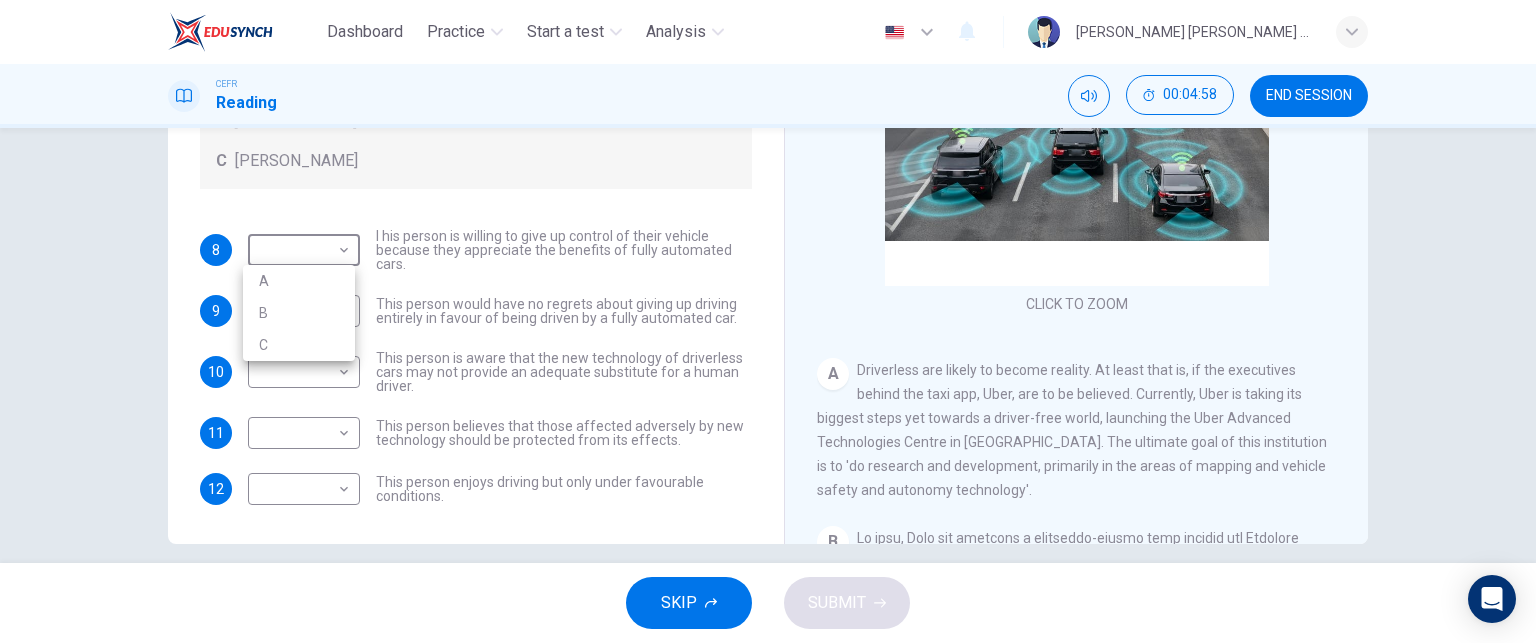 click at bounding box center [768, 321] 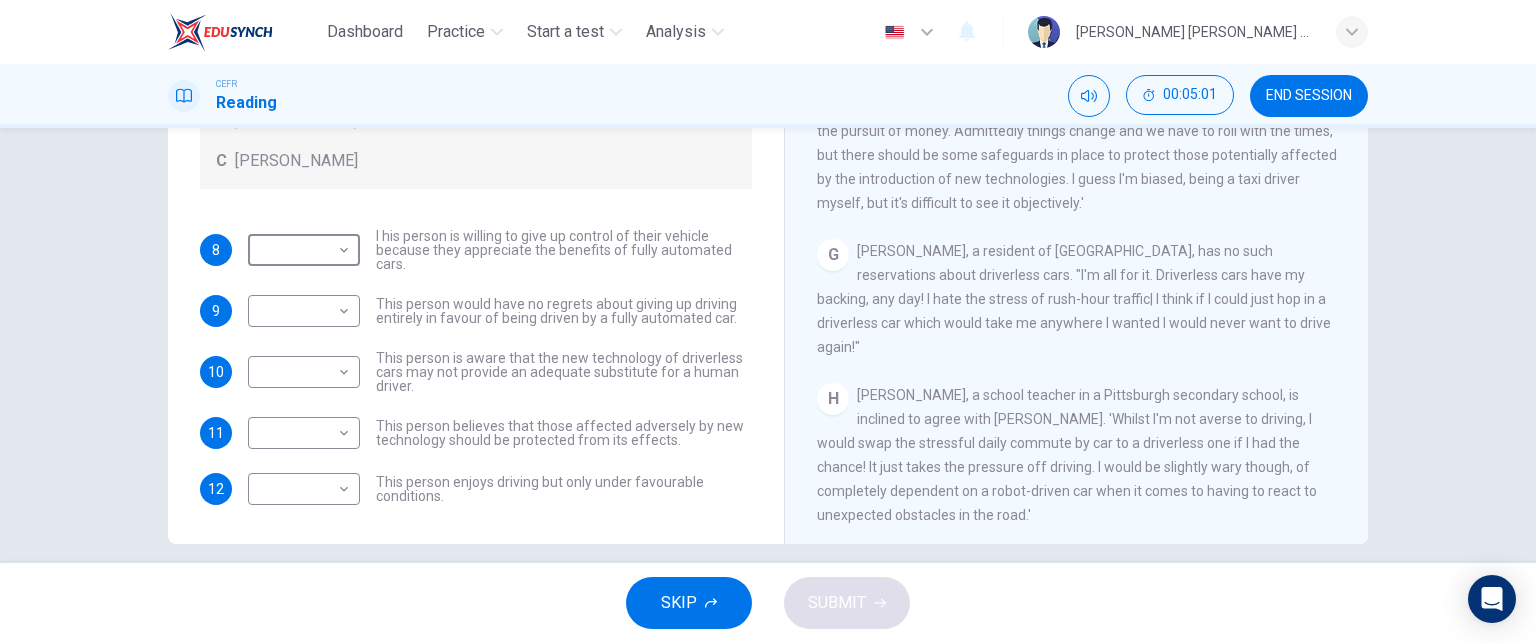 scroll, scrollTop: 1468, scrollLeft: 0, axis: vertical 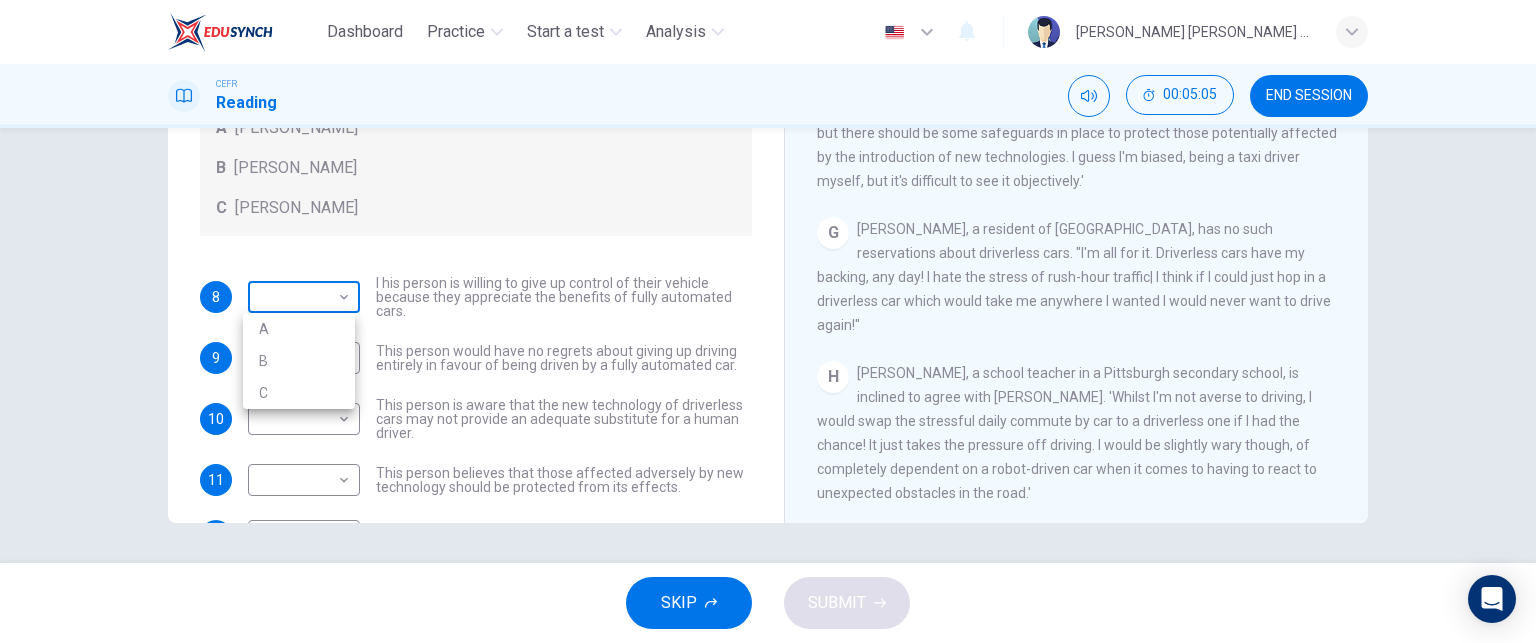 click on "Dashboard Practice Start a test Analysis English en ​ [PERSON_NAME] [PERSON_NAME] JAOS CEFR Reading 00:05:05 END SESSION Questions 8 - 12 Look at the following statements, and the list of people. Match each statement to the correct person, A-C. You may use any letter more than once.
A [PERSON_NAME] B [PERSON_NAME] C [PERSON_NAME] 8 ​ ​ I his person is willing to give up control of their vehicle because they appreciate the benefits of fully automated cars. 9 ​ ​ This person would have no regrets about giving up driving entirely in favour of being driven by a fully automated car. 10 ​ ​ This person is aware that the new technology of driverless cars may not provide an adequate substitute for a human driver. 11 ​ ​ This person believes that those affected adversely by new technology should be protected from its effects. 12 ​ ​ This person enjoys driving but only under favourable conditions. Driverless cars CLICK TO ZOOM Click to Zoom A B C D E F G H SKIP SUBMIT Dashboard Practice Start a test Analysis" at bounding box center (768, 321) 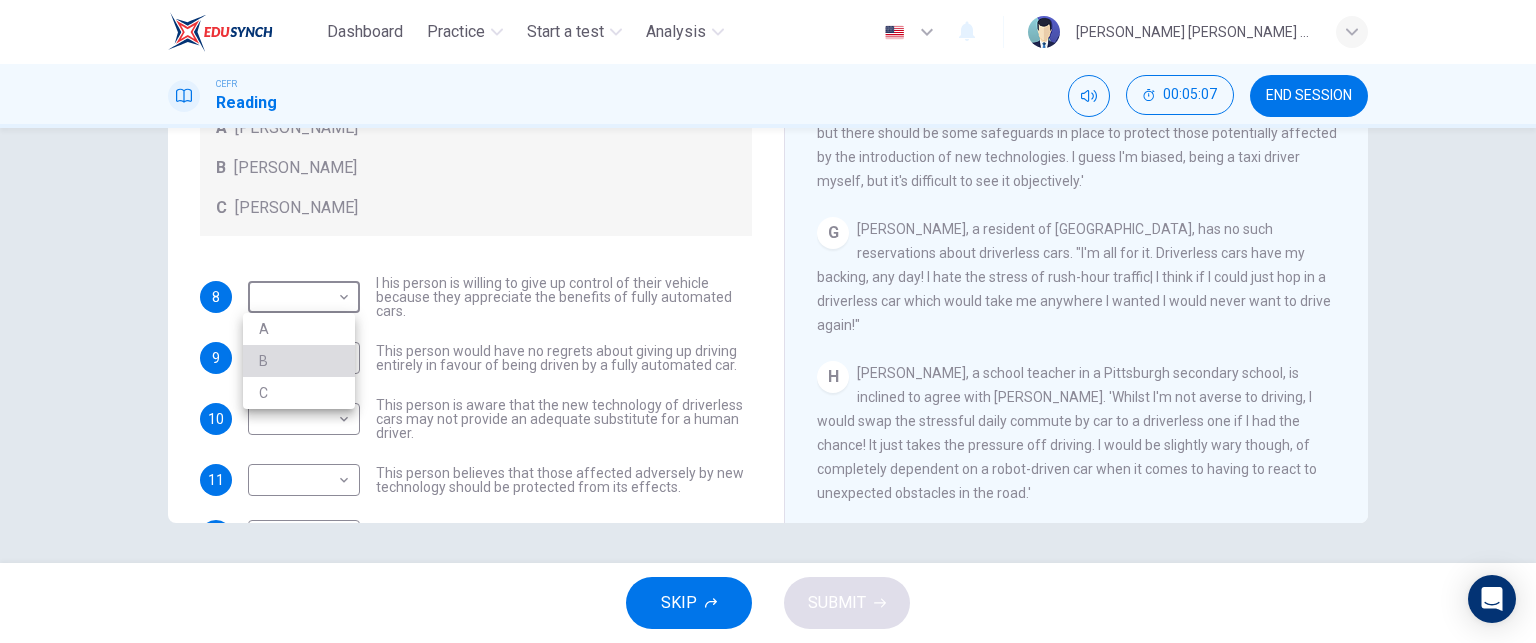 click on "B" at bounding box center (299, 361) 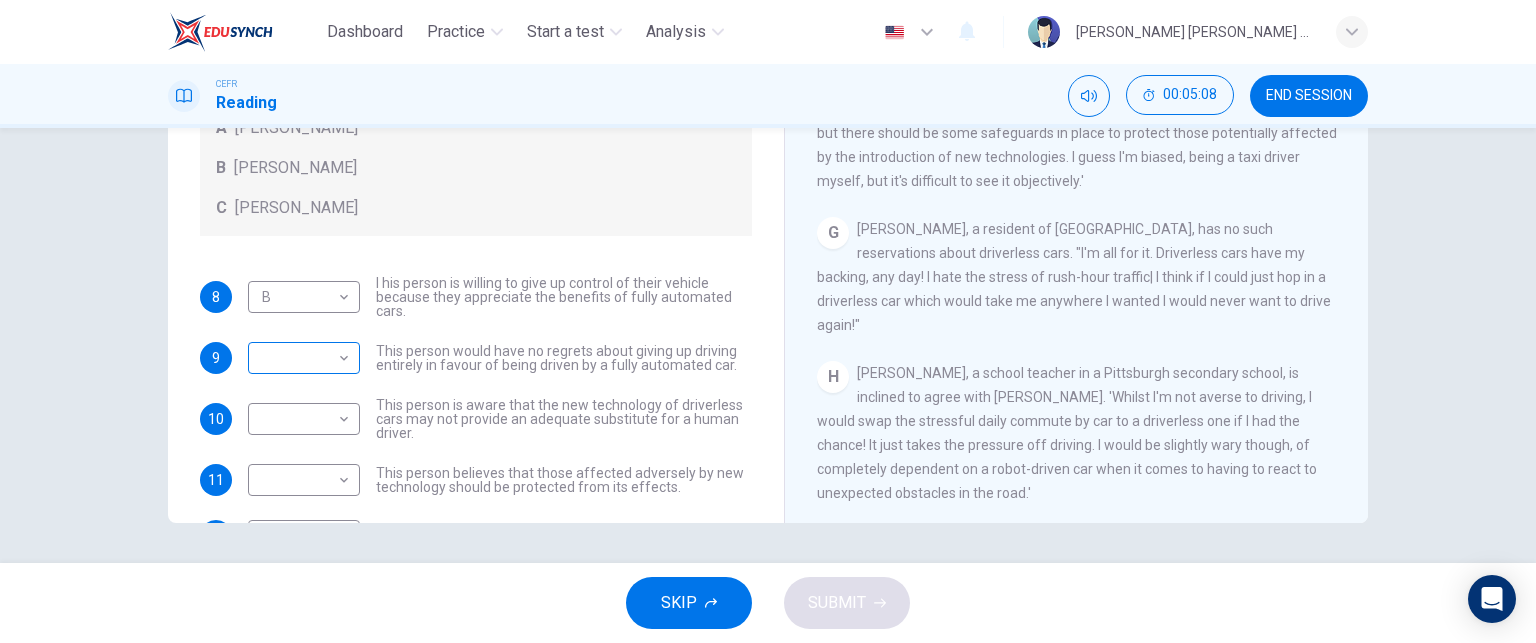click on "​ ​" at bounding box center [304, 358] 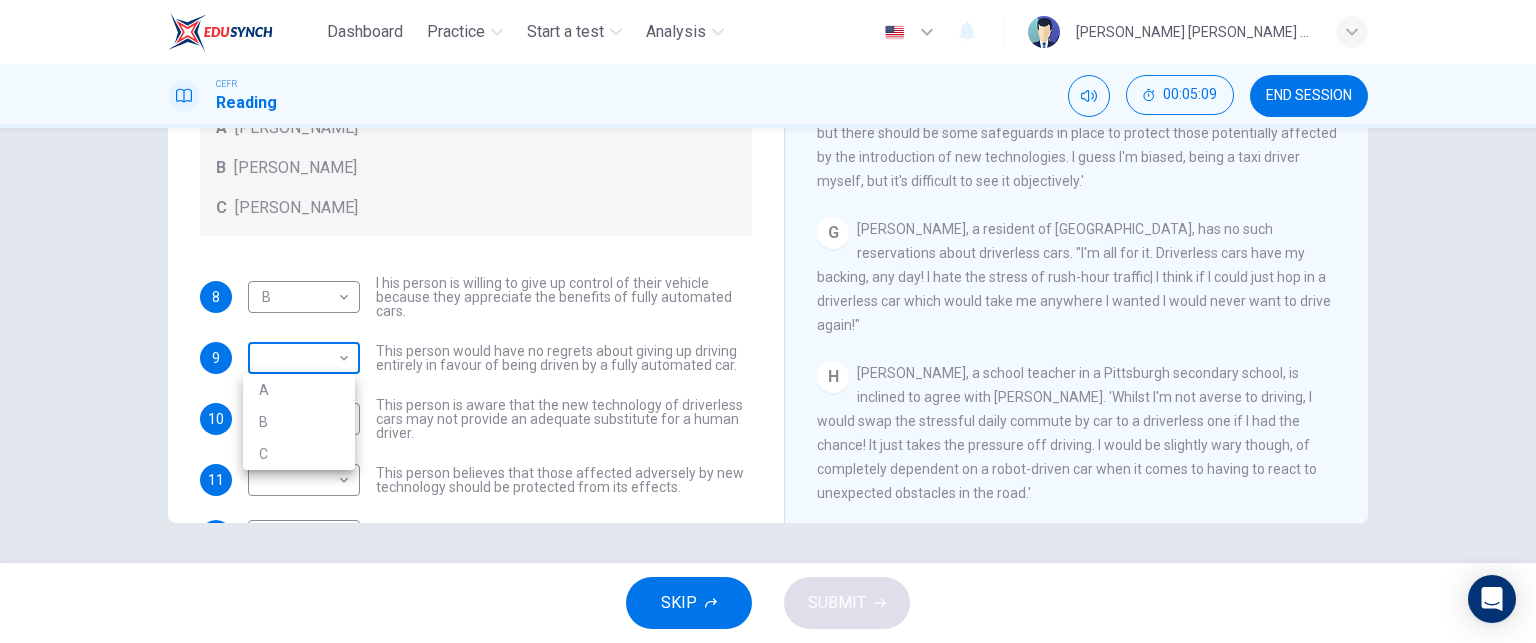 click on "Dashboard Practice Start a test Analysis English en ​ [PERSON_NAME] [PERSON_NAME] JAOS CEFR Reading 00:05:09 END SESSION Questions 8 - 12 Look at the following statements, and the list of people. Match each statement to the correct person, A-C. You may use any letter more than once.
A [PERSON_NAME] B [PERSON_NAME] C [PERSON_NAME] 8 B B ​ I his person is willing to give up control of their vehicle because they appreciate the benefits of fully automated cars. 9 ​ ​ This person would have no regrets about giving up driving entirely in favour of being driven by a fully automated car. 10 ​ ​ This person is aware that the new technology of driverless cars may not provide an adequate substitute for a human driver. 11 ​ ​ This person believes that those affected adversely by new technology should be protected from its effects. 12 ​ ​ This person enjoys driving but only under favourable conditions. Driverless cars CLICK TO ZOOM Click to Zoom A B C D E F G H SKIP SUBMIT Dashboard Practice Start a test Analysis" at bounding box center [768, 321] 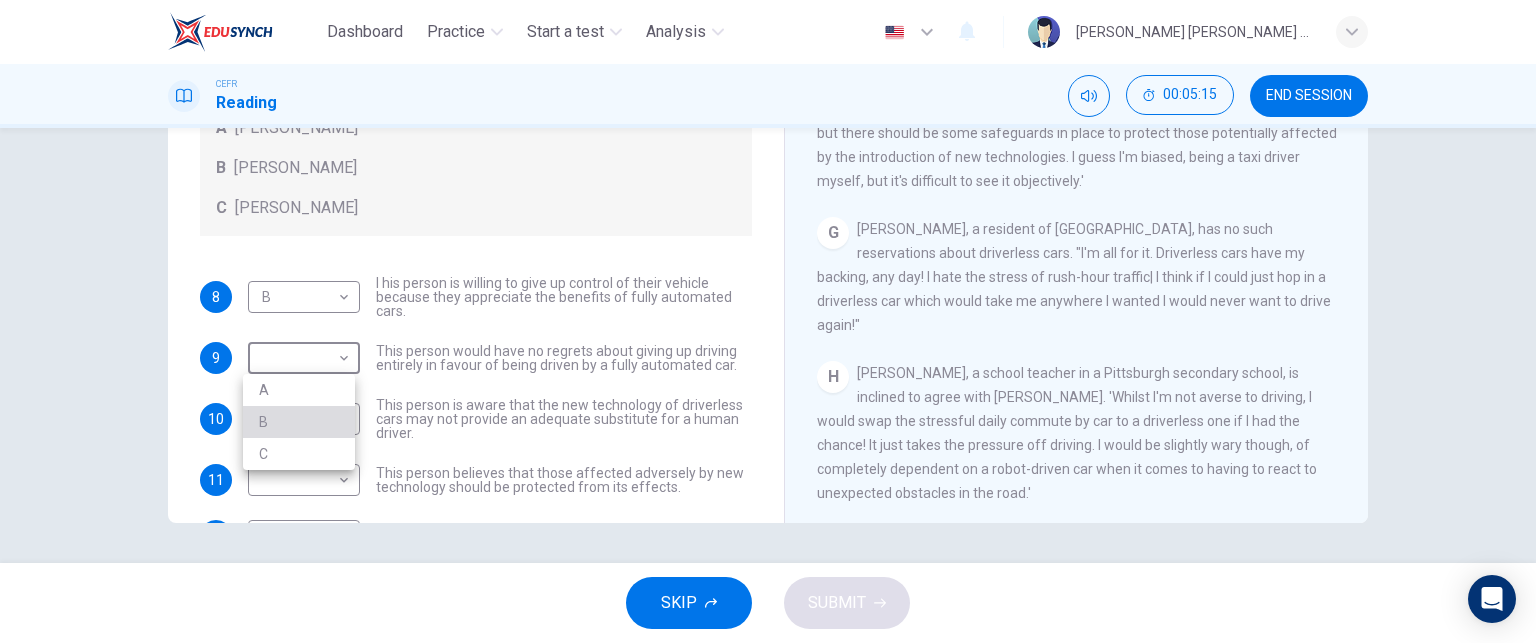 click on "B" at bounding box center [299, 422] 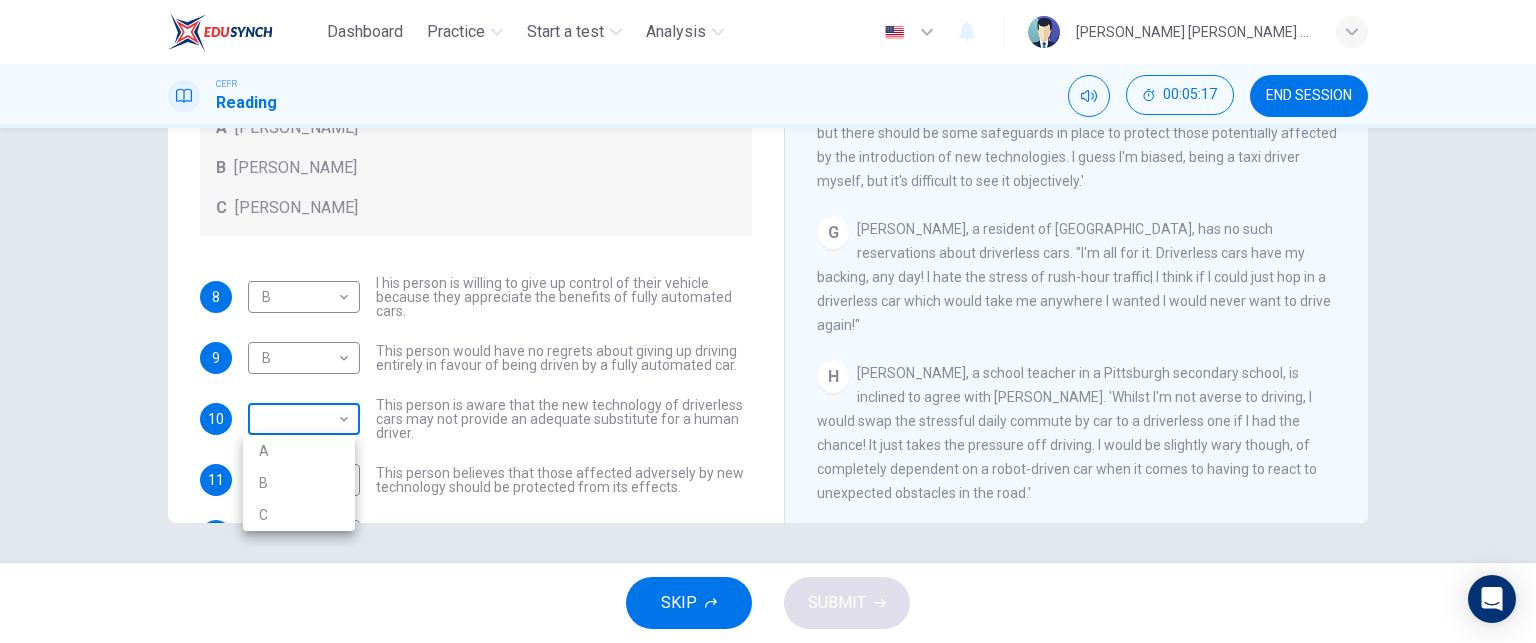 click on "Dashboard Practice Start a test Analysis English en ​ [PERSON_NAME] [PERSON_NAME] JAOS CEFR Reading 00:05:17 END SESSION Questions 8 - 12 Look at the following statements, and the list of people. Match each statement to the correct person, A-C. You may use any letter more than once.
A [PERSON_NAME] B [PERSON_NAME] C [PERSON_NAME] 8 B B ​ I his person is willing to give up control of their vehicle because they appreciate the benefits of fully automated cars. 9 B B ​ This person would have no regrets about giving up driving entirely in favour of being driven by a fully automated car. 10 ​ ​ This person is aware that the new technology of driverless cars may not provide an adequate substitute for a human driver. 11 ​ ​ This person believes that those affected adversely by new technology should be protected from its effects. 12 ​ ​ This person enjoys driving but only under favourable conditions. Driverless cars CLICK TO ZOOM Click to Zoom A B C D E F G H SKIP SUBMIT Dashboard Practice Start a test Analysis" at bounding box center (768, 321) 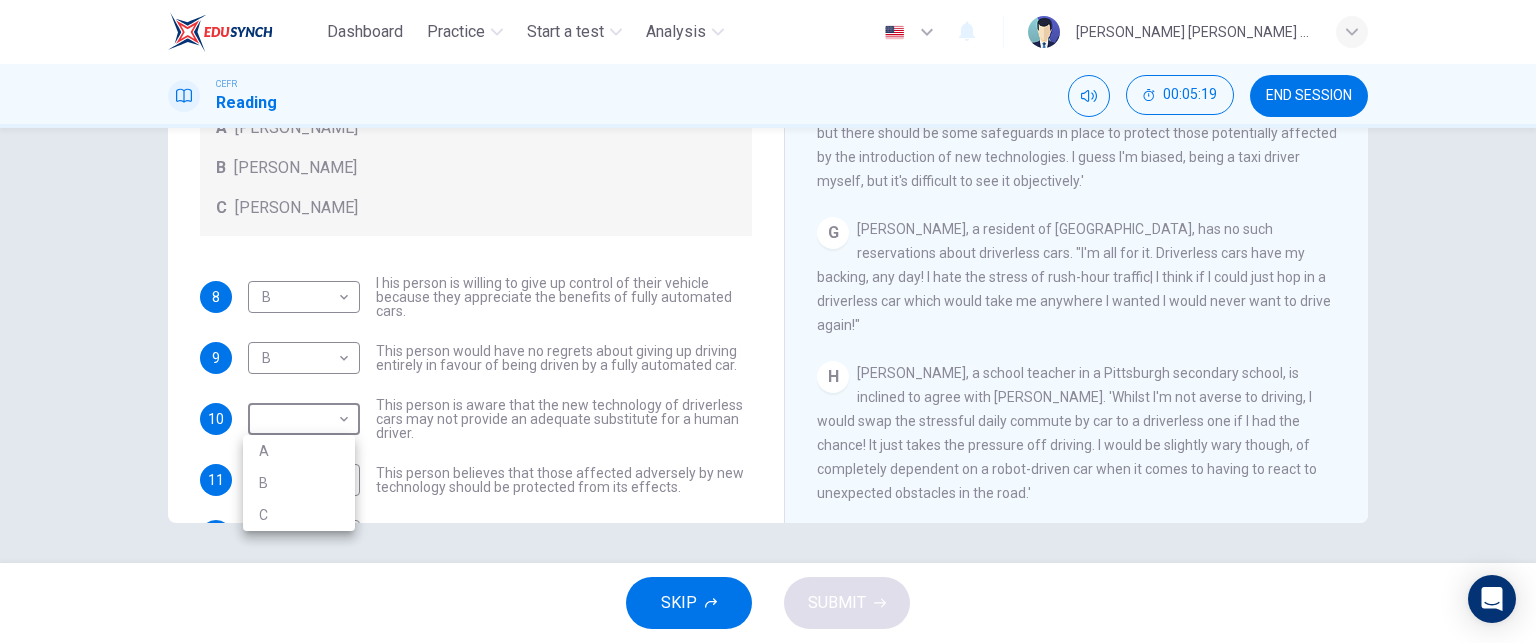 click at bounding box center (768, 321) 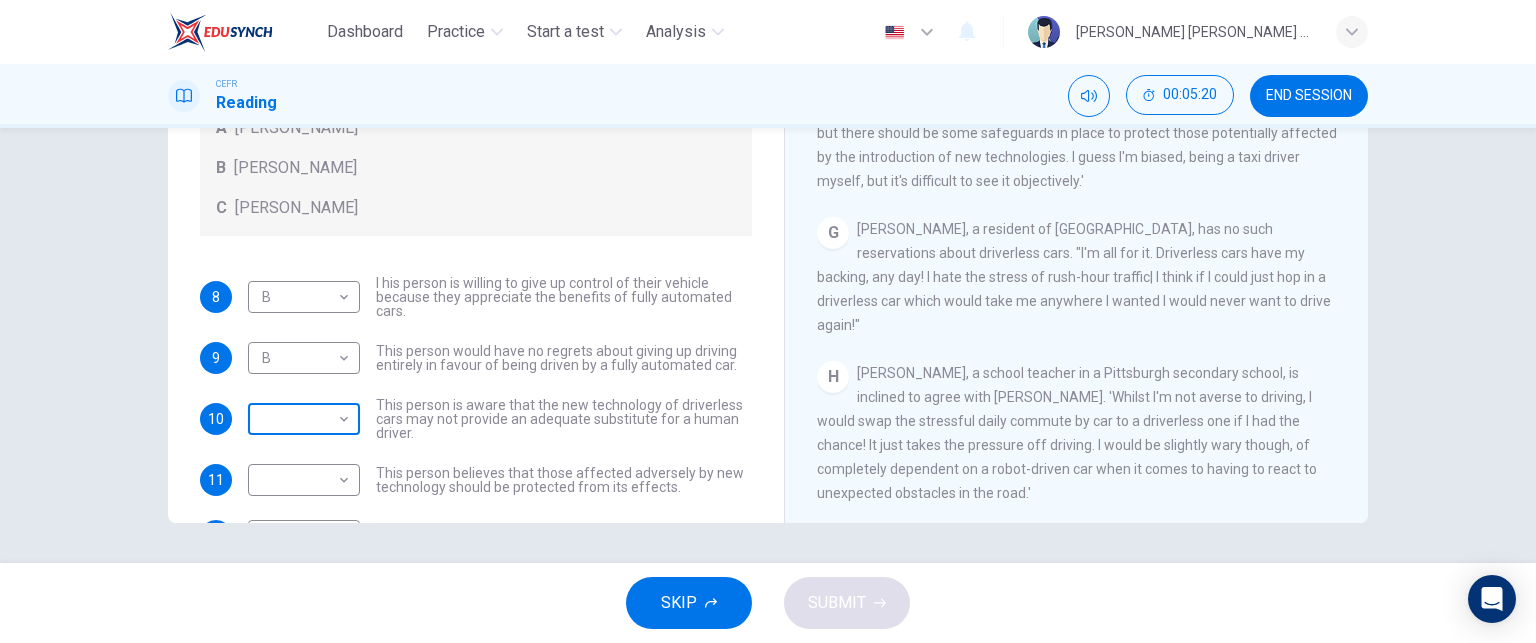 scroll, scrollTop: 68, scrollLeft: 0, axis: vertical 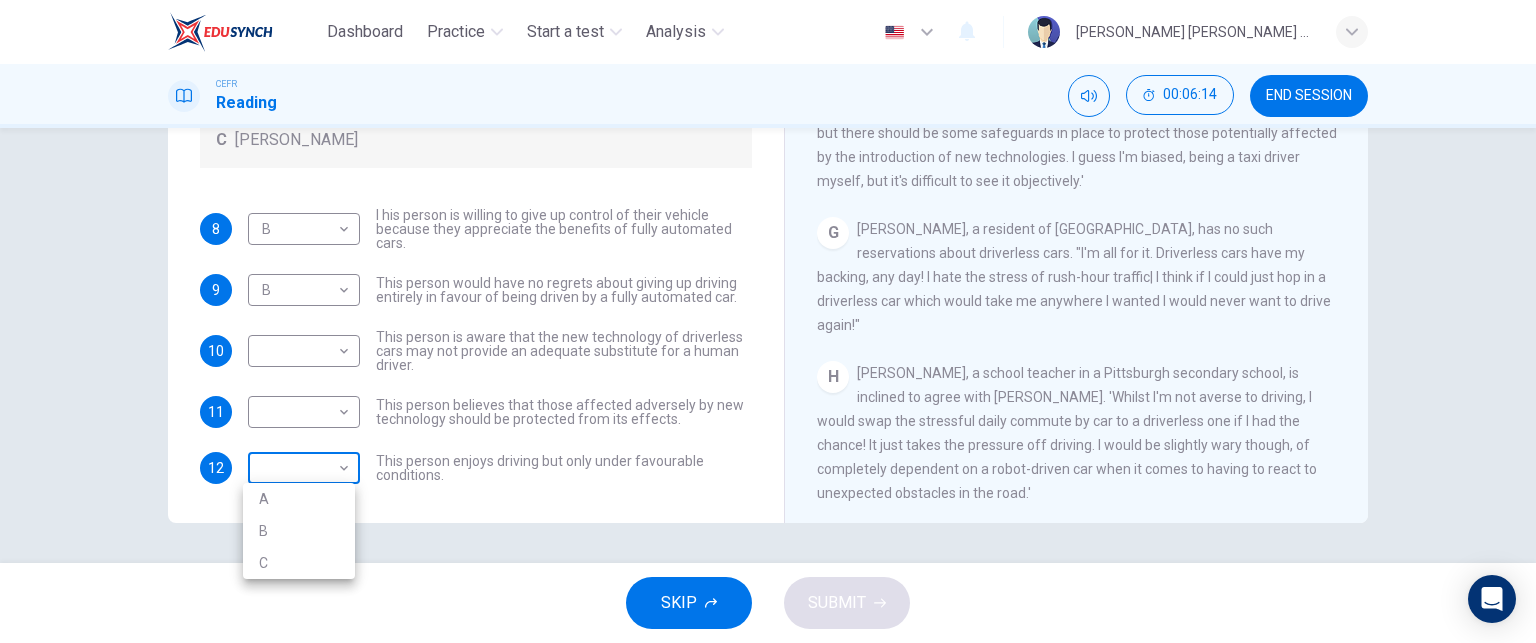click on "Dashboard Practice Start a test Analysis English en ​ [PERSON_NAME] [PERSON_NAME] JAOS CEFR Reading 00:06:14 END SESSION Questions 8 - 12 Look at the following statements, and the list of people. Match each statement to the correct person, A-C. You may use any letter more than once.
A [PERSON_NAME] B [PERSON_NAME] C [PERSON_NAME] 8 B B ​ I his person is willing to give up control of their vehicle because they appreciate the benefits of fully automated cars. 9 B B ​ This person would have no regrets about giving up driving entirely in favour of being driven by a fully automated car. 10 ​ ​ This person is aware that the new technology of driverless cars may not provide an adequate substitute for a human driver. 11 ​ ​ This person believes that those affected adversely by new technology should be protected from its effects. 12 ​ ​ This person enjoys driving but only under favourable conditions. Driverless cars CLICK TO ZOOM Click to Zoom A B C D E F G H SKIP SUBMIT Dashboard Practice Start a test Analysis" at bounding box center [768, 321] 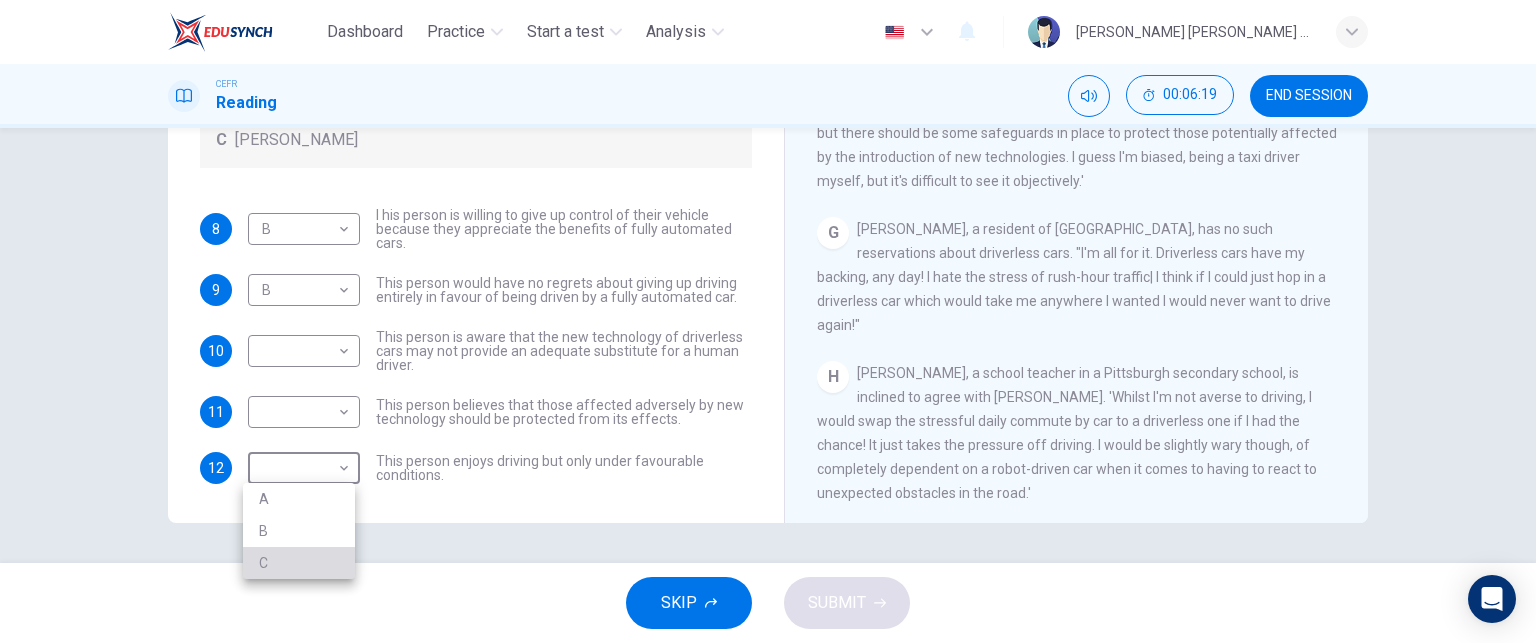 click on "C" at bounding box center [299, 563] 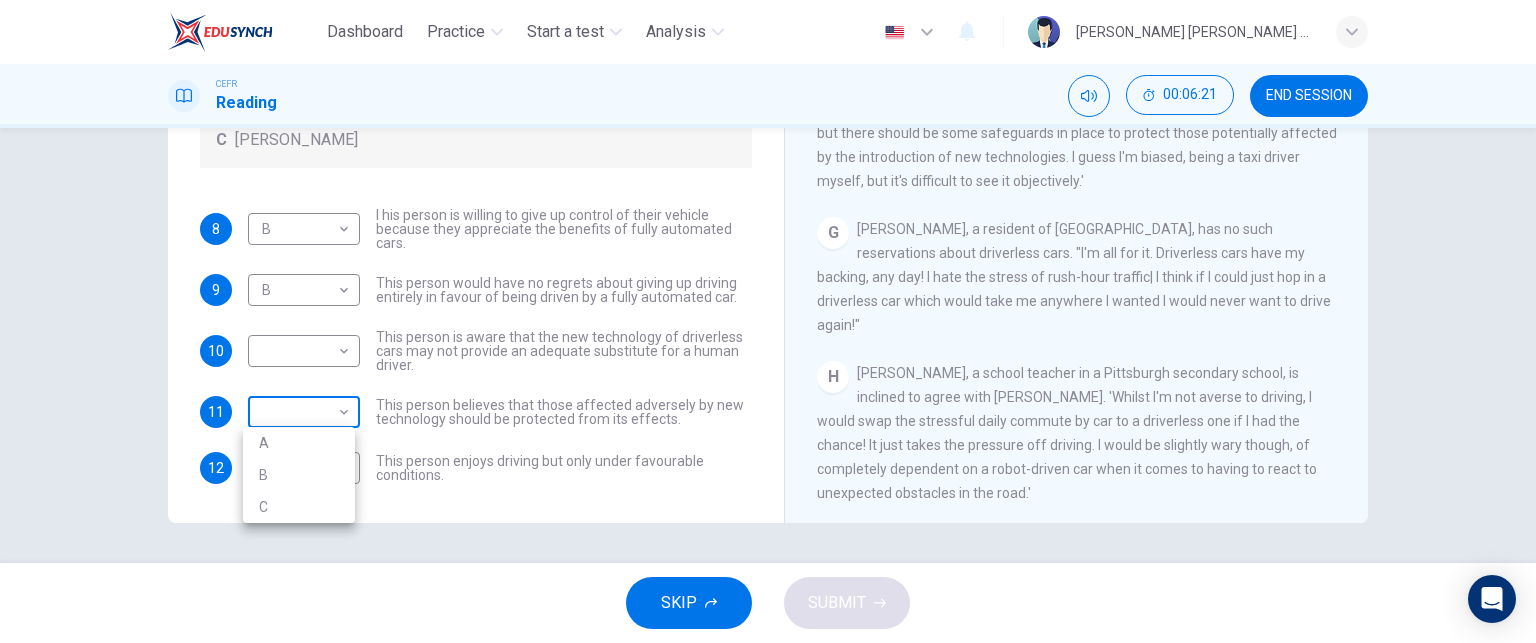 click on "Dashboard Practice Start a test Analysis English en ​ [PERSON_NAME] [PERSON_NAME] JAOS CEFR Reading 00:06:21 END SESSION Questions 8 - 12 Look at the following statements, and the list of people. Match each statement to the correct person, A-C. You may use any letter more than once.
A [PERSON_NAME] B [PERSON_NAME] C [PERSON_NAME] 8 B B ​ I his person is willing to give up control of their vehicle because they appreciate the benefits of fully automated cars. 9 B B ​ This person would have no regrets about giving up driving entirely in favour of being driven by a fully automated car. 10 ​ ​ This person is aware that the new technology of driverless cars may not provide an adequate substitute for a human driver. 11 ​ ​ This person believes that those affected adversely by new technology should be protected from its effects. 12 C C ​ This person enjoys driving but only under favourable conditions. Driverless cars CLICK TO ZOOM Click to Zoom A B C D E F G H SKIP SUBMIT Dashboard Practice Start a test Analysis" at bounding box center (768, 321) 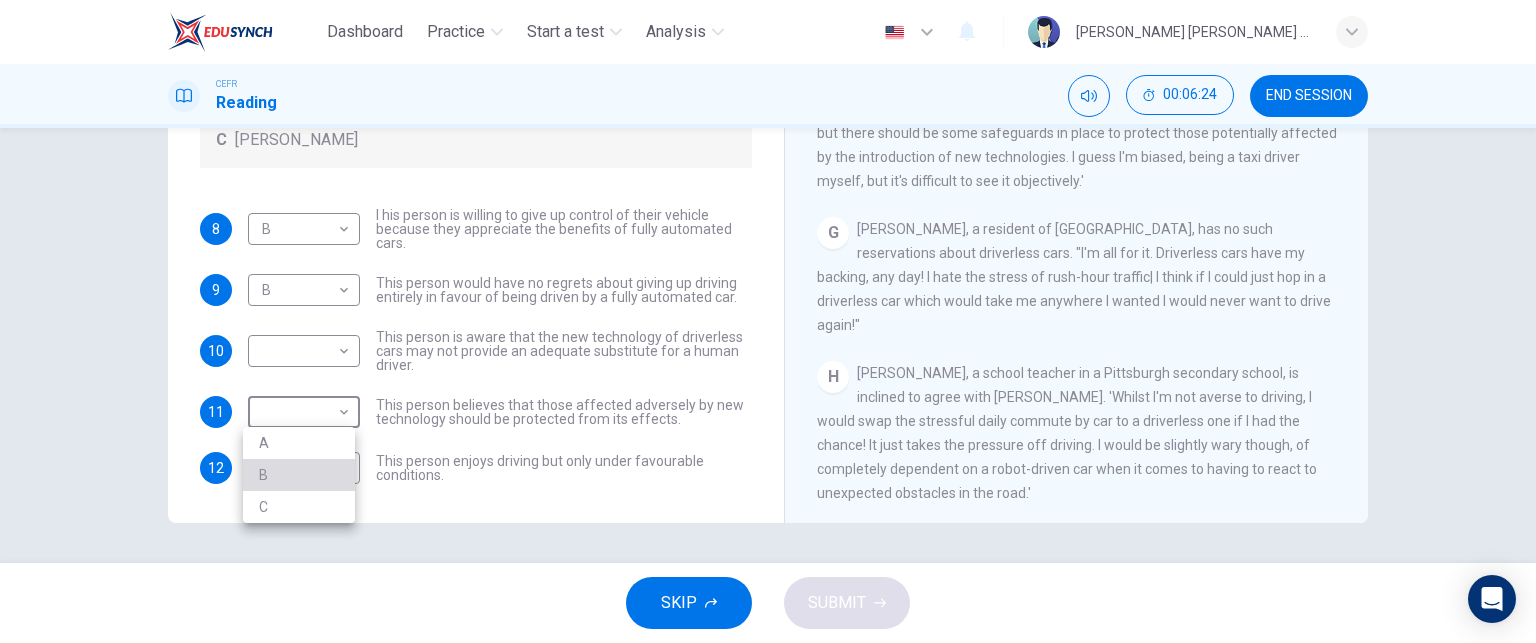 click on "B" at bounding box center (299, 475) 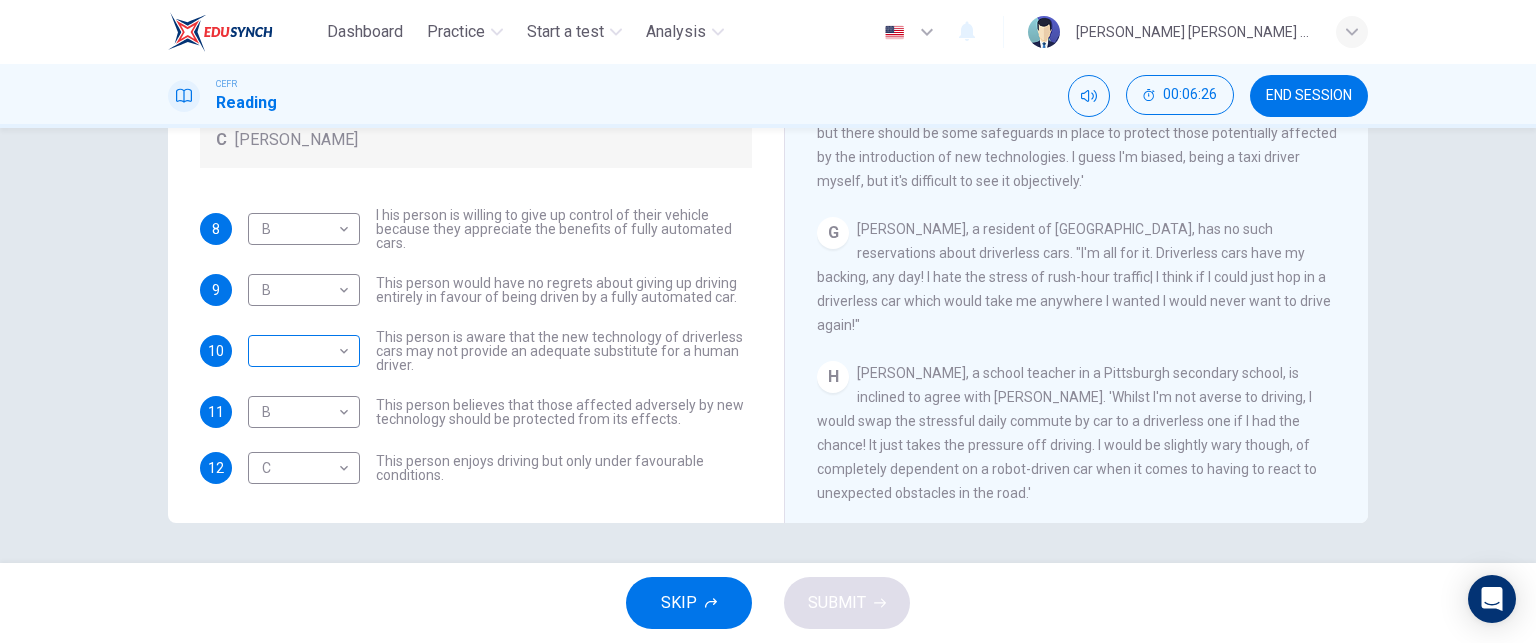 click on "​ ​" at bounding box center [304, 351] 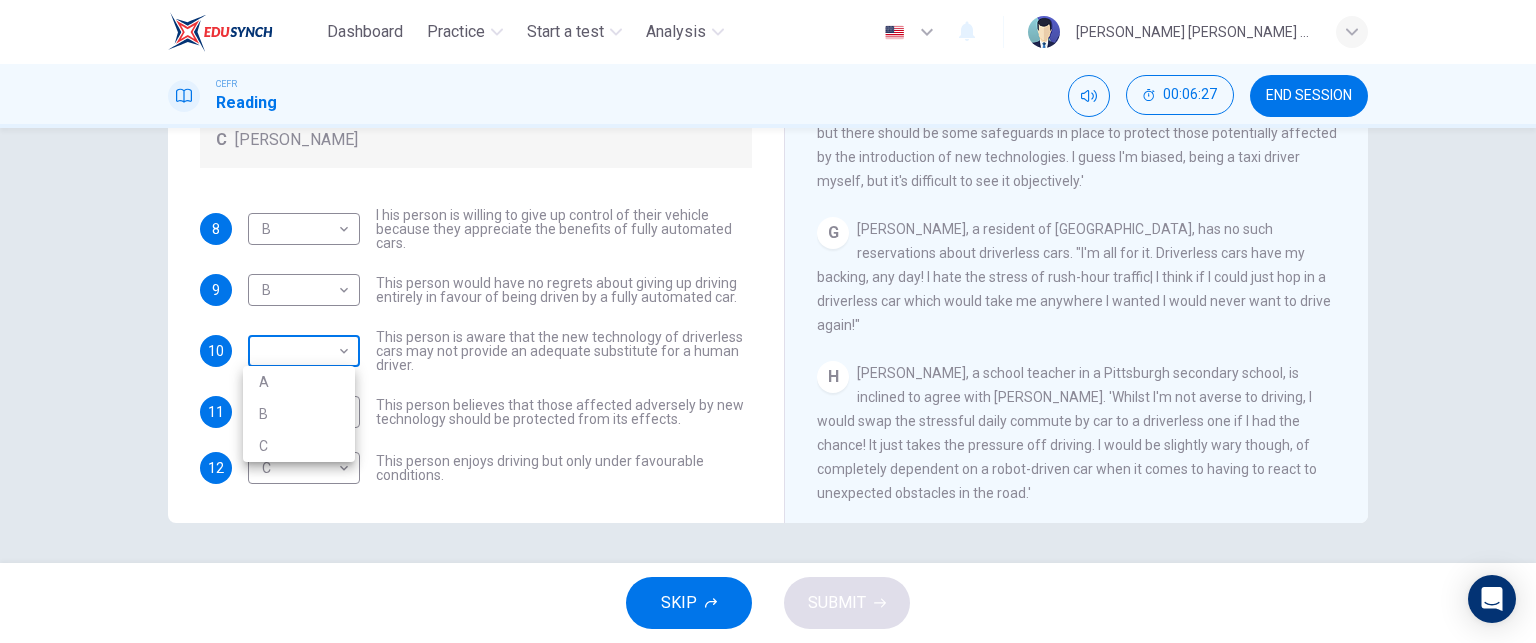 click on "Dashboard Practice Start a test Analysis English en ​ [PERSON_NAME] [PERSON_NAME] JAOS CEFR Reading 00:06:27 END SESSION Questions 8 - 12 Look at the following statements, and the list of people. Match each statement to the correct person, A-C. You may use any letter more than once.
A [PERSON_NAME] B [PERSON_NAME] C [PERSON_NAME] 8 B B ​ I his person is willing to give up control of their vehicle because they appreciate the benefits of fully automated cars. 9 B B ​ This person would have no regrets about giving up driving entirely in favour of being driven by a fully automated car. 10 ​ ​ This person is aware that the new technology of driverless cars may not provide an adequate substitute for a human driver. 11 B B ​ This person believes that those affected adversely by new technology should be protected from its effects. 12 C C ​ This person enjoys driving but only under favourable conditions. Driverless cars CLICK TO ZOOM Click to Zoom A B C D E F G H SKIP SUBMIT Dashboard Practice Start a test Analysis" at bounding box center [768, 321] 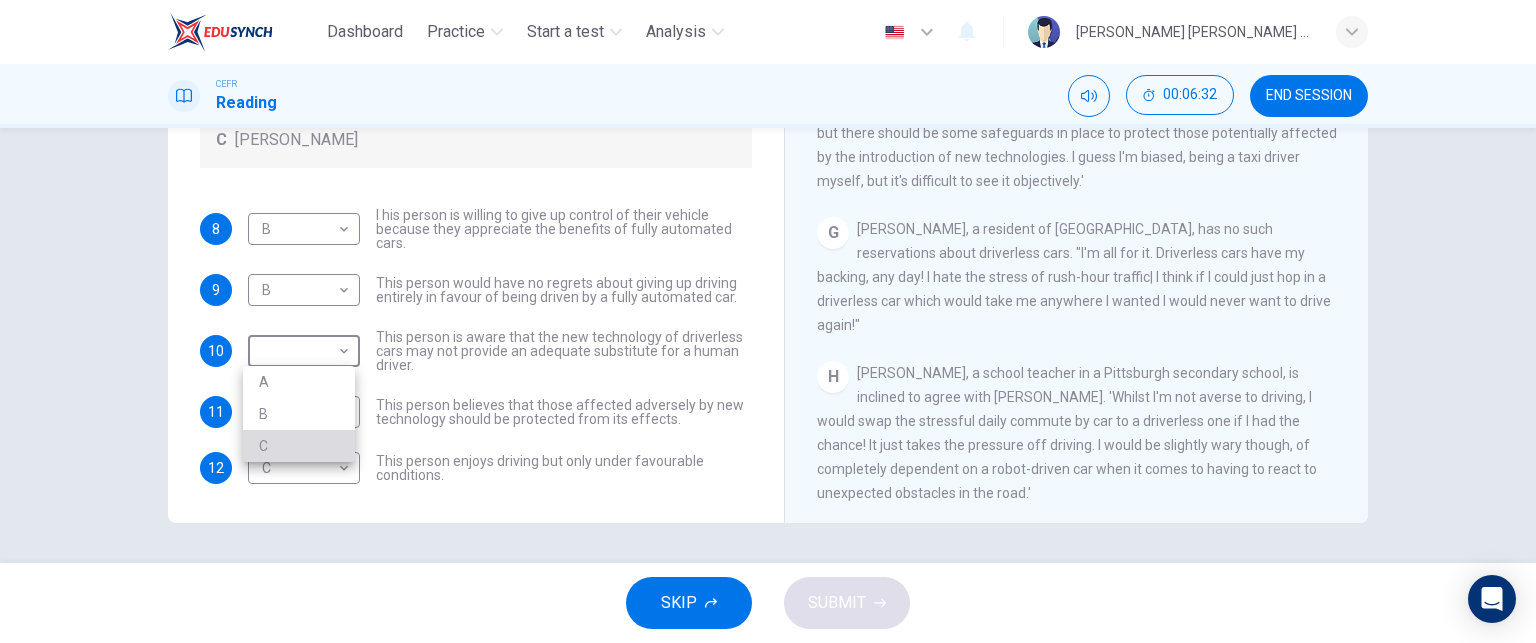 click on "C" at bounding box center [299, 446] 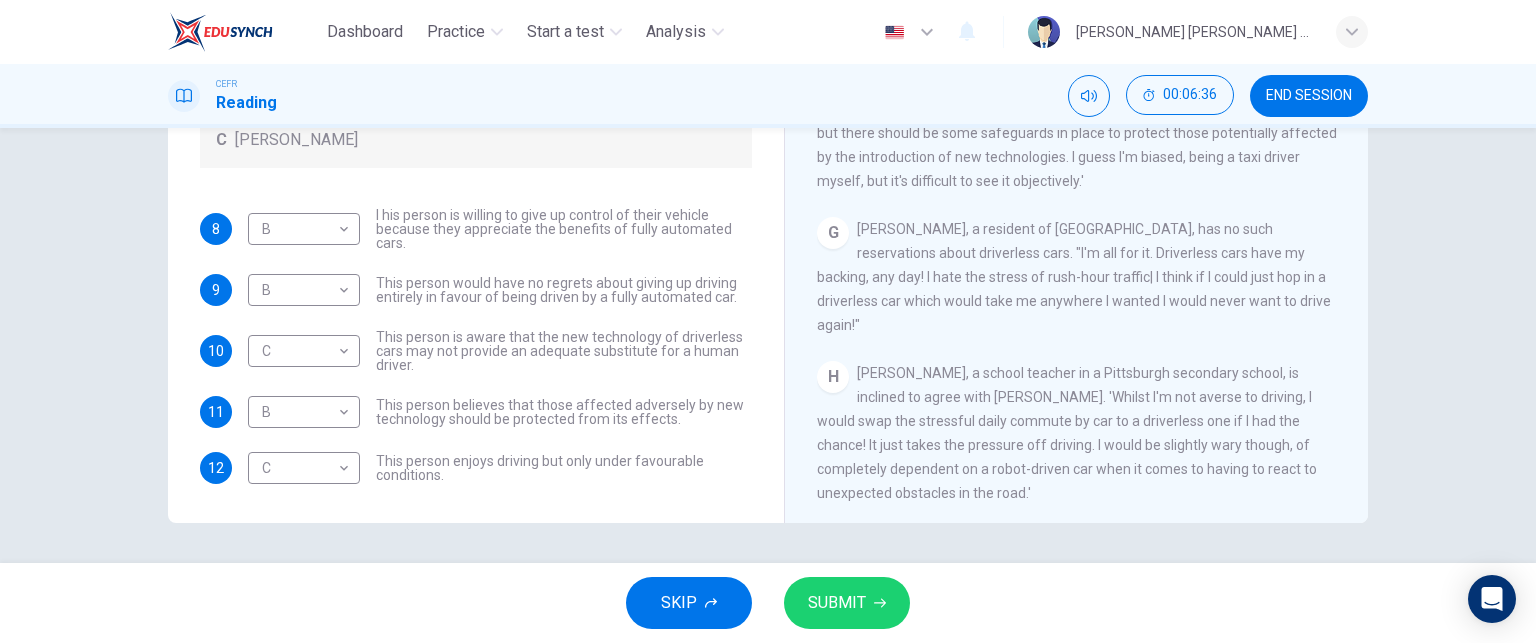 click on "This person is aware that the new technology of driverless cars may not provide an adequate substitute for a human driver." at bounding box center (564, 351) 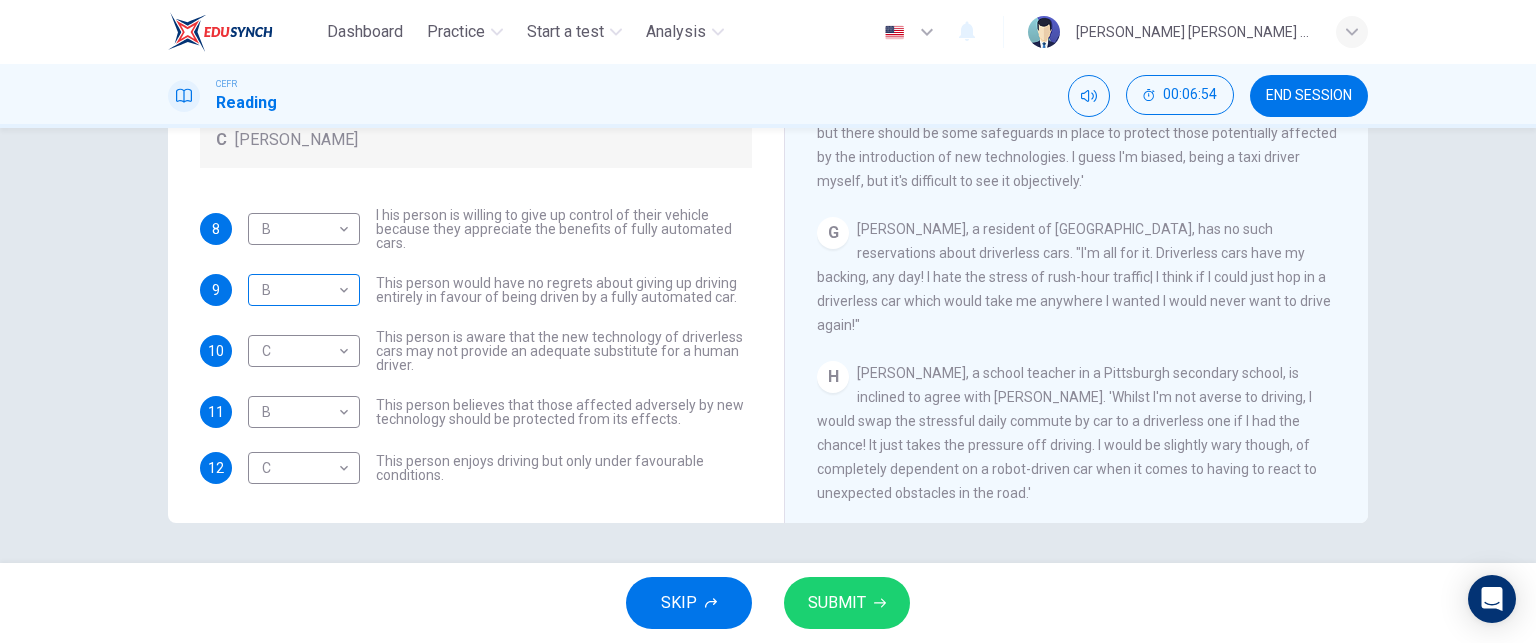 click on "Dashboard Practice Start a test Analysis English en ​ [PERSON_NAME] [PERSON_NAME] JAOS CEFR Reading 00:06:54 END SESSION Questions 8 - 12 Look at the following statements, and the list of people. Match each statement to the correct person, A-C. You may use any letter more than once.
A [PERSON_NAME] B [PERSON_NAME] C [PERSON_NAME] 8 B B ​ I his person is willing to give up control of their vehicle because they appreciate the benefits of fully automated cars. 9 B B ​ This person would have no regrets about giving up driving entirely in favour of being driven by a fully automated car. 10 C C ​ This person is aware that the new technology of driverless cars may not provide an adequate substitute for a human driver. 11 B B ​ This person believes that those affected adversely by new technology should be protected from its effects. 12 C C ​ This person enjoys driving but only under favourable conditions. Driverless cars CLICK TO ZOOM Click to Zoom A B C D E F G H SKIP SUBMIT Dashboard Practice Start a test Analysis" at bounding box center (768, 321) 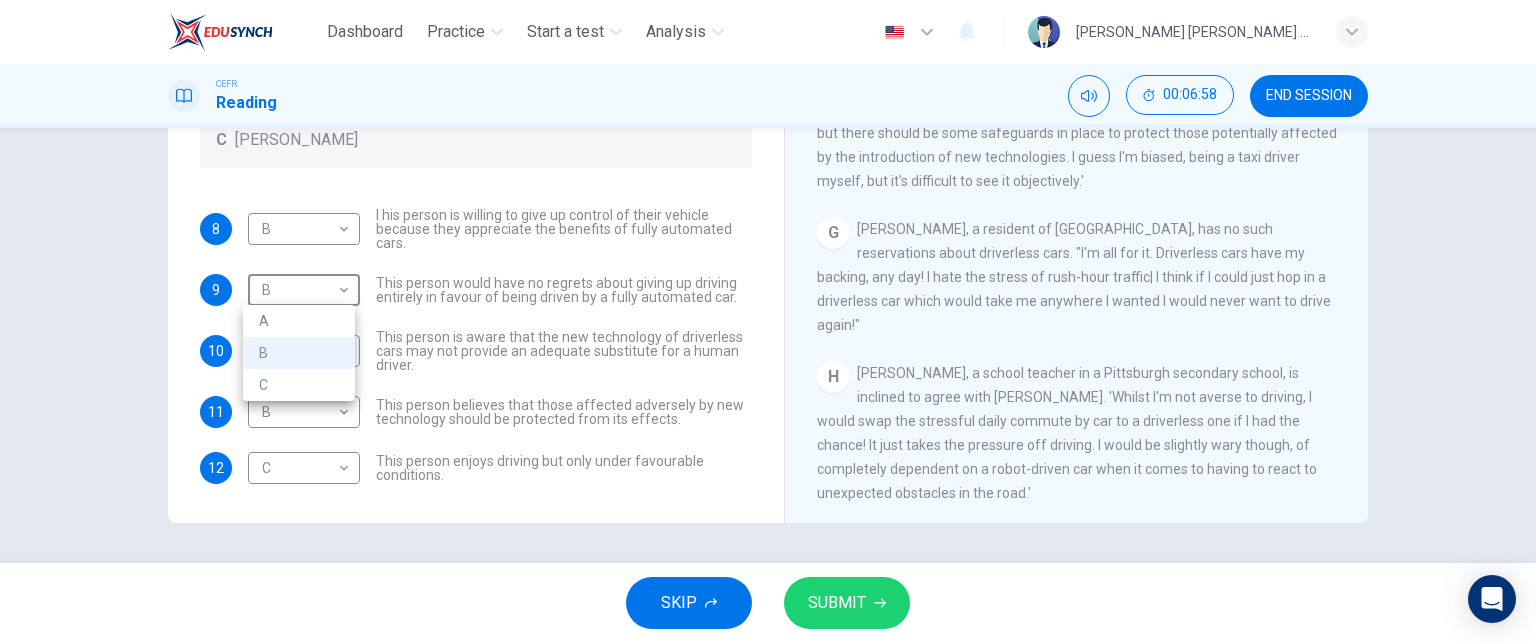 click at bounding box center [768, 321] 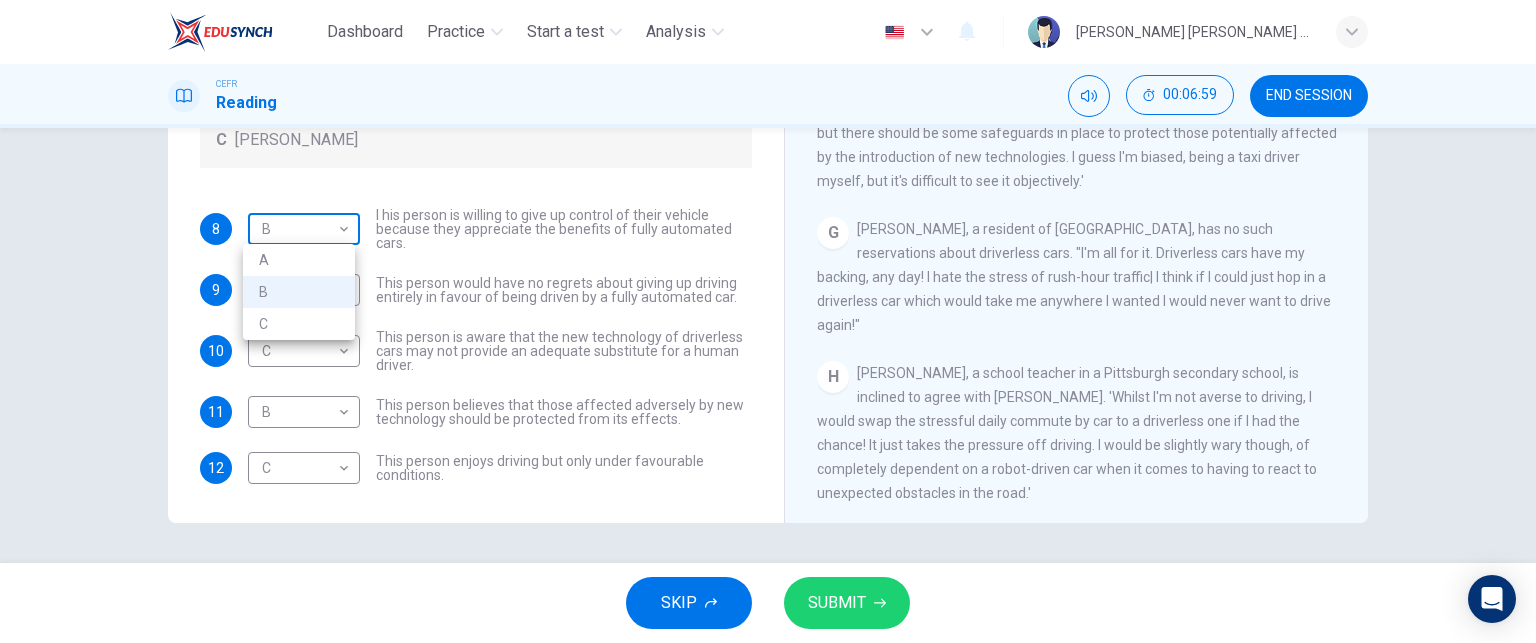 click on "Dashboard Practice Start a test Analysis English en ​ [PERSON_NAME] [PERSON_NAME] JAOS CEFR Reading 00:06:59 END SESSION Questions 8 - 12 Look at the following statements, and the list of people. Match each statement to the correct person, A-C. You may use any letter more than once.
A [PERSON_NAME] B [PERSON_NAME] C [PERSON_NAME] 8 B B ​ I his person is willing to give up control of their vehicle because they appreciate the benefits of fully automated cars. 9 B B ​ This person would have no regrets about giving up driving entirely in favour of being driven by a fully automated car. 10 C C ​ This person is aware that the new technology of driverless cars may not provide an adequate substitute for a human driver. 11 B B ​ This person believes that those affected adversely by new technology should be protected from its effects. 12 C C ​ This person enjoys driving but only under favourable conditions. Driverless cars CLICK TO ZOOM Click to Zoom A B C D E F G H SKIP SUBMIT Dashboard Practice Start a test Analysis" at bounding box center (768, 321) 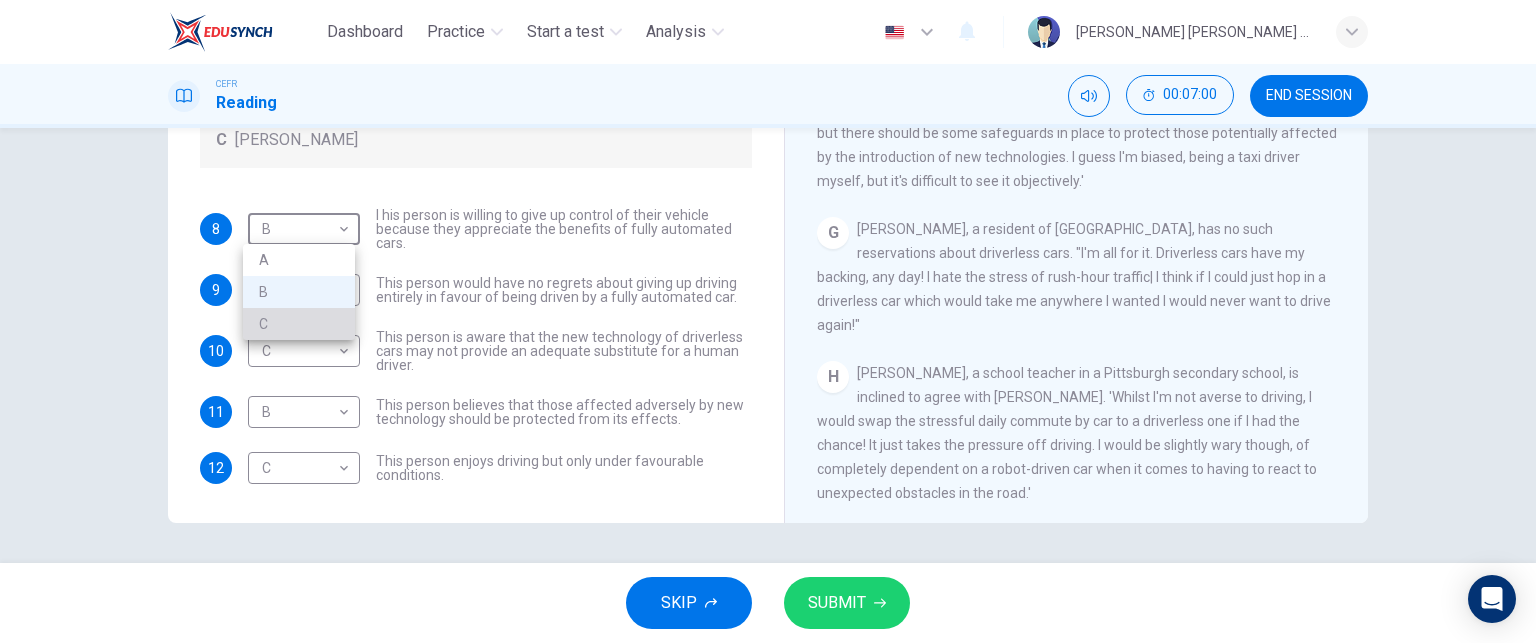 click on "C" at bounding box center [299, 324] 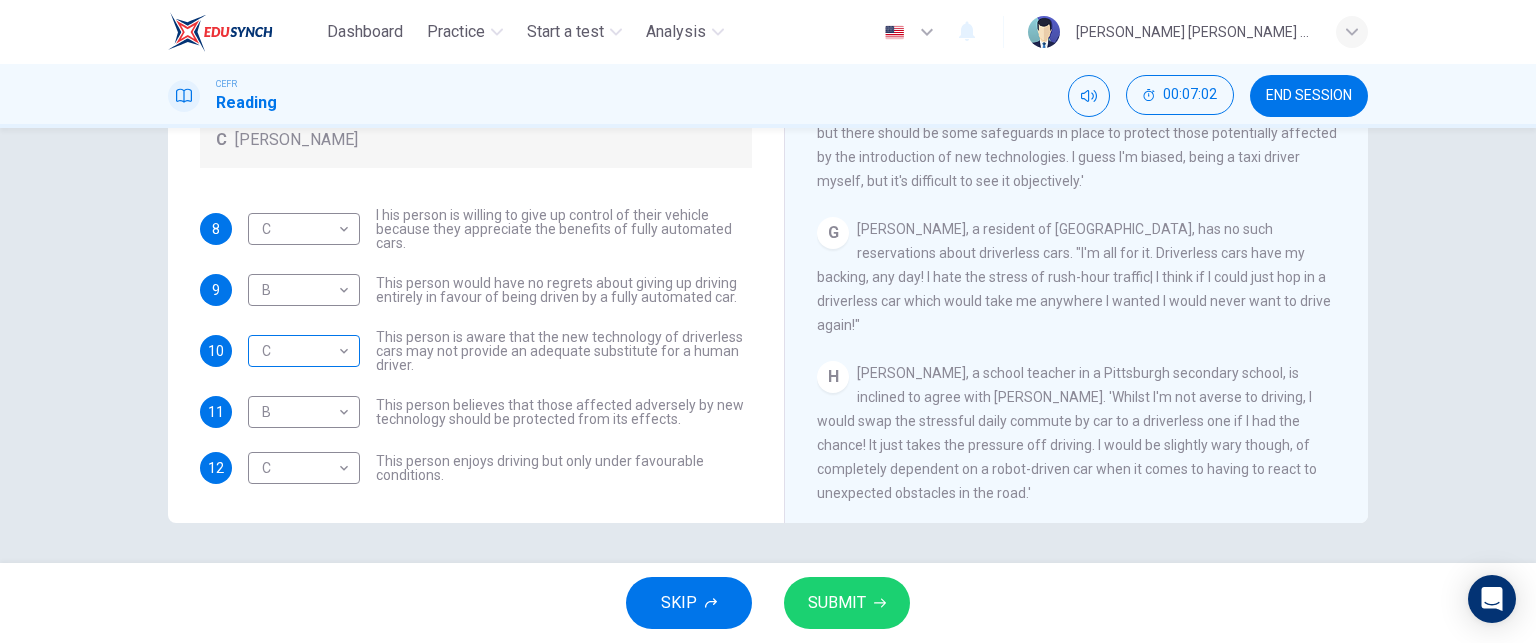 click on "C C ​" at bounding box center (304, 351) 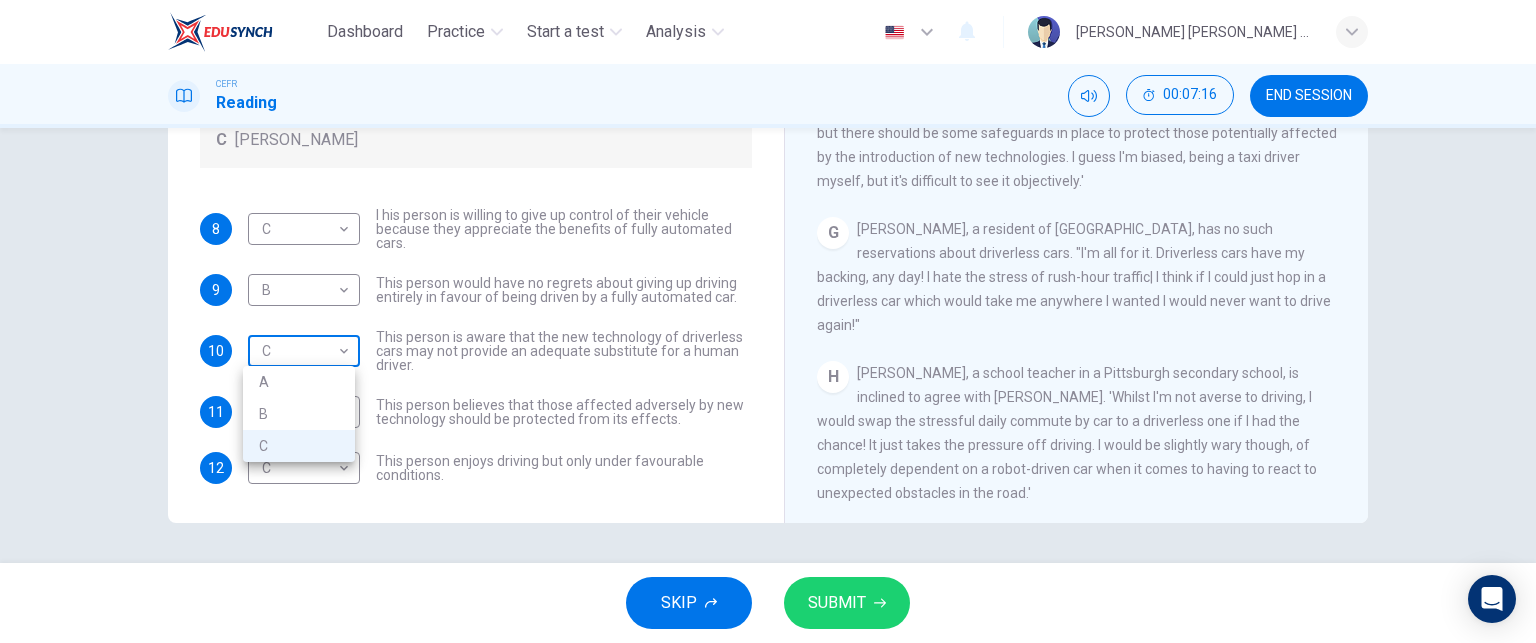 click on "Dashboard Practice Start a test Analysis English en ​ [PERSON_NAME] [PERSON_NAME] JAOS CEFR Reading 00:07:16 END SESSION Questions 8 - 12 Look at the following statements, and the list of people. Match each statement to the correct person, A-C. You may use any letter more than once.
A [PERSON_NAME] B [PERSON_NAME] C [PERSON_NAME] 8 C C ​ I his person is willing to give up control of their vehicle because they appreciate the benefits of fully automated cars. 9 B B ​ This person would have no regrets about giving up driving entirely in favour of being driven by a fully automated car. 10 C C ​ This person is aware that the new technology of driverless cars may not provide an adequate substitute for a human driver. 11 B B ​ This person believes that those affected adversely by new technology should be protected from its effects. 12 C C ​ This person enjoys driving but only under favourable conditions. Driverless cars CLICK TO ZOOM Click to Zoom A B C D E F G H SKIP SUBMIT Dashboard Practice Start a test Analysis" at bounding box center (768, 321) 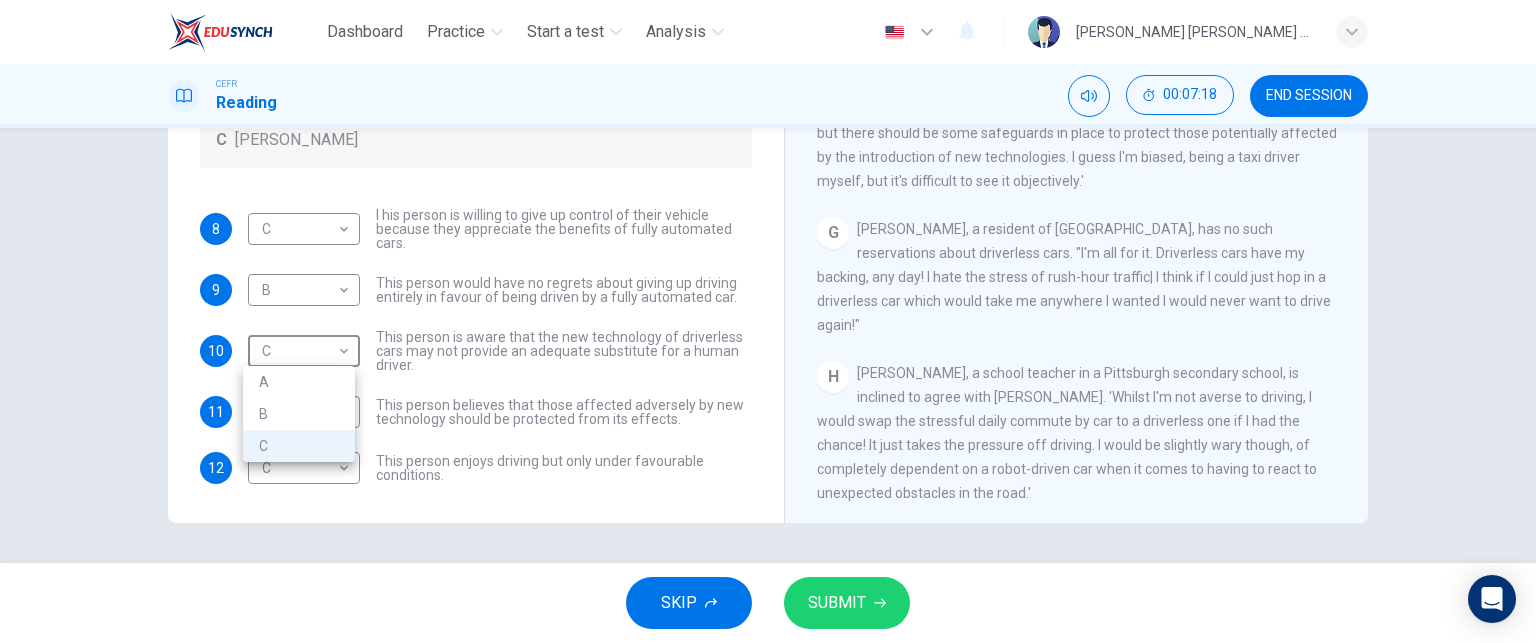 click at bounding box center (768, 321) 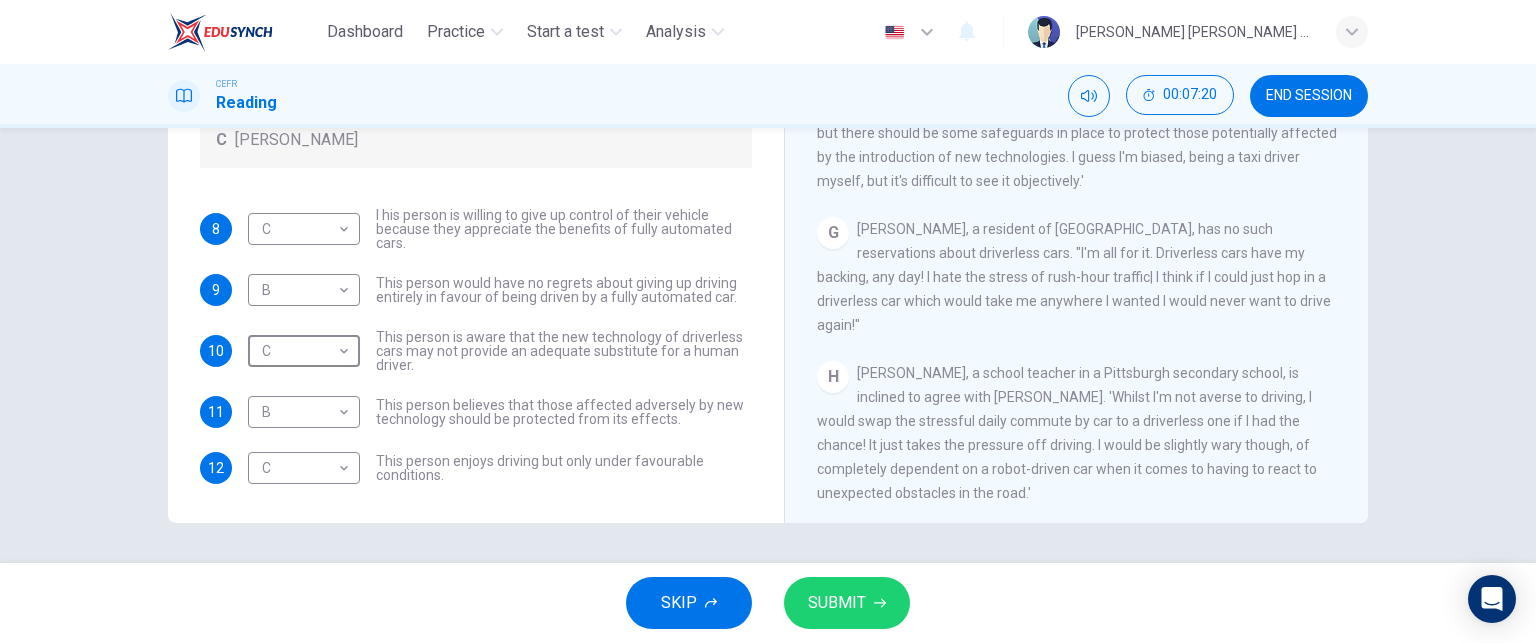 scroll, scrollTop: 1468, scrollLeft: 0, axis: vertical 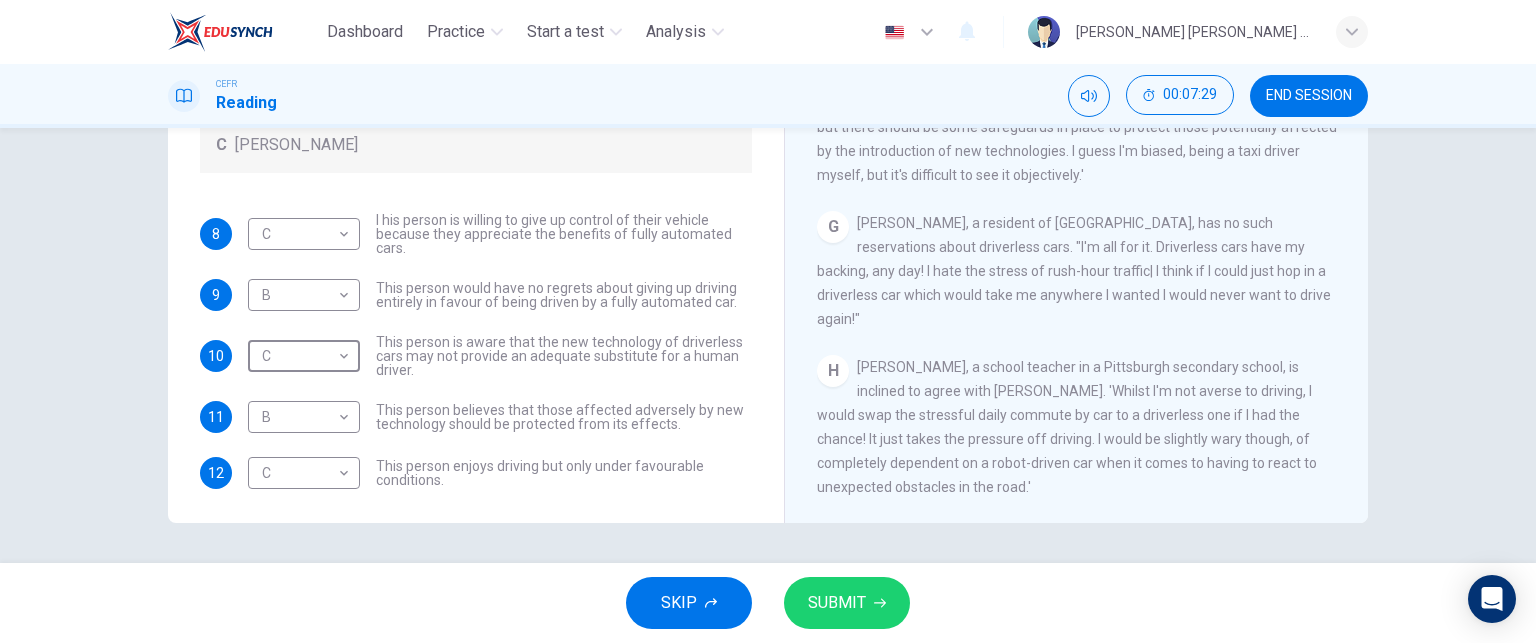 click on "SUBMIT" at bounding box center [847, 603] 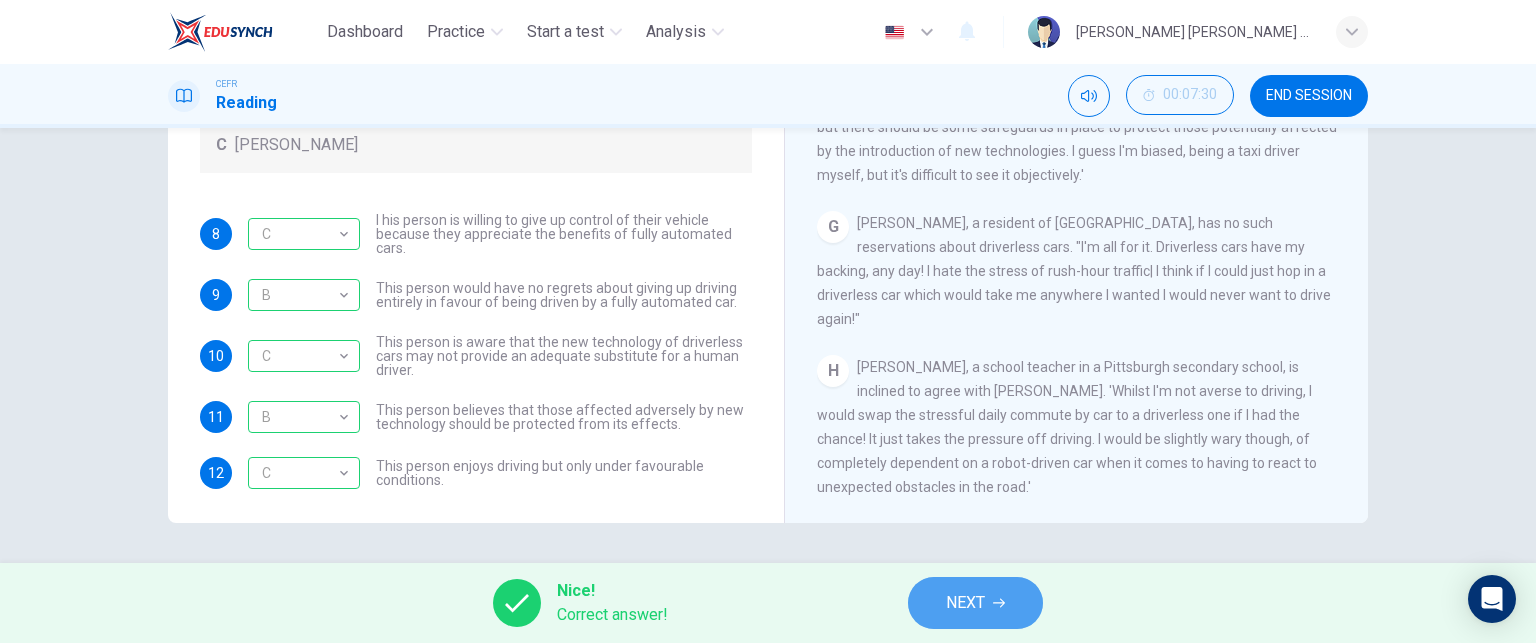 click on "NEXT" at bounding box center [975, 603] 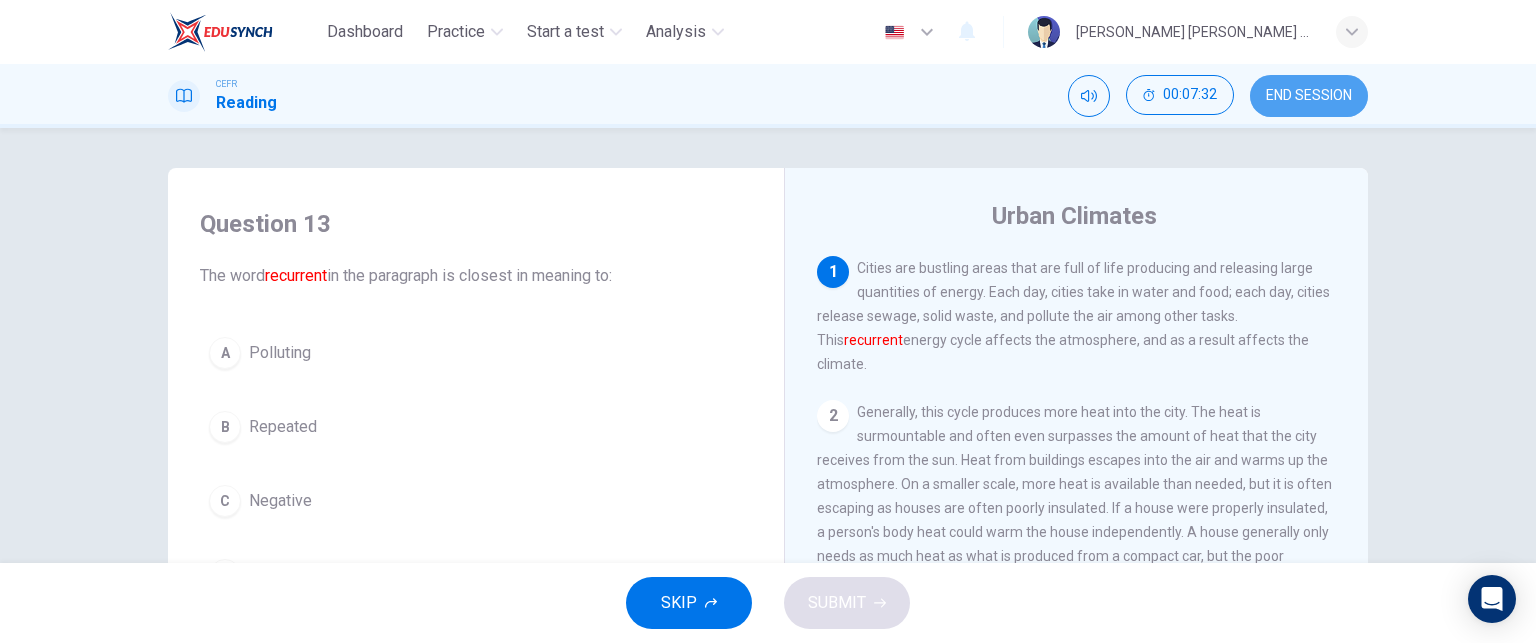 click on "END SESSION" at bounding box center (1309, 96) 